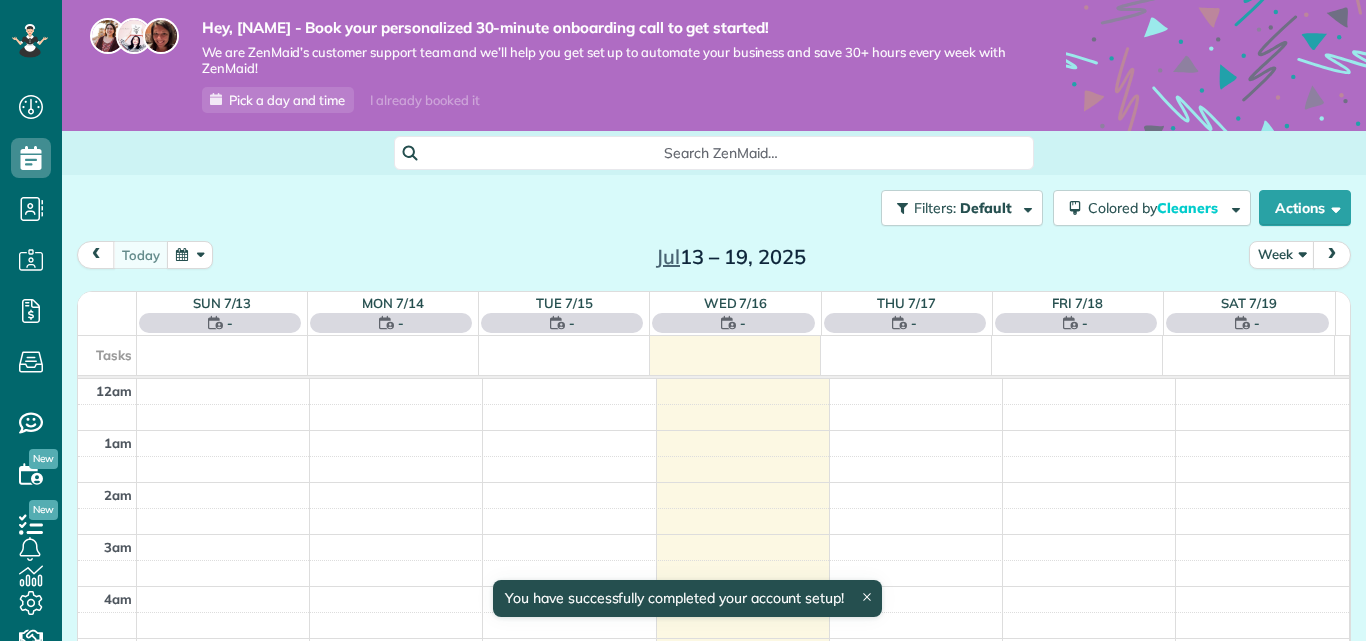 scroll, scrollTop: 0, scrollLeft: 0, axis: both 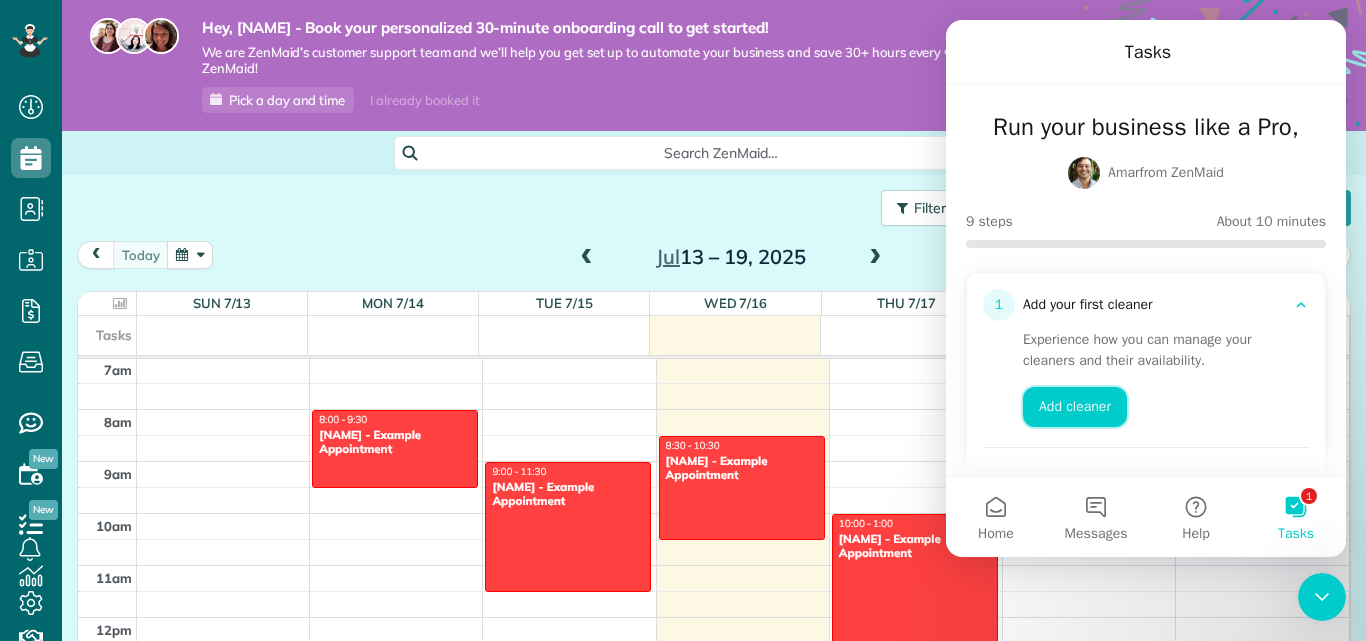 click on "Add cleaner" at bounding box center [1075, 407] 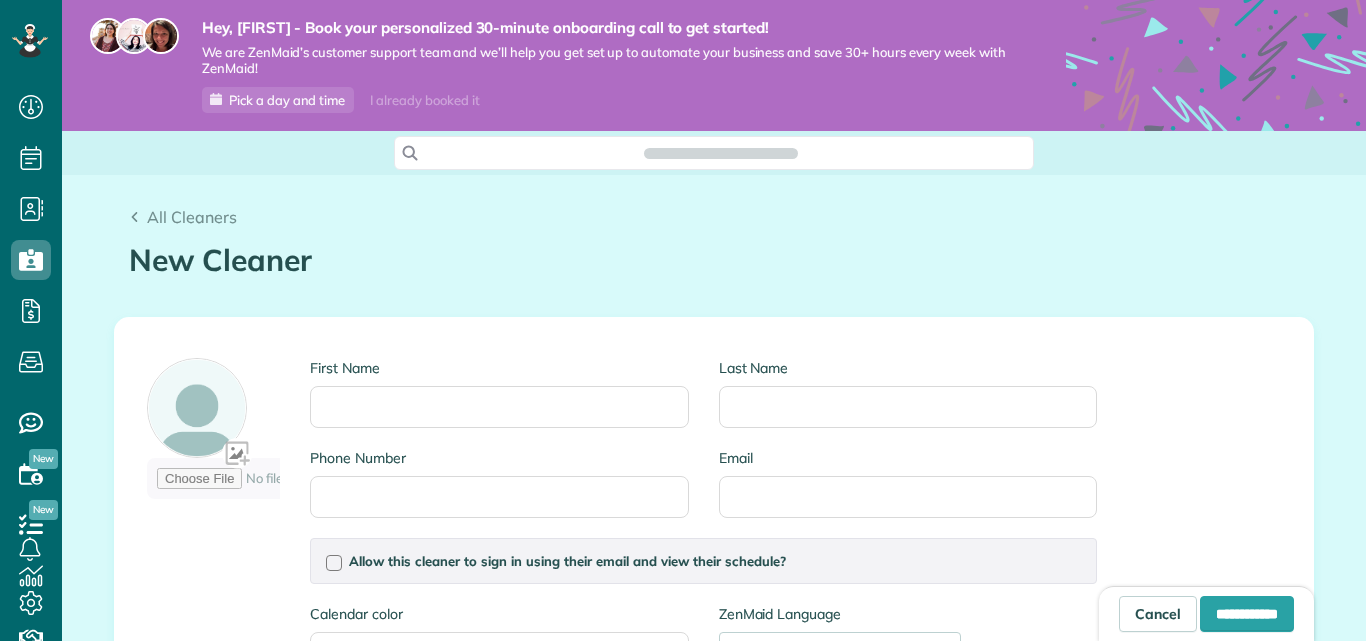 scroll, scrollTop: 0, scrollLeft: 0, axis: both 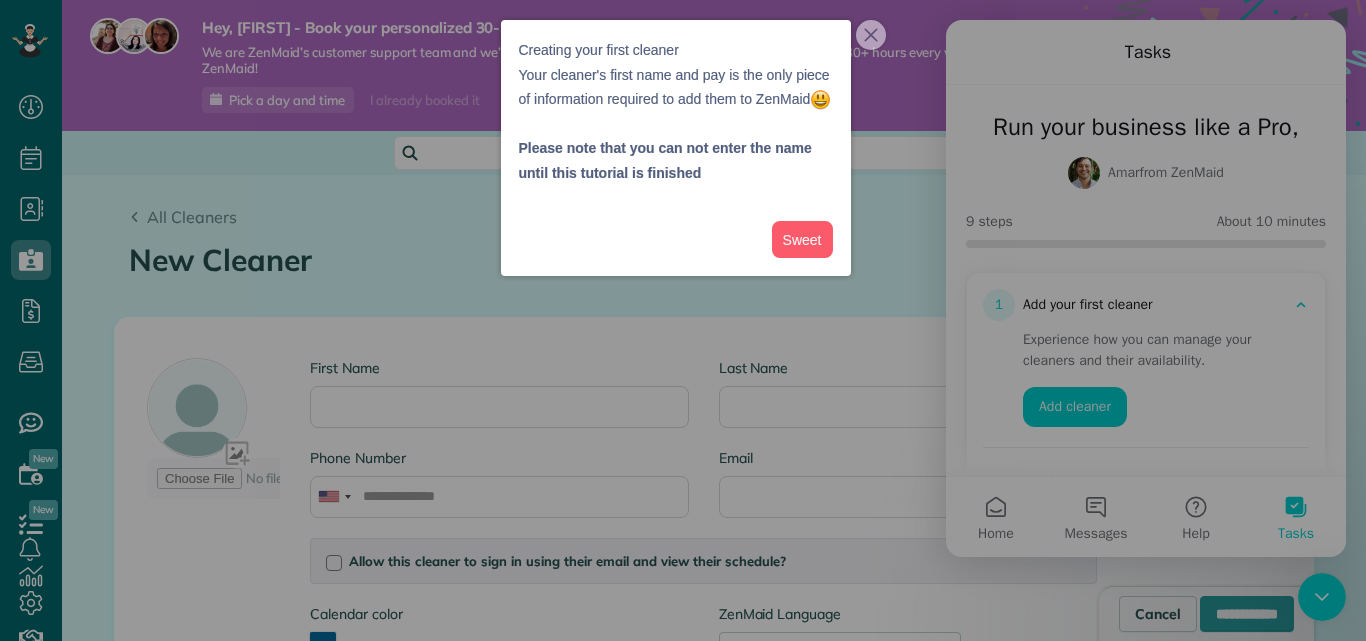 click on "Sweet" at bounding box center (676, 239) 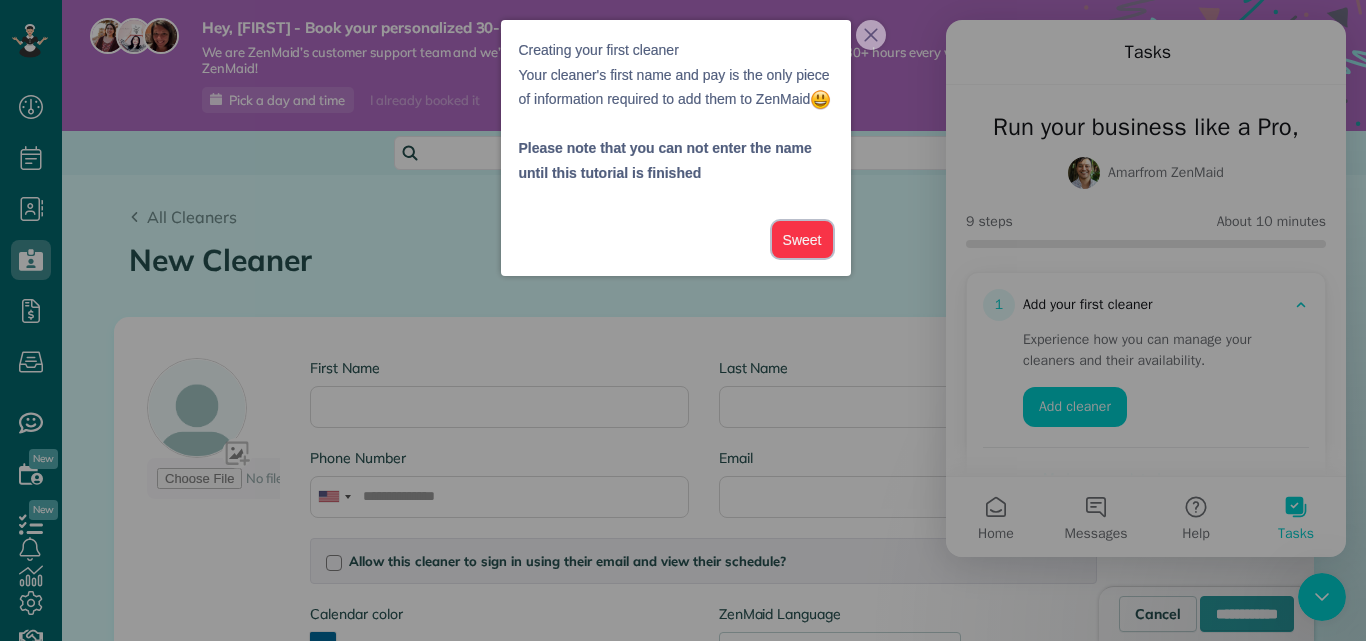 click on "Sweet" at bounding box center (802, 239) 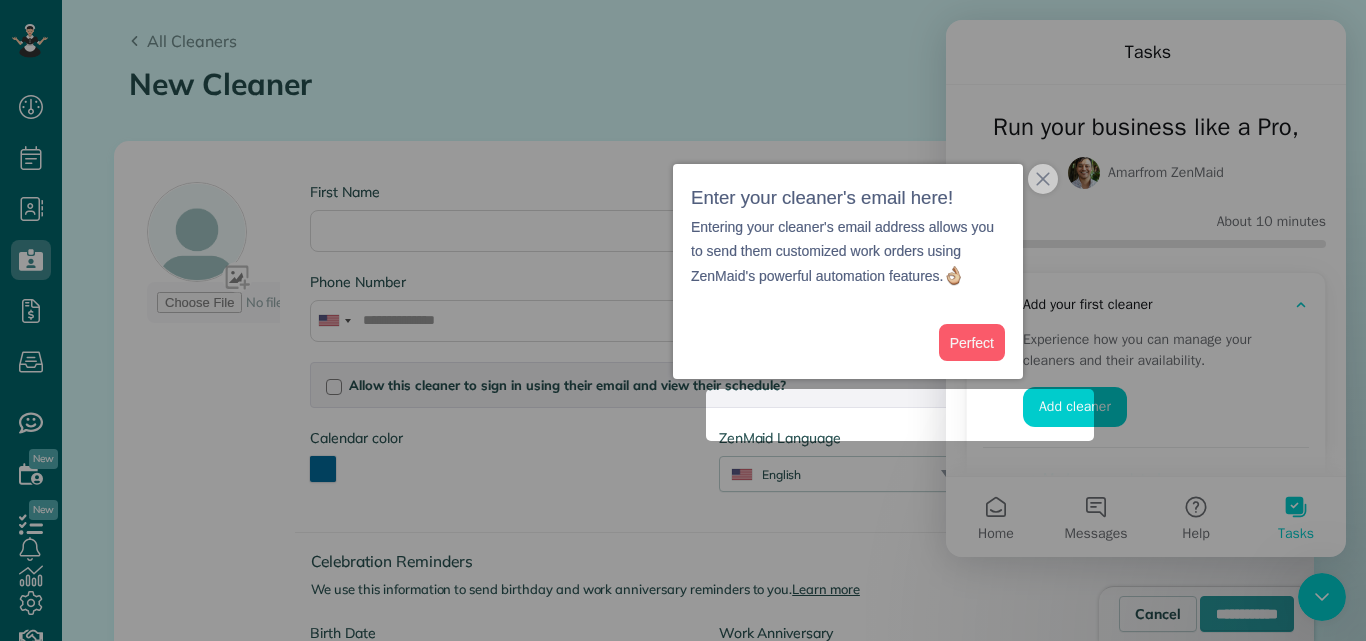 scroll, scrollTop: 176, scrollLeft: 0, axis: vertical 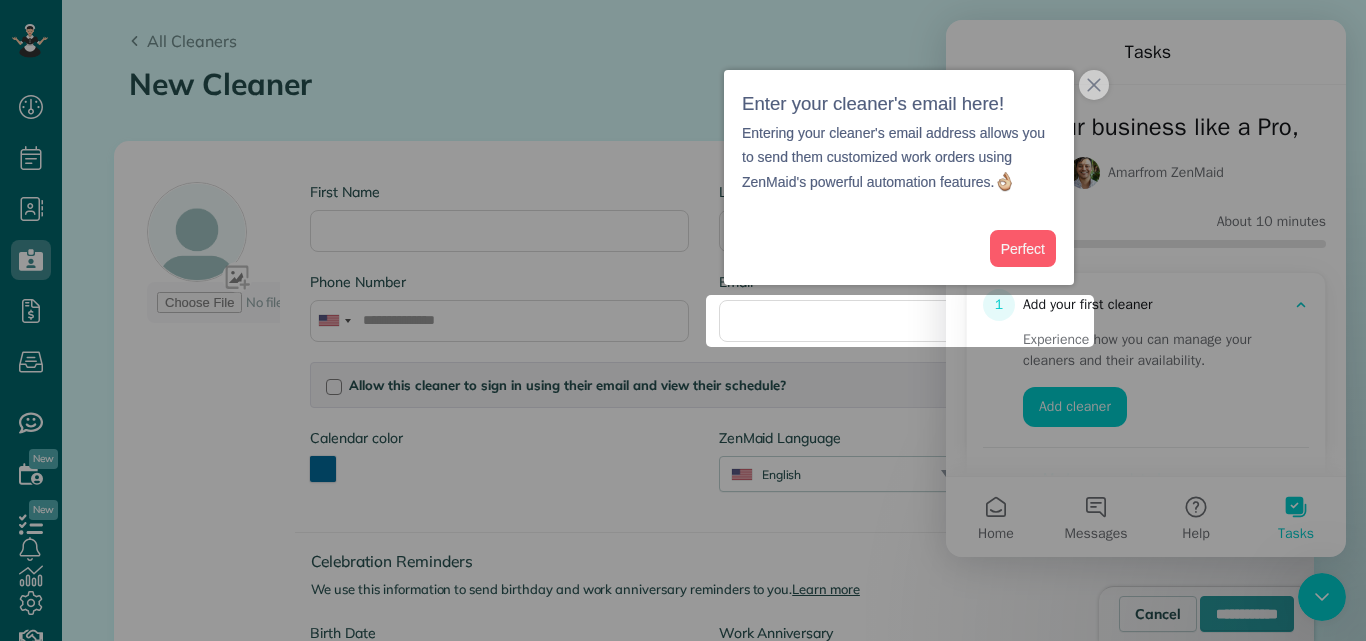 click on "1 Add your first cleaner Experience how you can manage your cleaners and their availability. Add cleaner Mark as completed 2 Create your first customer and appointment 3 Send your first text or email 4 Get personalized guidance from our team 5 Reduce no-shows automatically with appointment reminders 6 Impress clients with branded invoices & payment pages 7 Help your cleaners earn more with tips 8 Keep quality high on every job 9 Track your team with the ZenMaid GPS-enabled mobile app" at bounding box center [1146, 732] 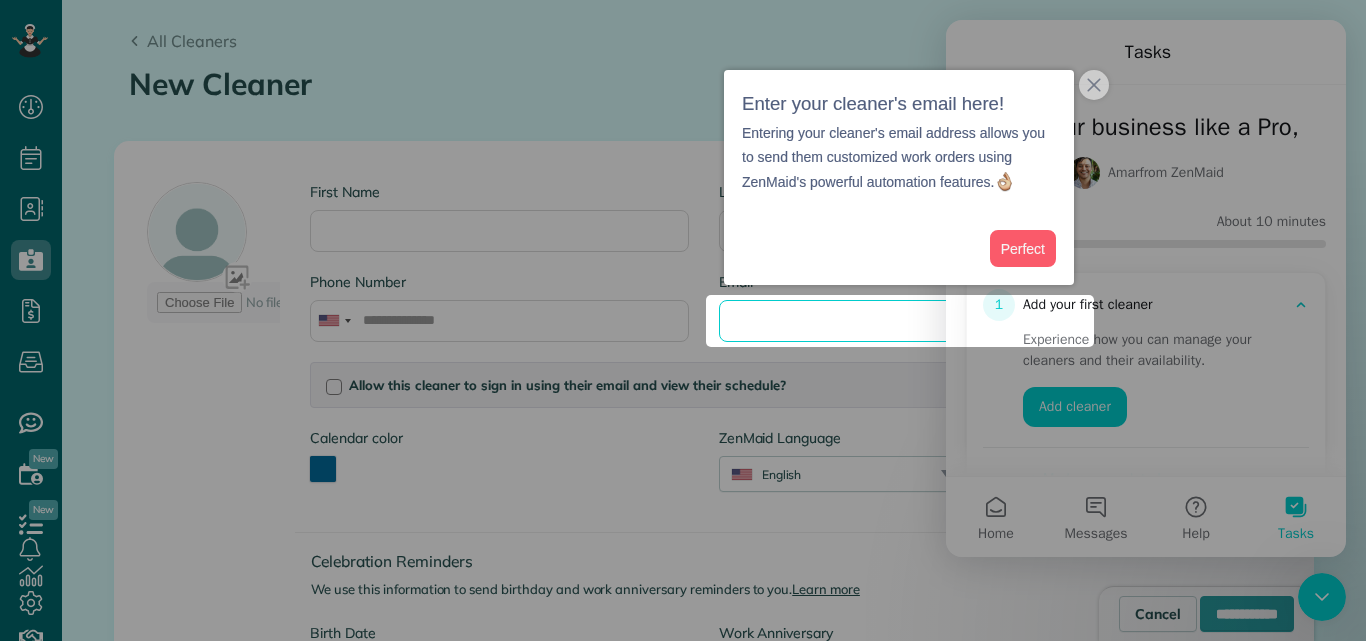 click on "Email" at bounding box center [908, 321] 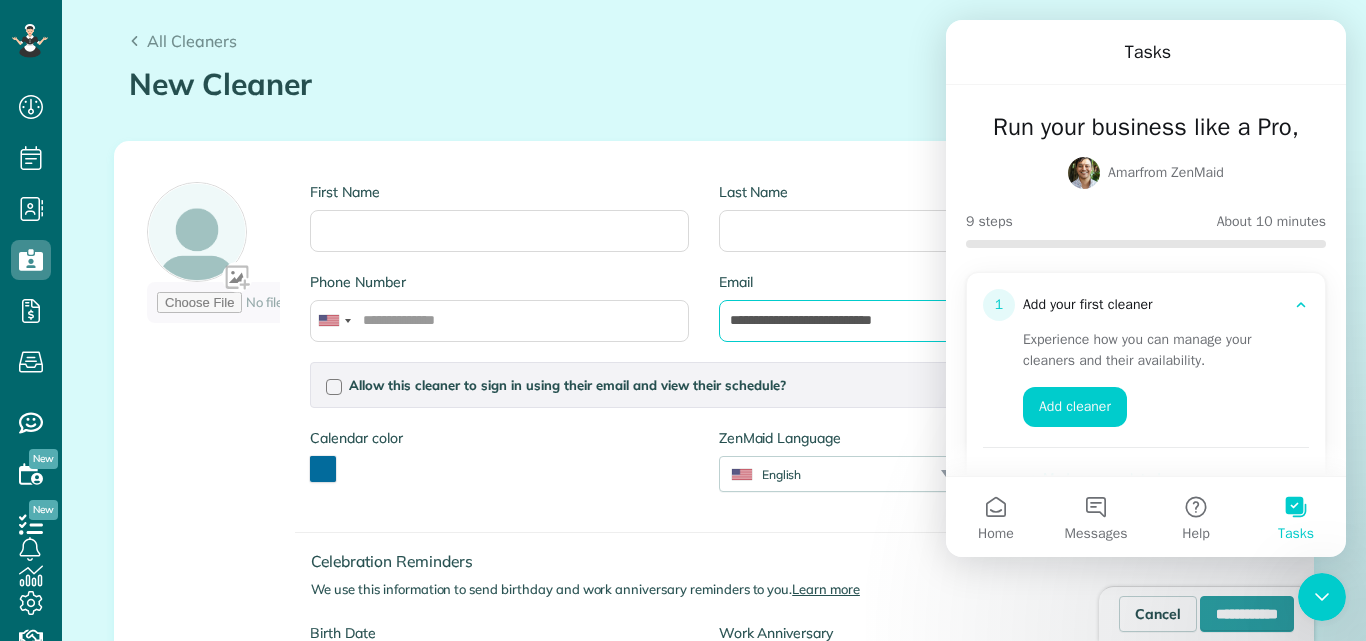 type on "**********" 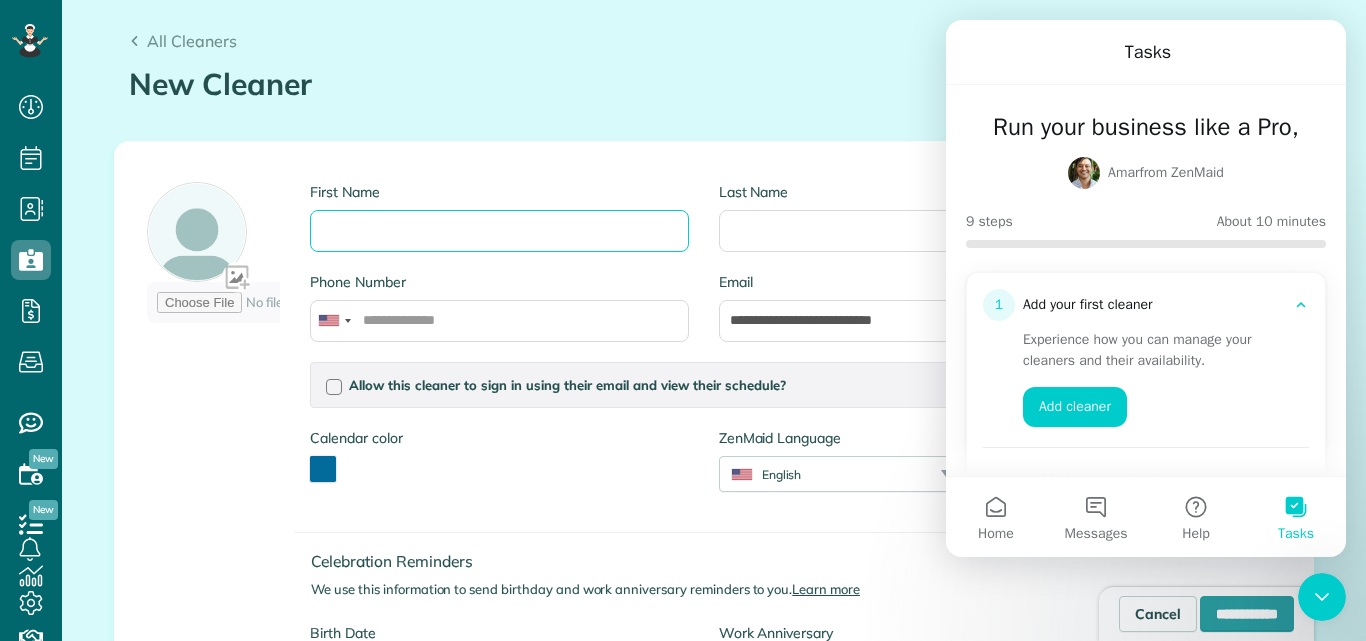 click on "First Name" at bounding box center (499, 231) 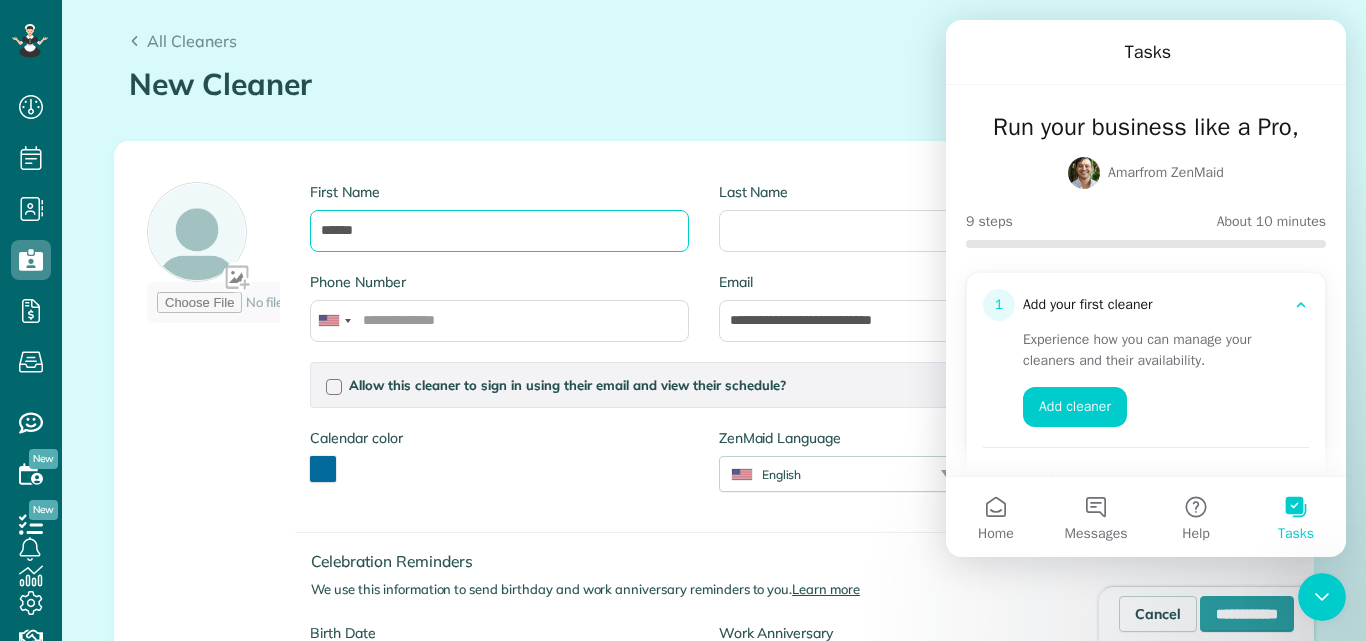 type on "******" 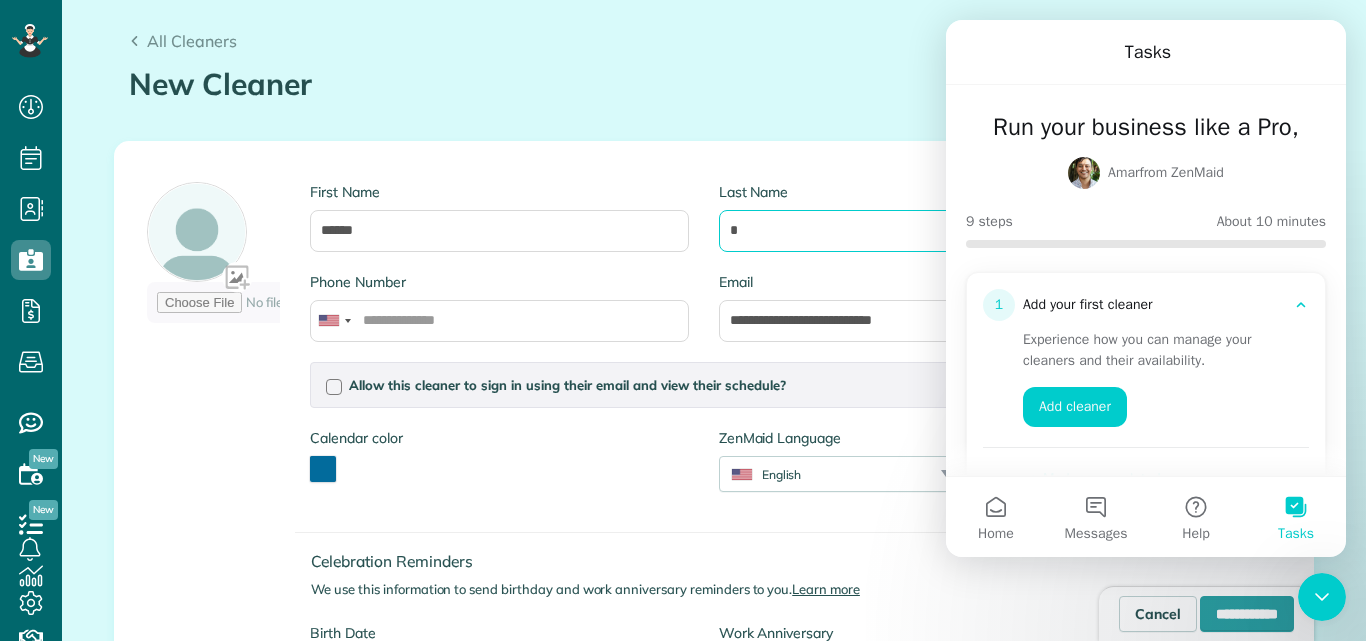 type on "*" 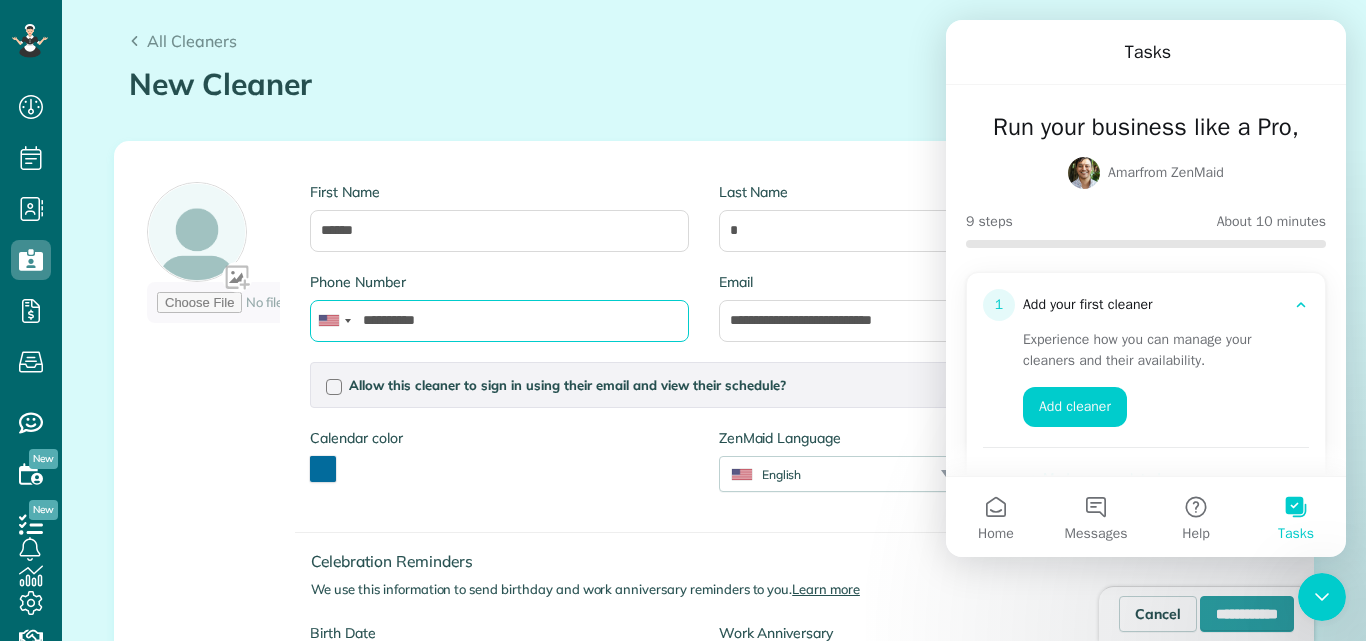 type on "**********" 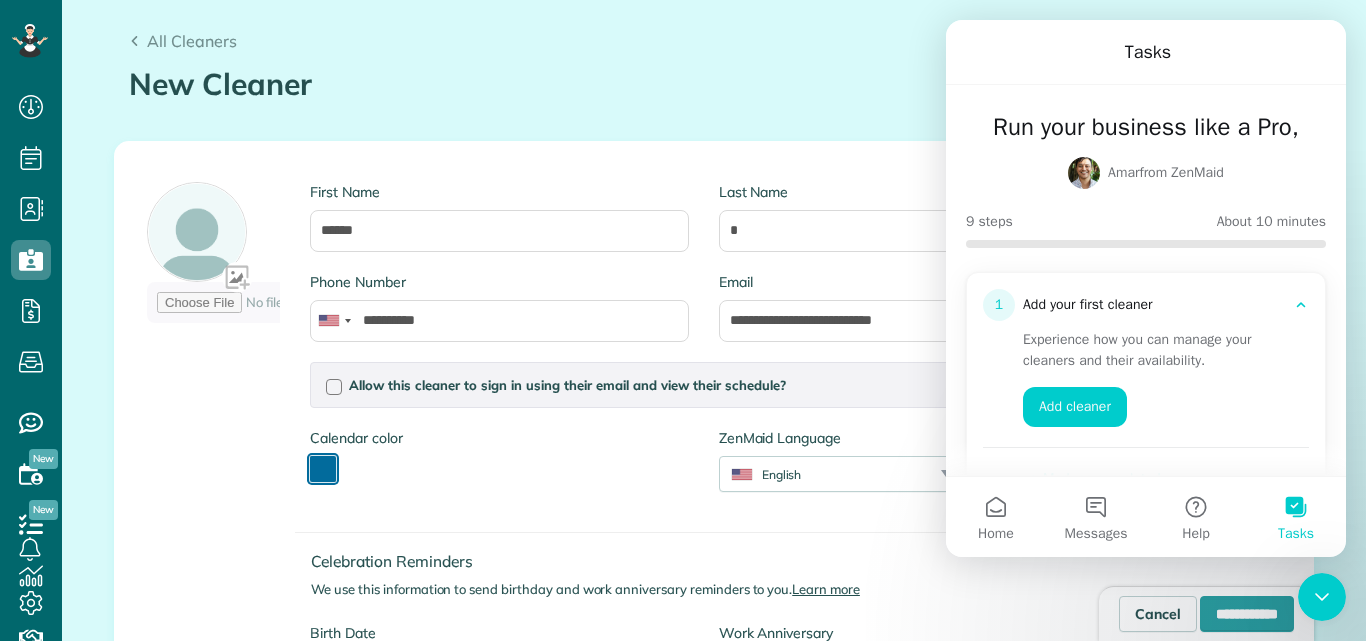 click at bounding box center [323, 469] 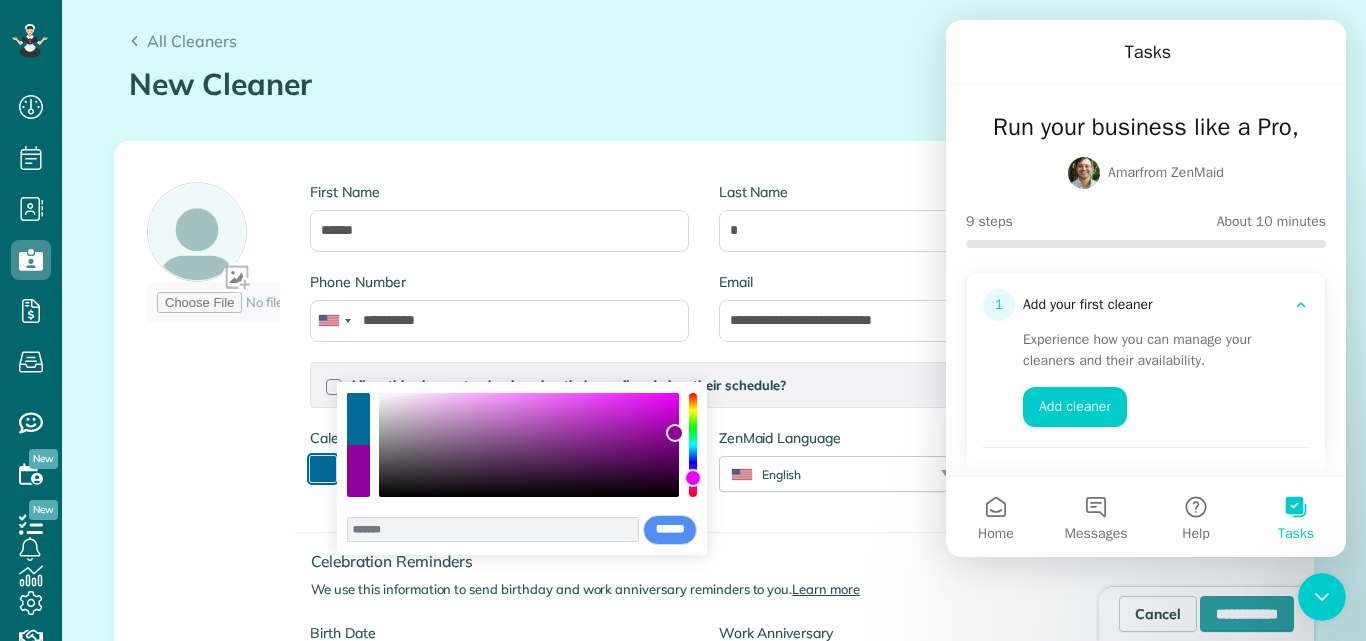 click at bounding box center [693, 445] 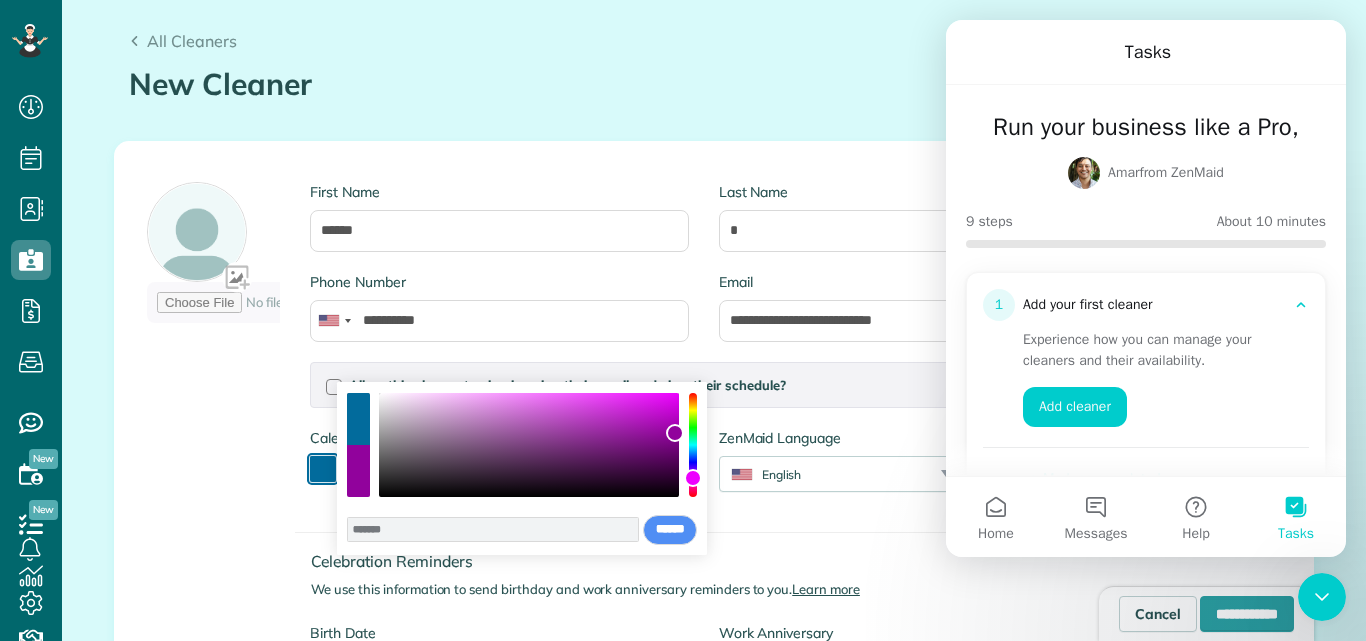 click at bounding box center [529, 445] 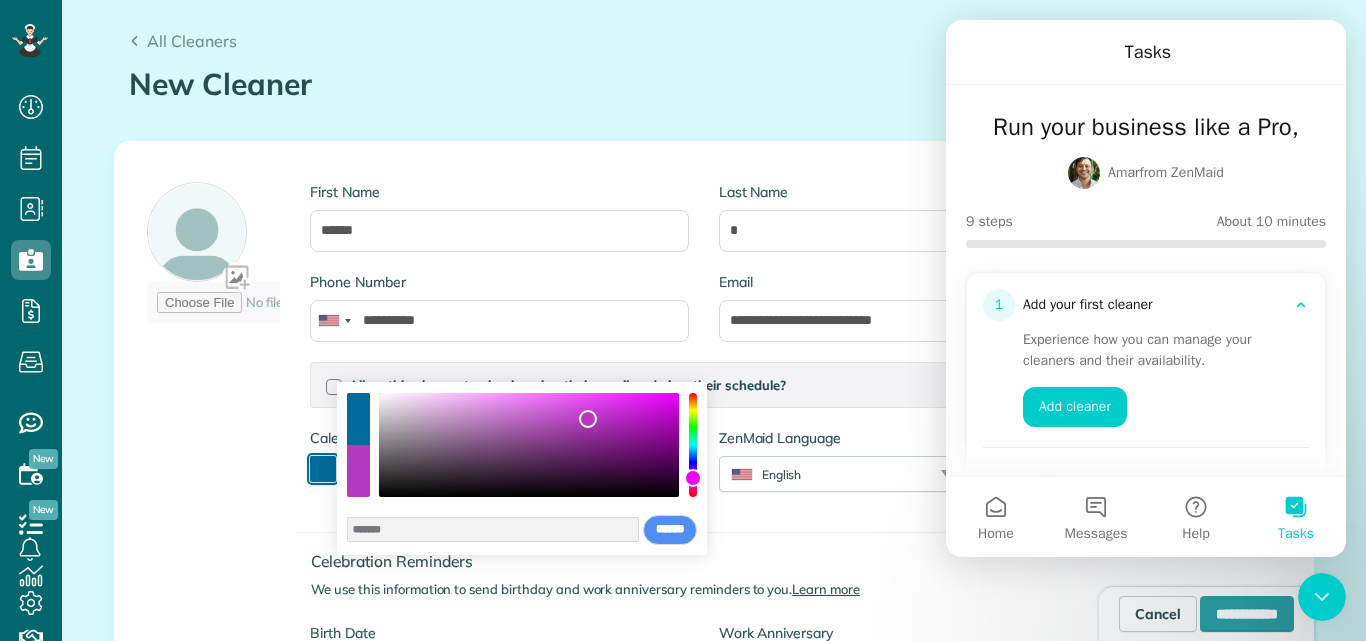click at bounding box center [529, 445] 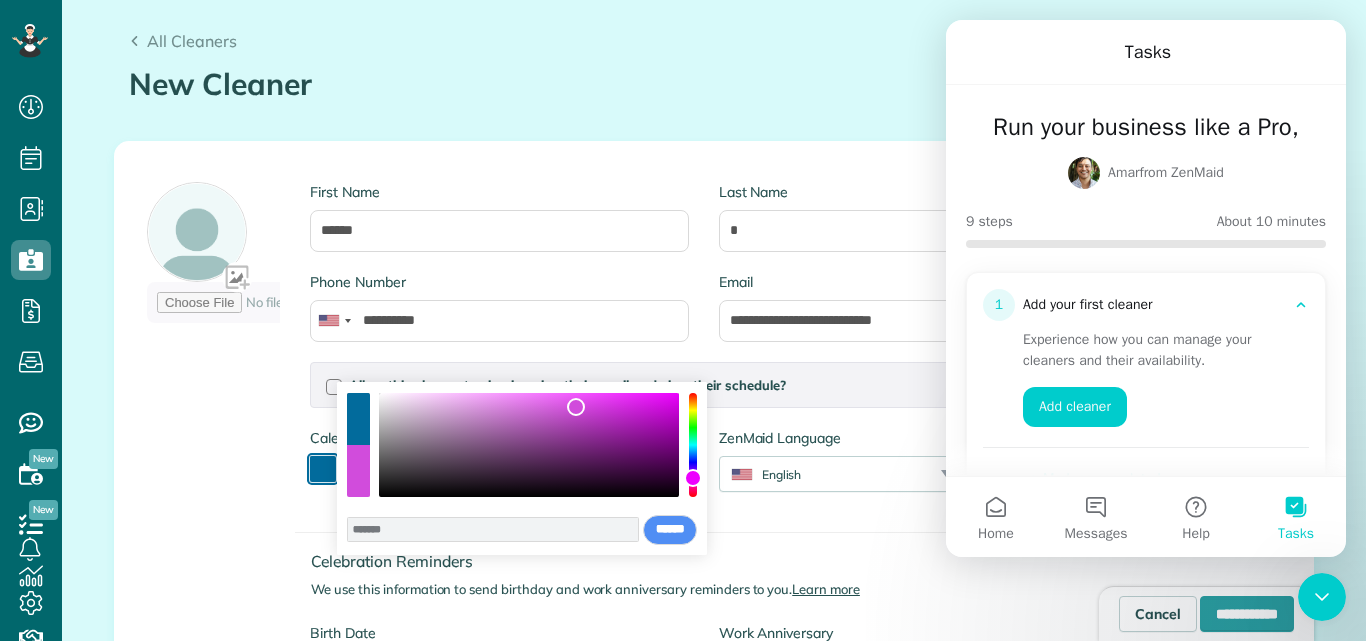 type on "*******" 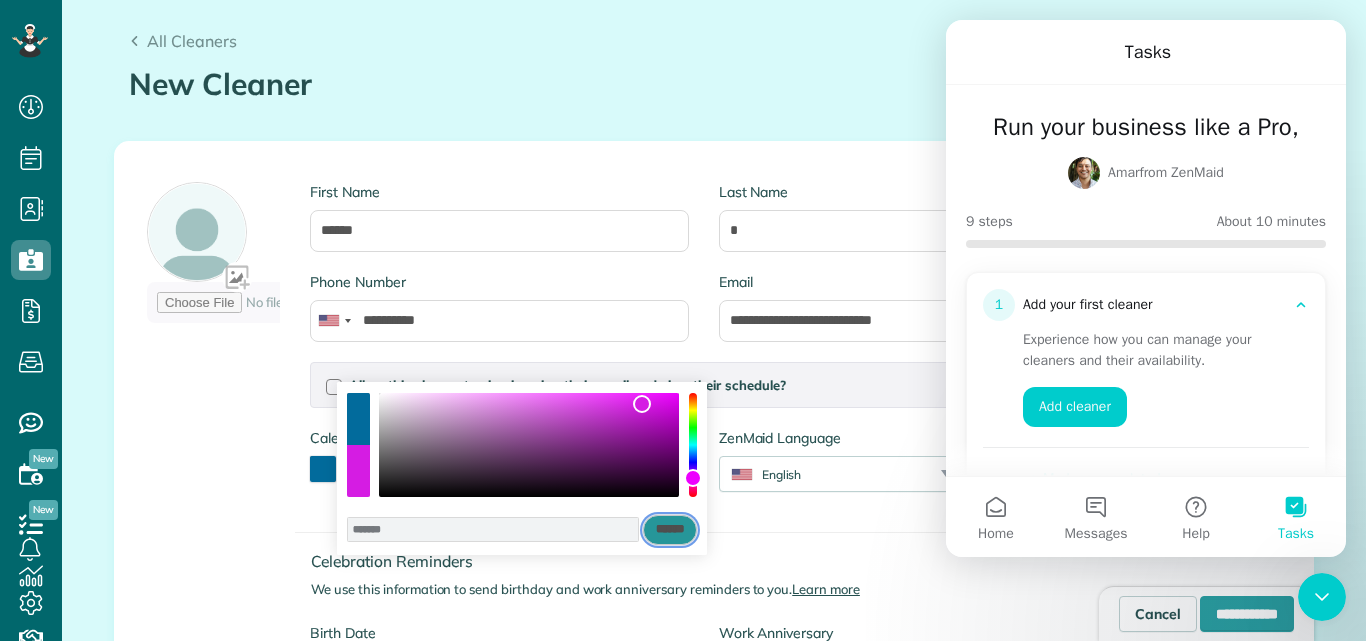 click on "******" at bounding box center (670, 530) 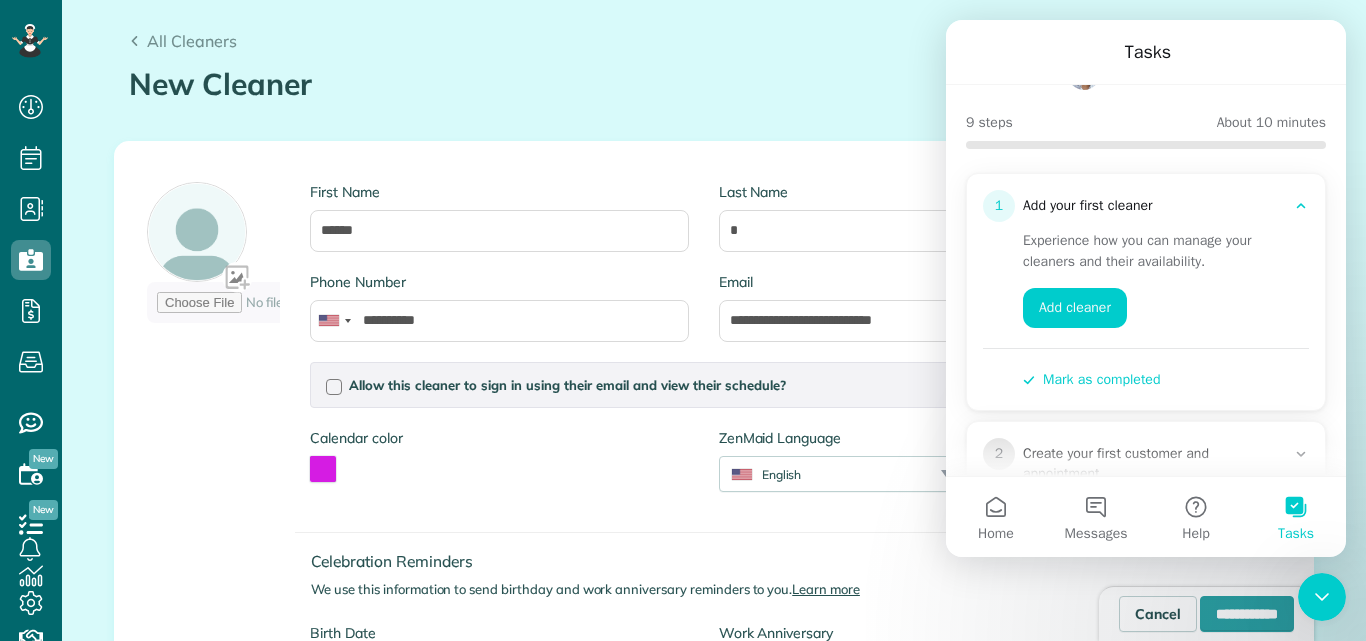 scroll, scrollTop: 200, scrollLeft: 0, axis: vertical 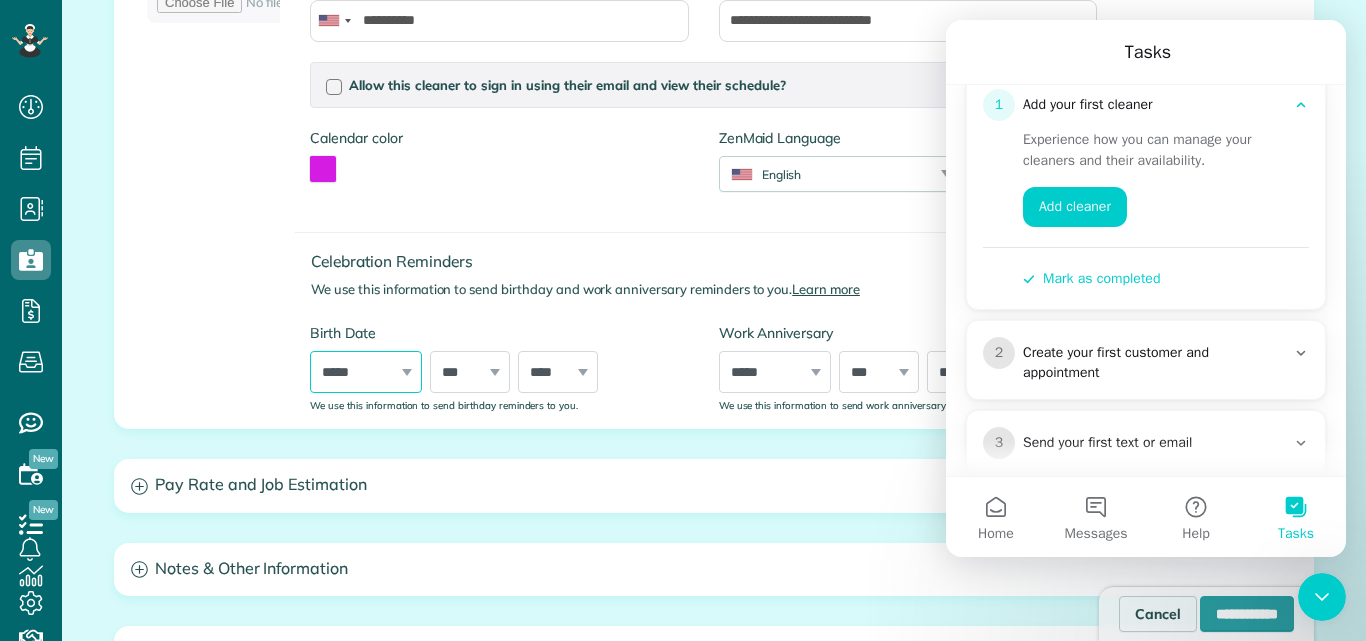 click on "*****
*******
********
*****
*****
***
****
****
******
*********
*******
********
********" at bounding box center (366, 372) 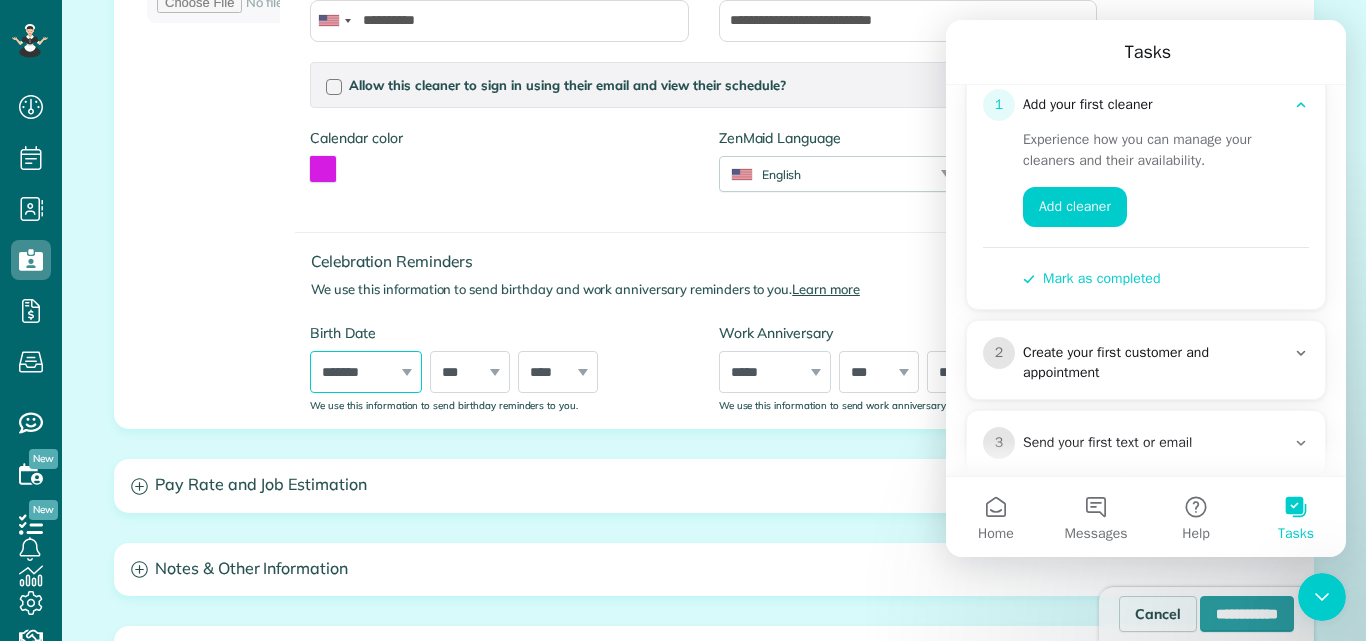 click on "*****
*******
********
*****
*****
***
****
****
******
*********
*******
********
********" at bounding box center (366, 372) 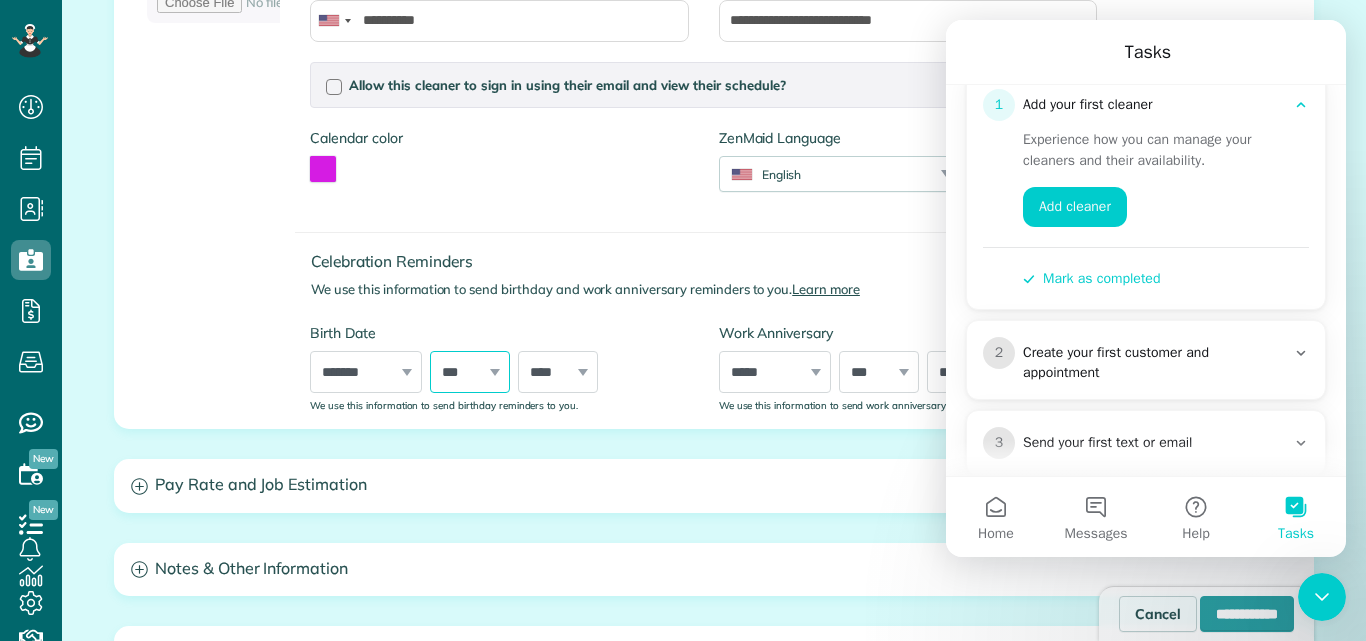 click on "***
*
*
*
*
*
*
*
*
*
**
**
**
**
**
**
**
**
**
**
**
**
**
**
**
**
**
**
**
**
**
**" at bounding box center (470, 372) 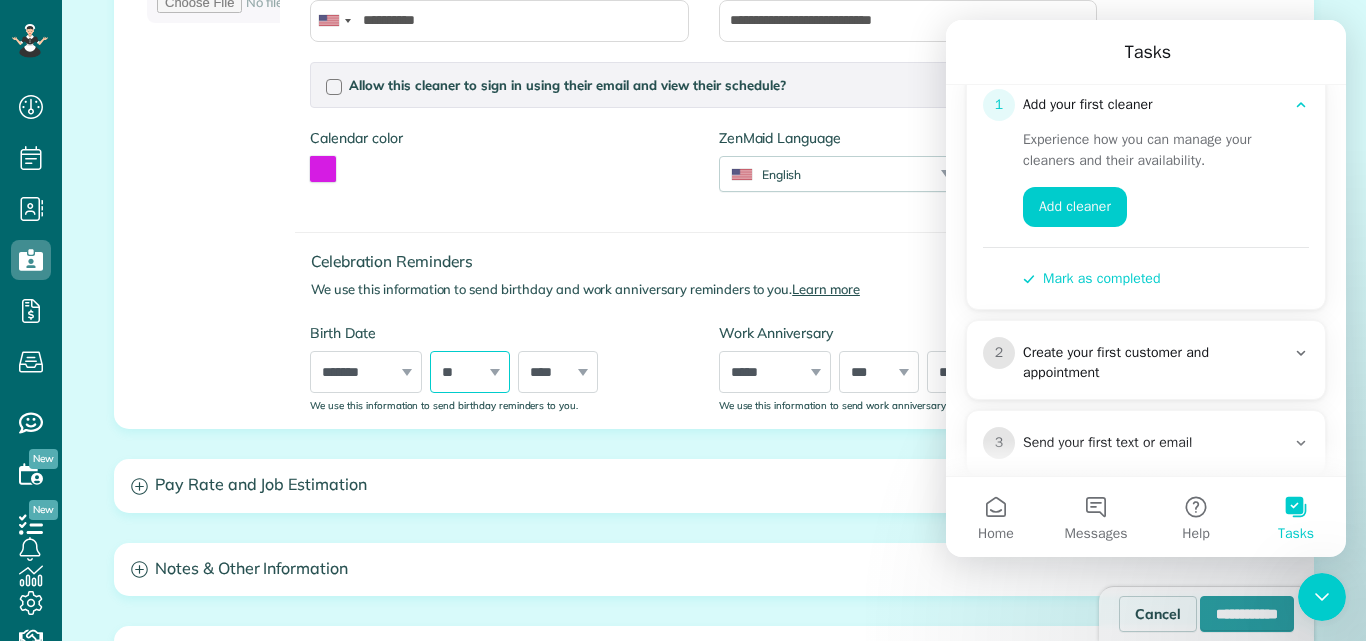 click on "***
*
*
*
*
*
*
*
*
*
**
**
**
**
**
**
**
**
**
**
**
**
**
**
**
**
**
**
**
**
**
**" at bounding box center (470, 372) 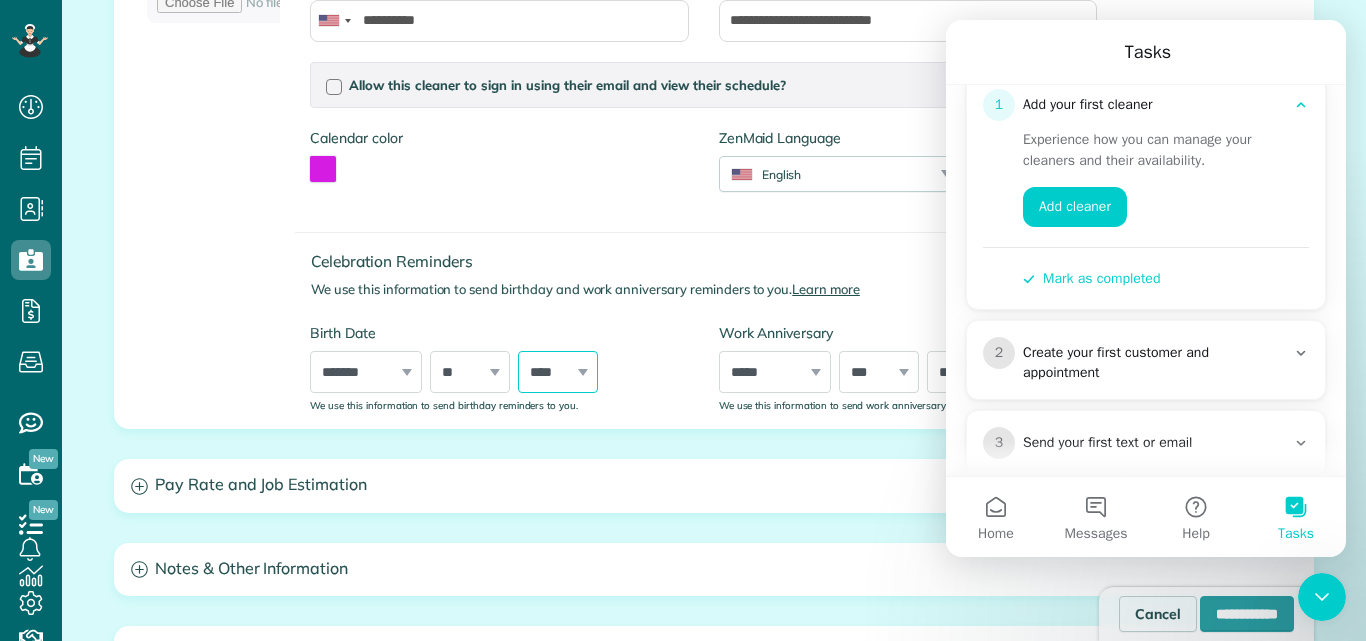 click on "****
****
****
****
****
****
****
****
****
****
****
****
****
****
****
****
****
****
****
****
****
****
****
****
****
****
****
****
****
****
****
****
****
****
****
****
****
****
****
****
****
****
****
****
****
****
****
****
****
****
****
****
****
****
****
****
****
****
****
****
****
****
****
****
****
****
****
****
****
****
****
****
****
****
****
****
****
****
****
****" at bounding box center (558, 372) 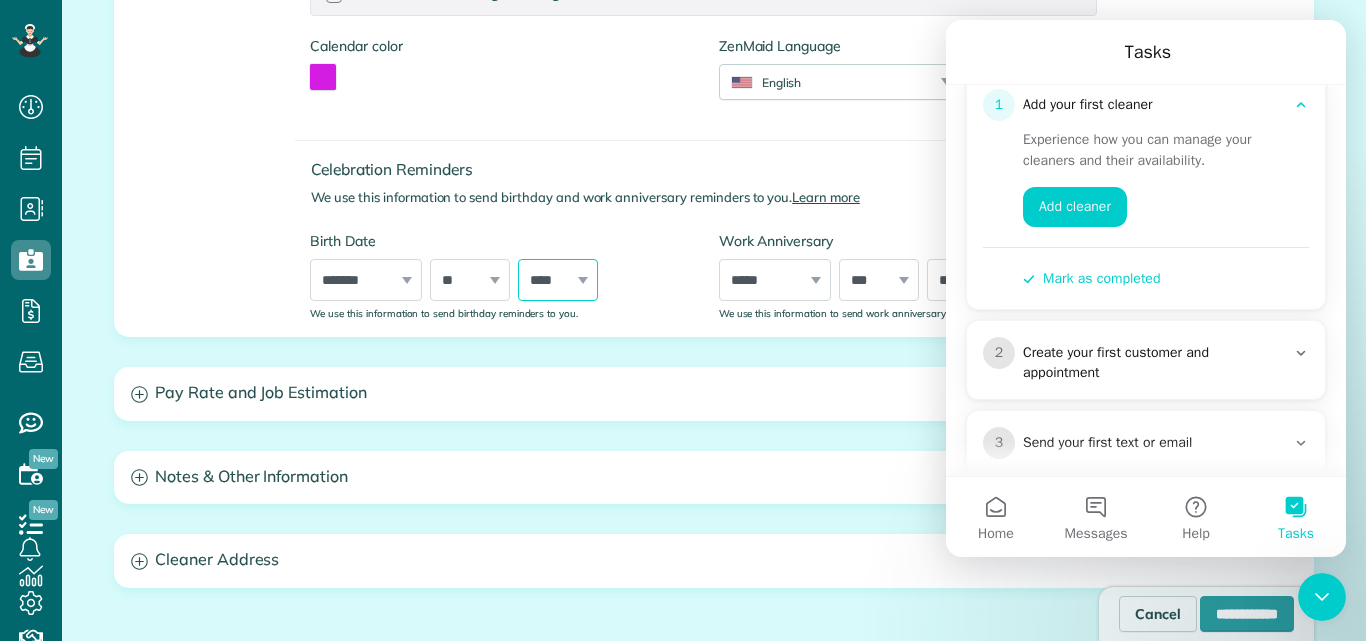 scroll, scrollTop: 576, scrollLeft: 0, axis: vertical 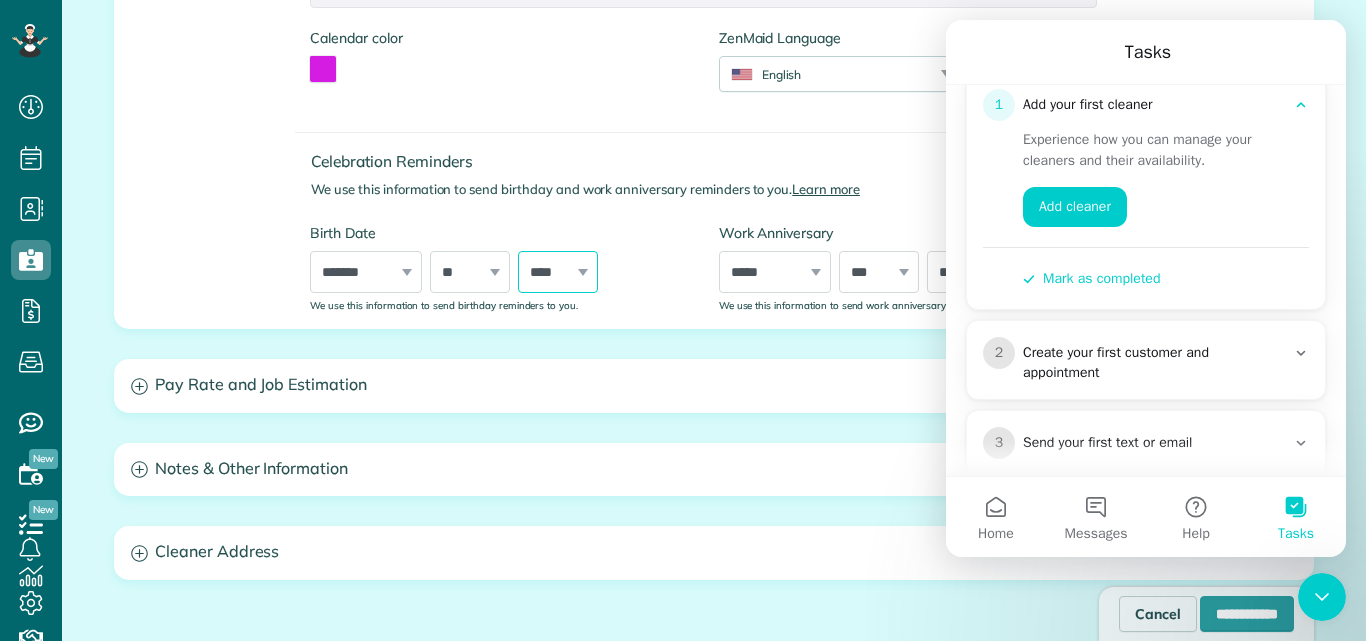 click on "****
****
****
****
****
****
****
****
****
****
****
****
****
****
****
****
****
****
****
****
****
****
****
****
****
****
****
****
****
****
****
****
****
****
****
****
****
****
****
****
****
****
****
****
****
****
****
****
****
****
****
****
****
****
****
****
****
****
****
****
****
****
****
****
****
****
****
****
****
****
****
****
****
****
****
****
****
****
****
****" at bounding box center (558, 272) 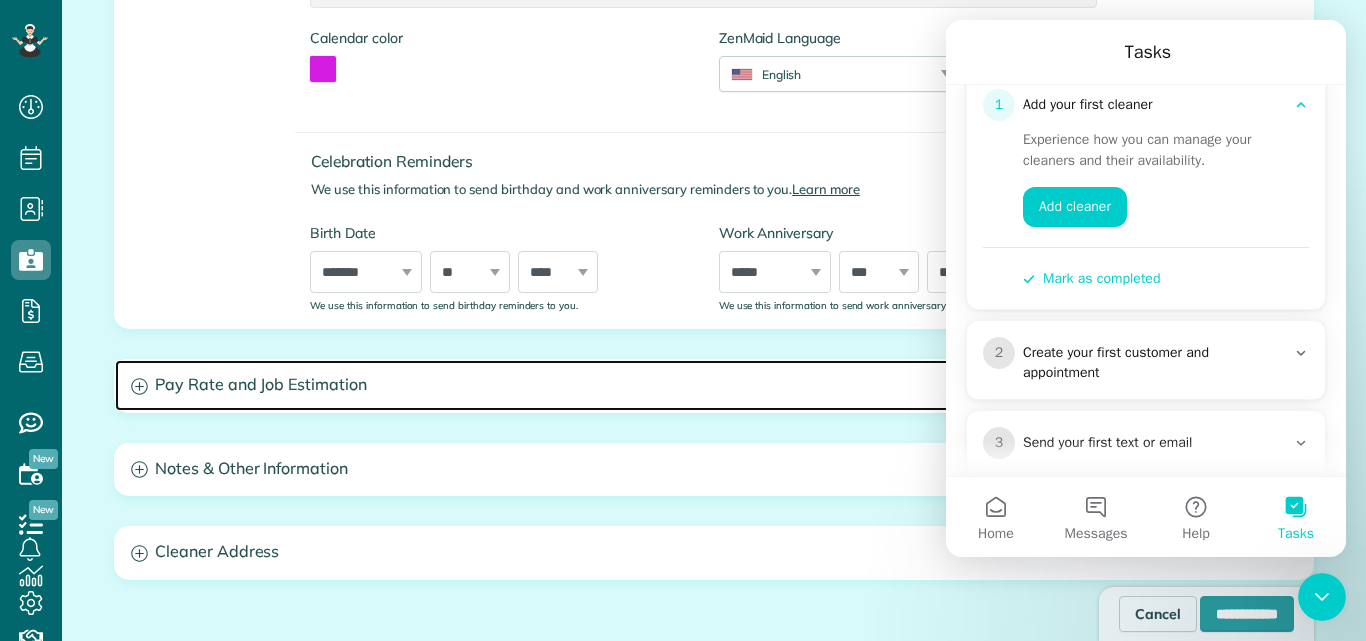 click on "Pay Rate and Job Estimation" at bounding box center (714, 385) 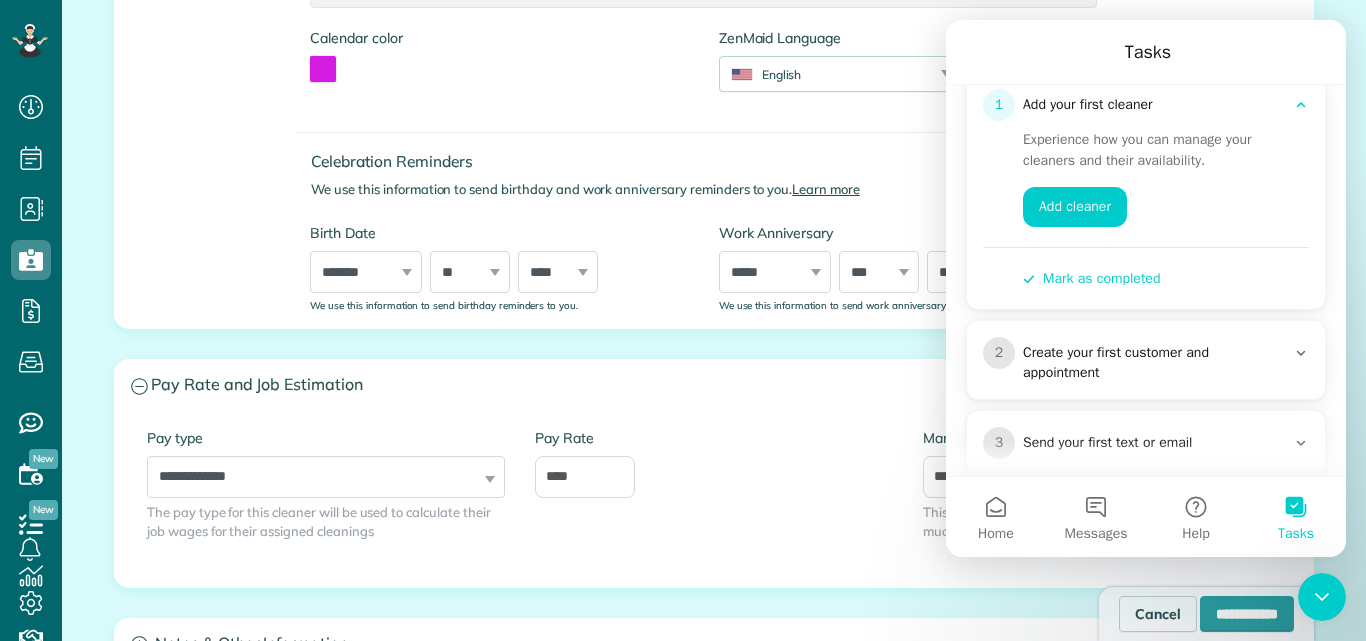 click 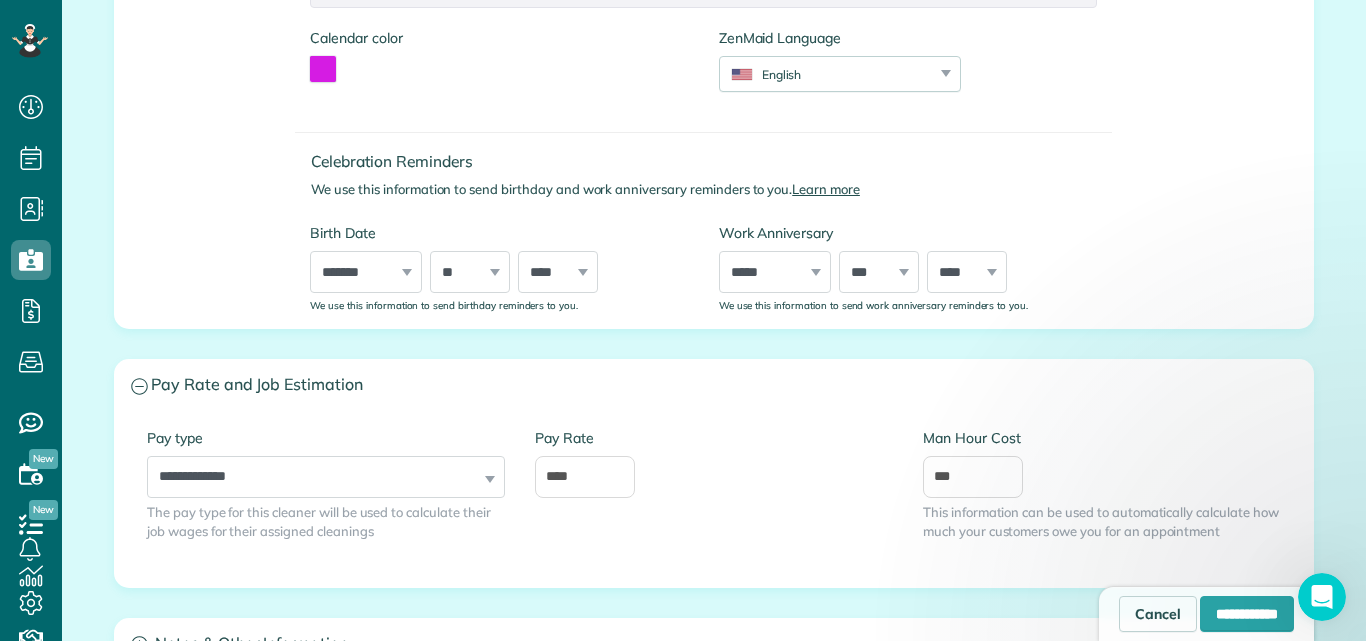 scroll, scrollTop: 0, scrollLeft: 0, axis: both 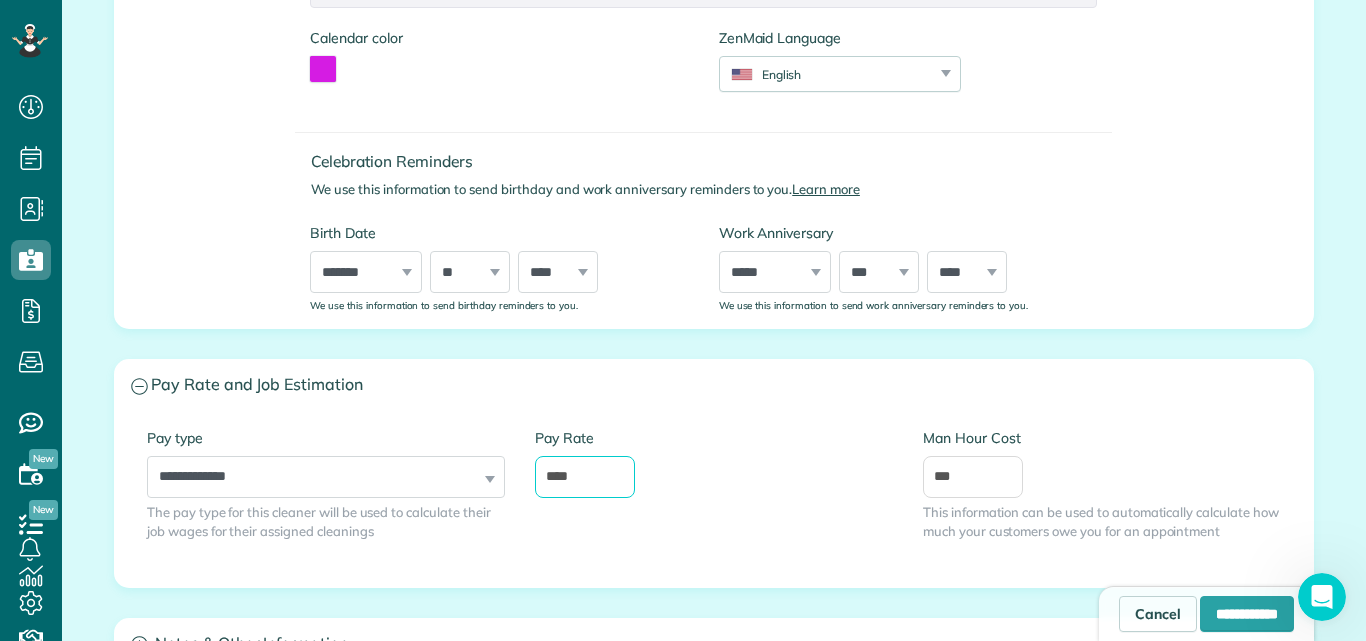 click on "****" at bounding box center [585, 477] 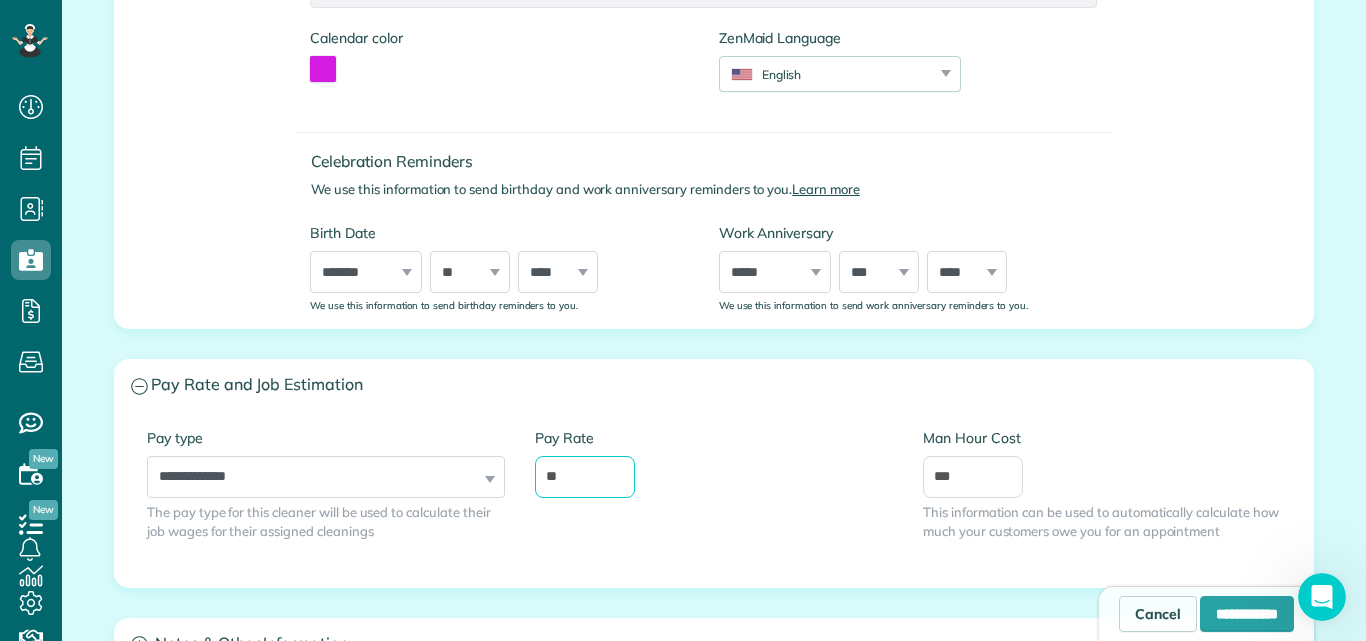 type on "**" 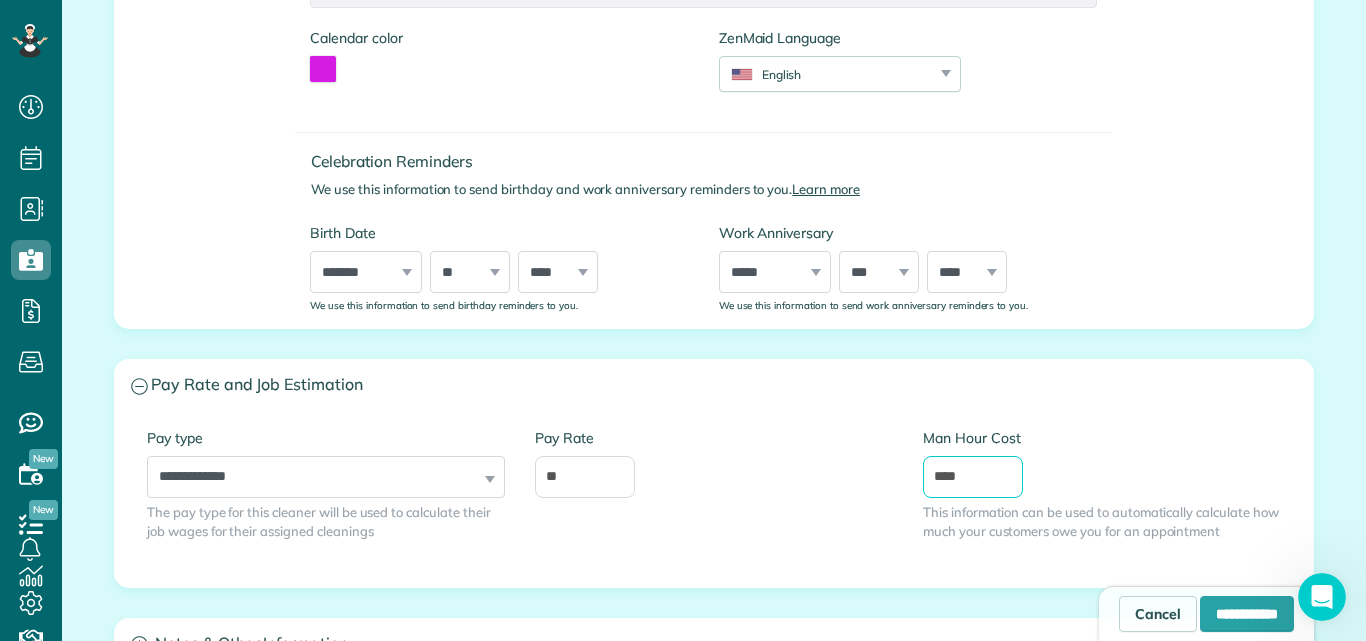 type on "****" 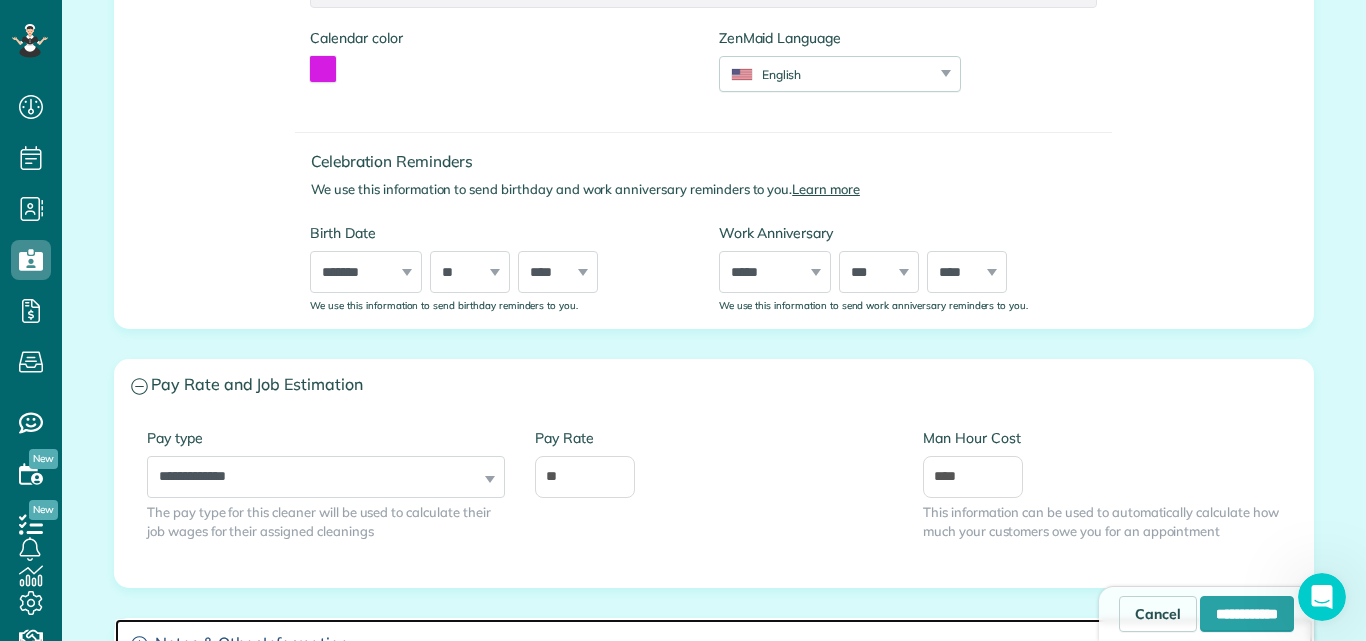 scroll, scrollTop: 604, scrollLeft: 0, axis: vertical 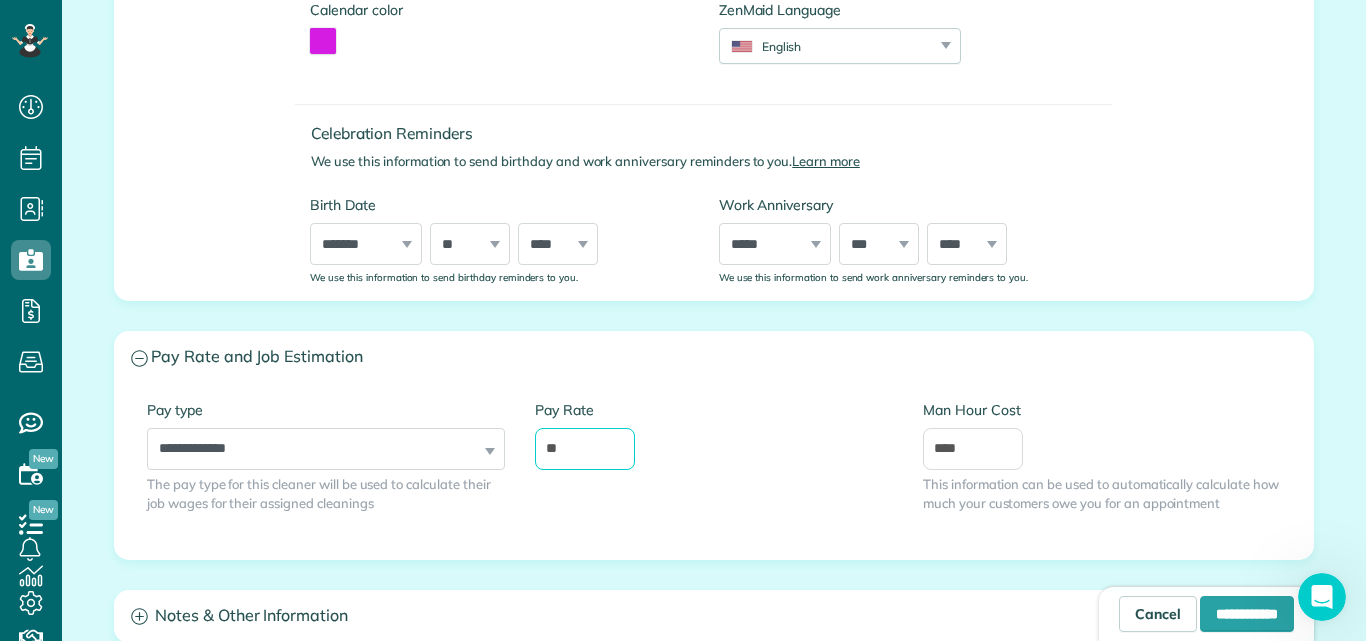 click on "**" at bounding box center [585, 449] 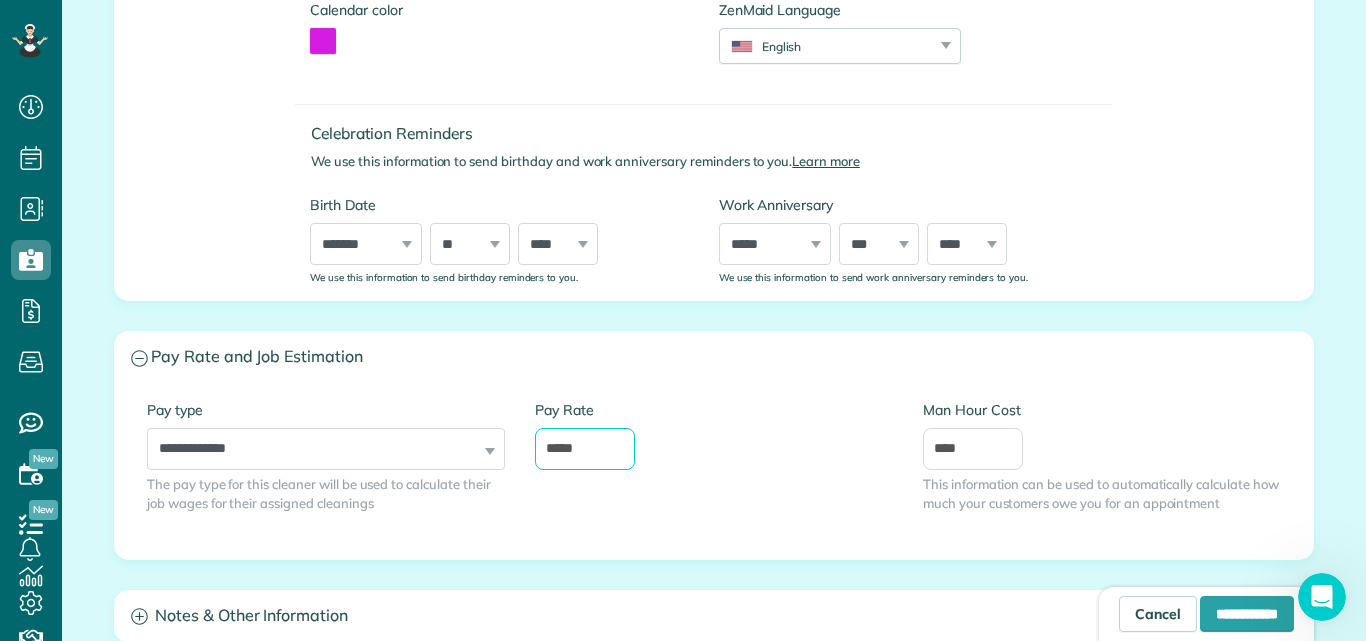 type on "*****" 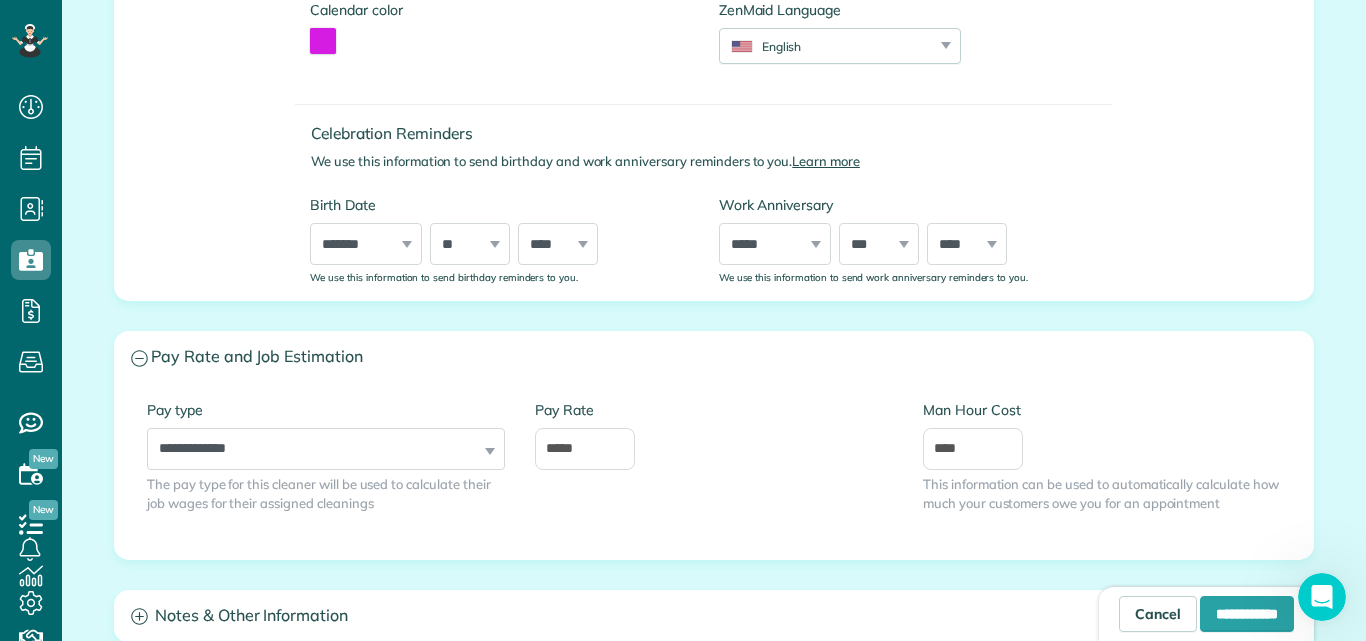 click on "This information can be used to automatically calculate how much your customers owe you for an appointment" at bounding box center [1102, 494] 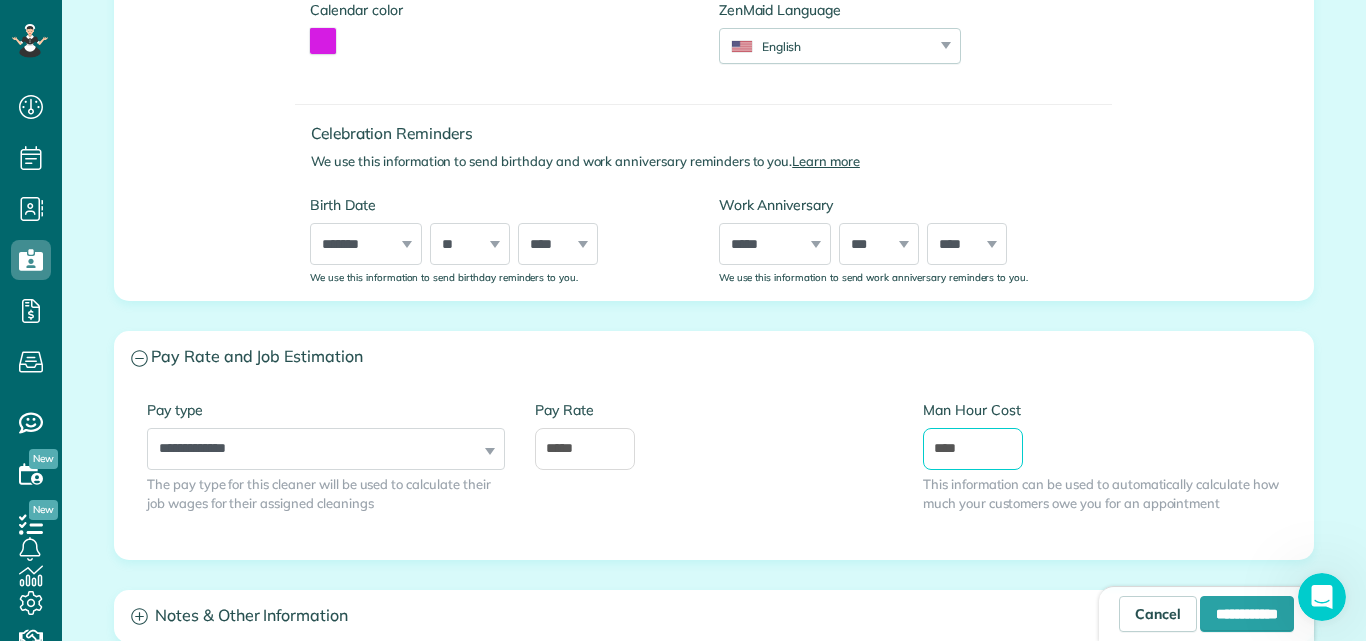 click on "****" at bounding box center (973, 449) 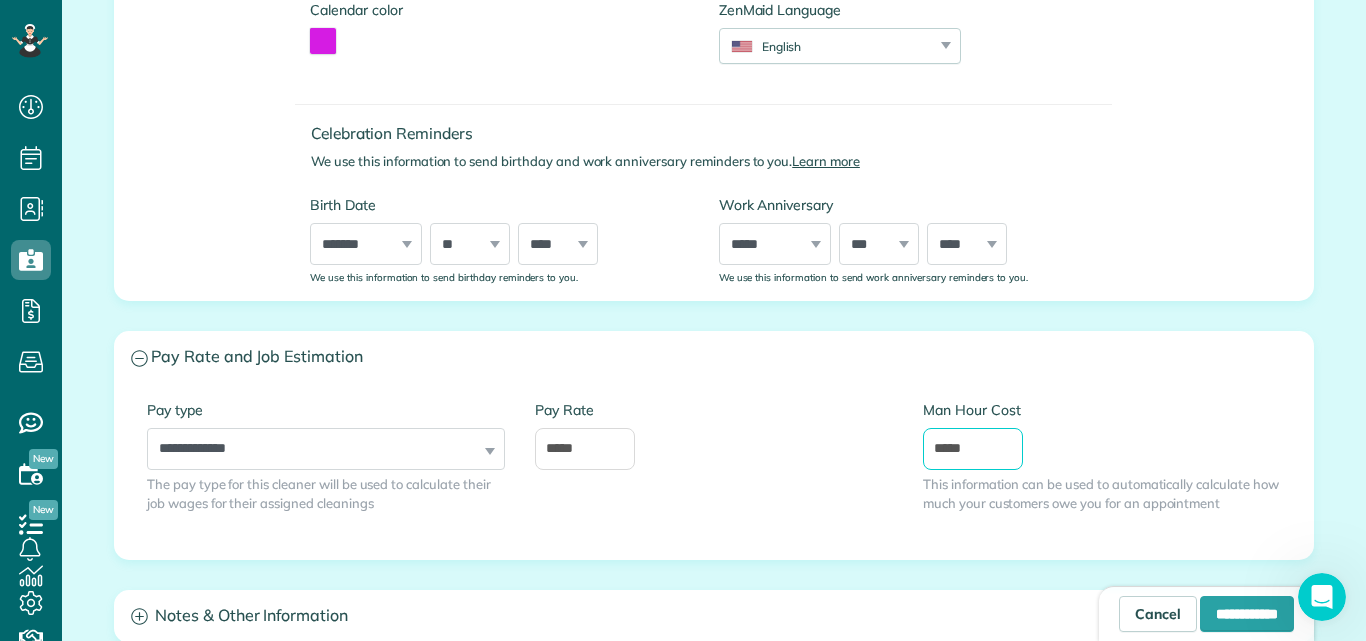type on "*****" 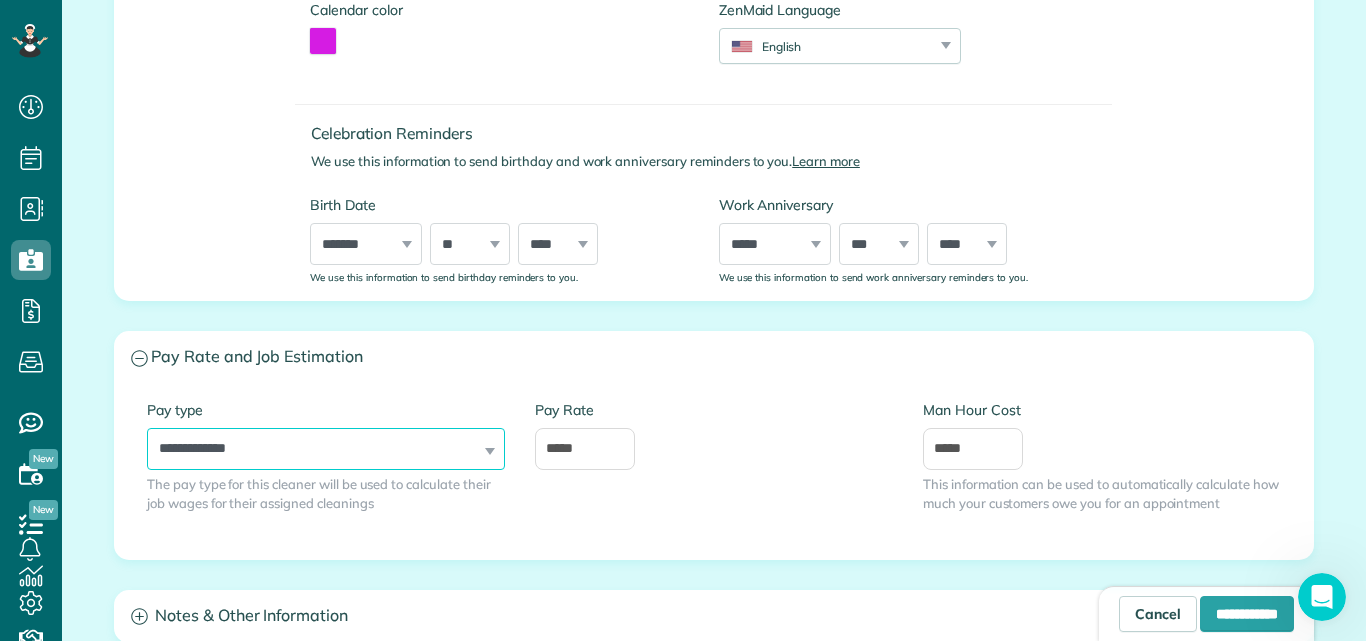 click on "**********" at bounding box center (326, 449) 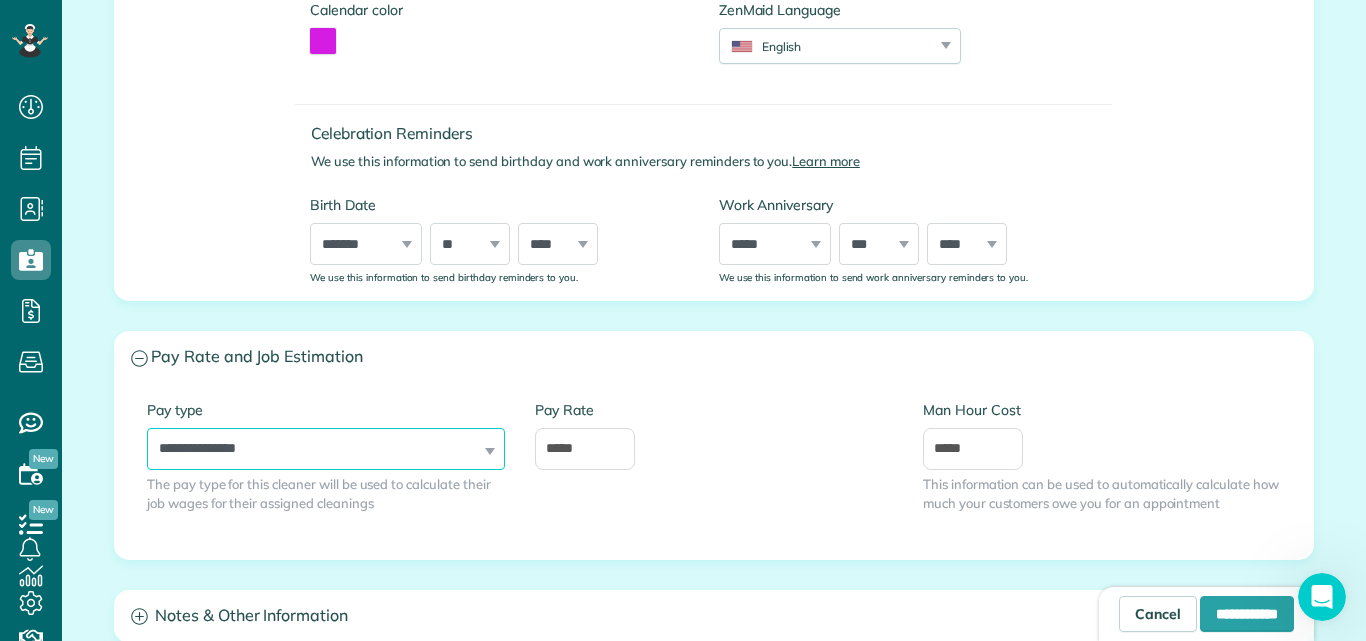 click on "**********" at bounding box center [326, 449] 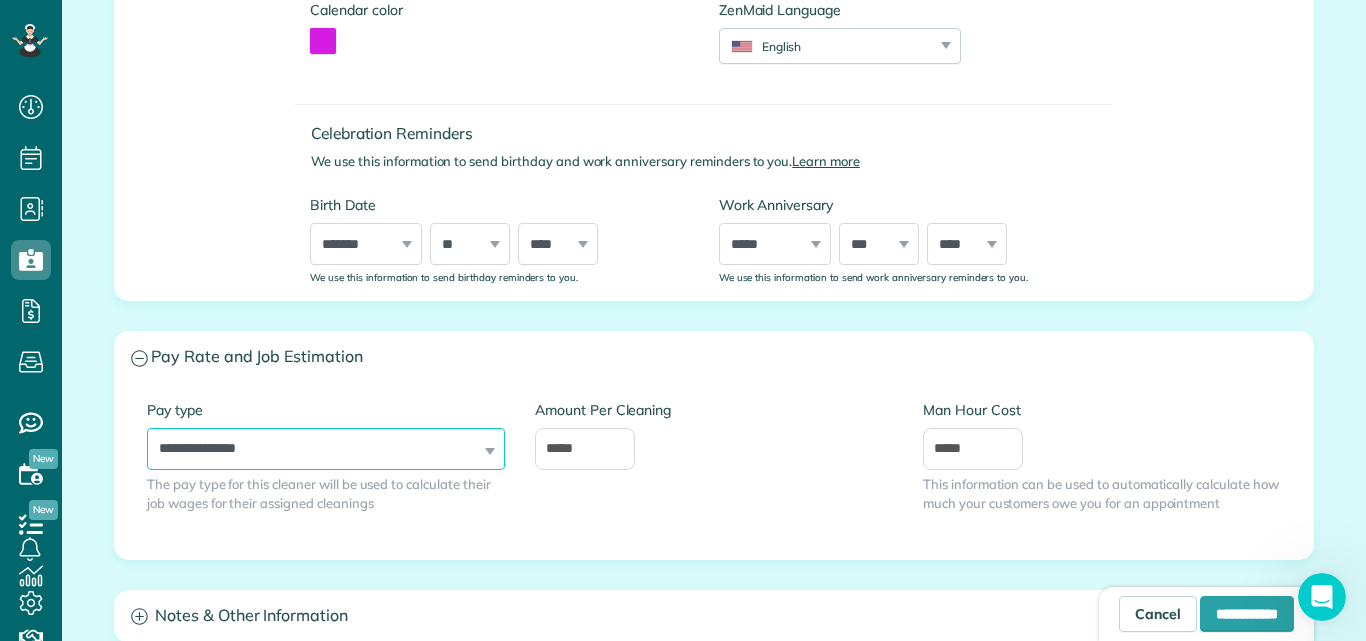 click on "**********" at bounding box center (326, 449) 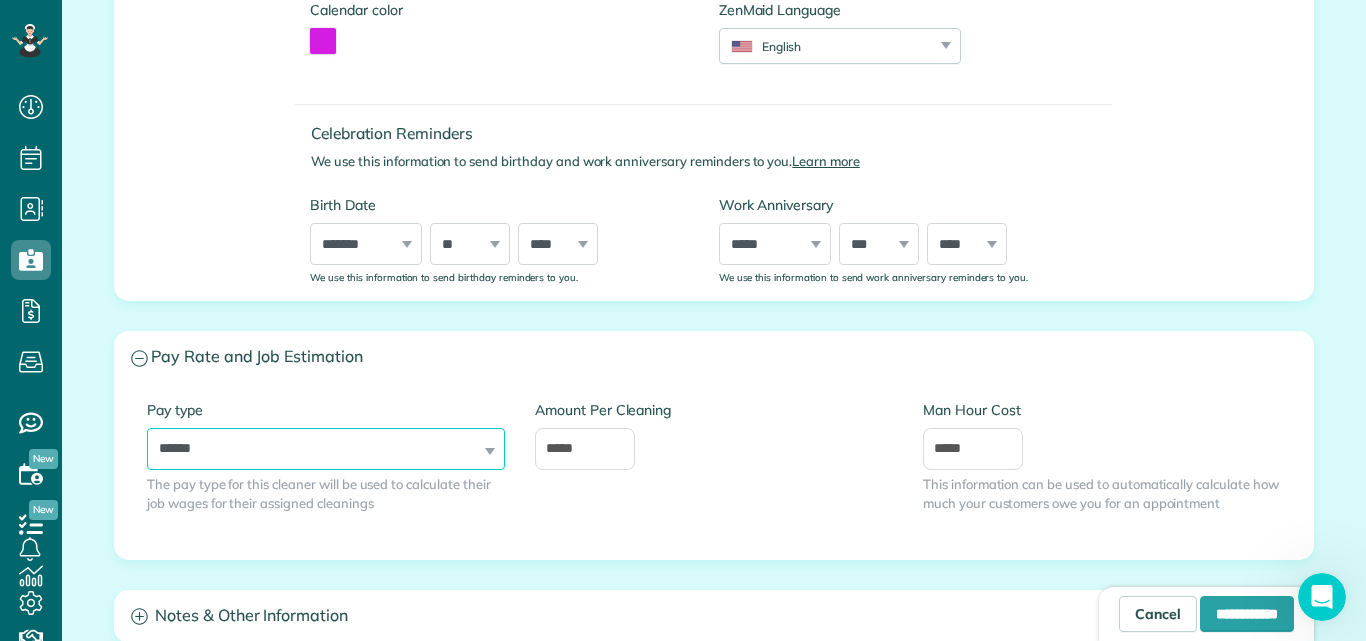 click on "**********" at bounding box center (326, 449) 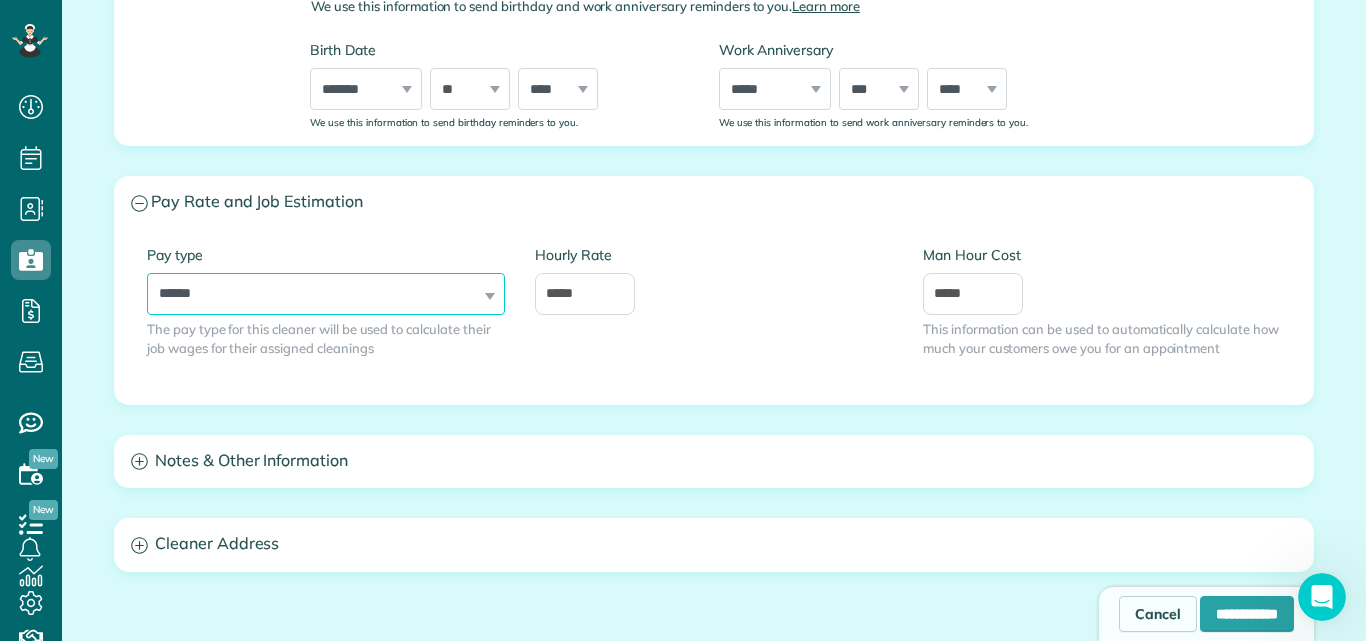 scroll, scrollTop: 904, scrollLeft: 0, axis: vertical 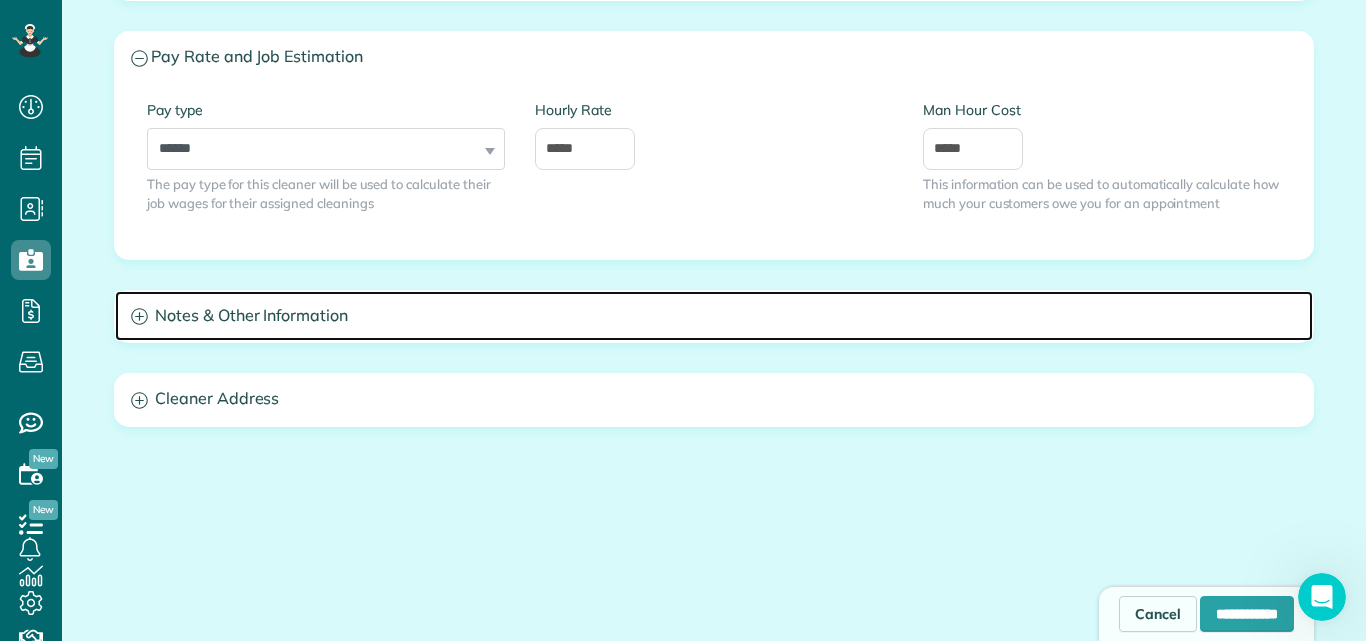 click on "Notes & Other Information" at bounding box center (714, 316) 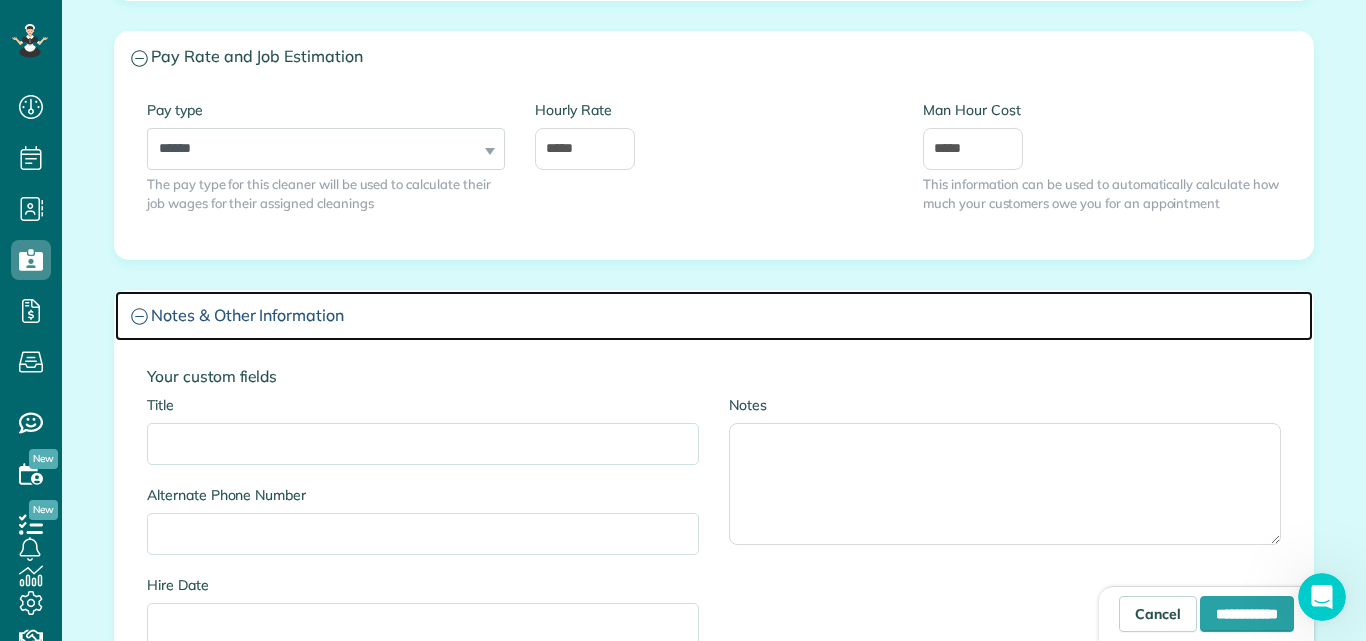 scroll, scrollTop: 1404, scrollLeft: 0, axis: vertical 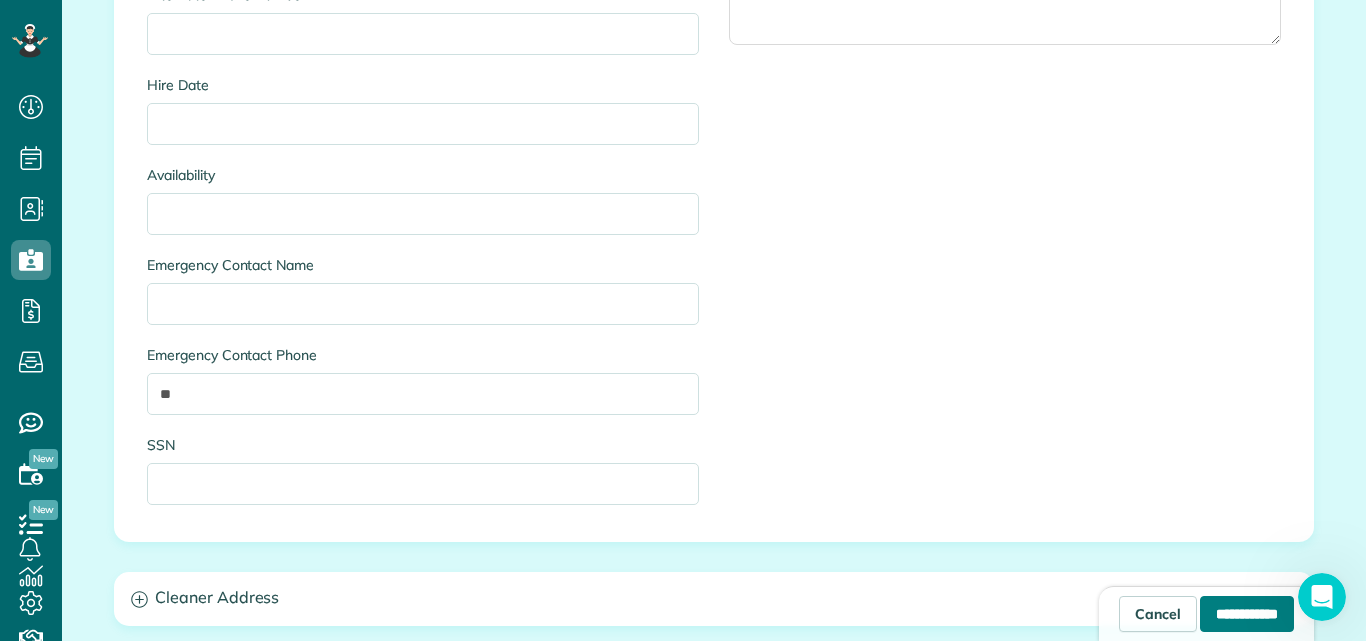 click on "**********" at bounding box center [1247, 614] 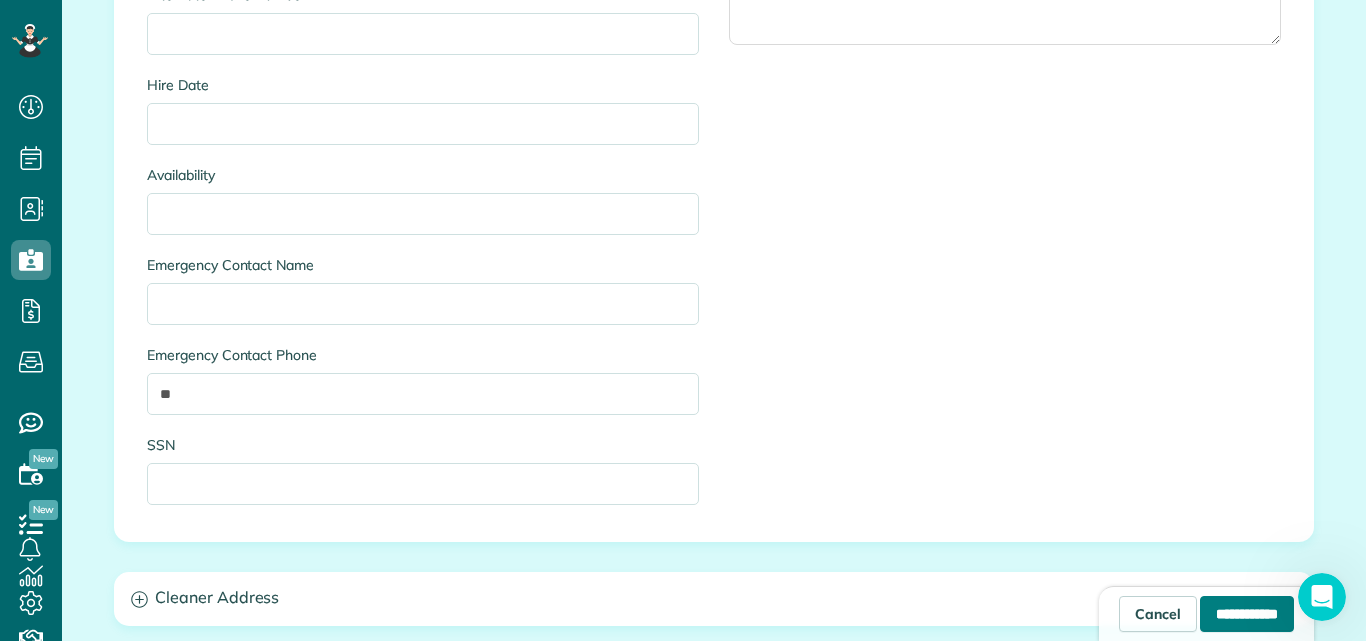 type on "**********" 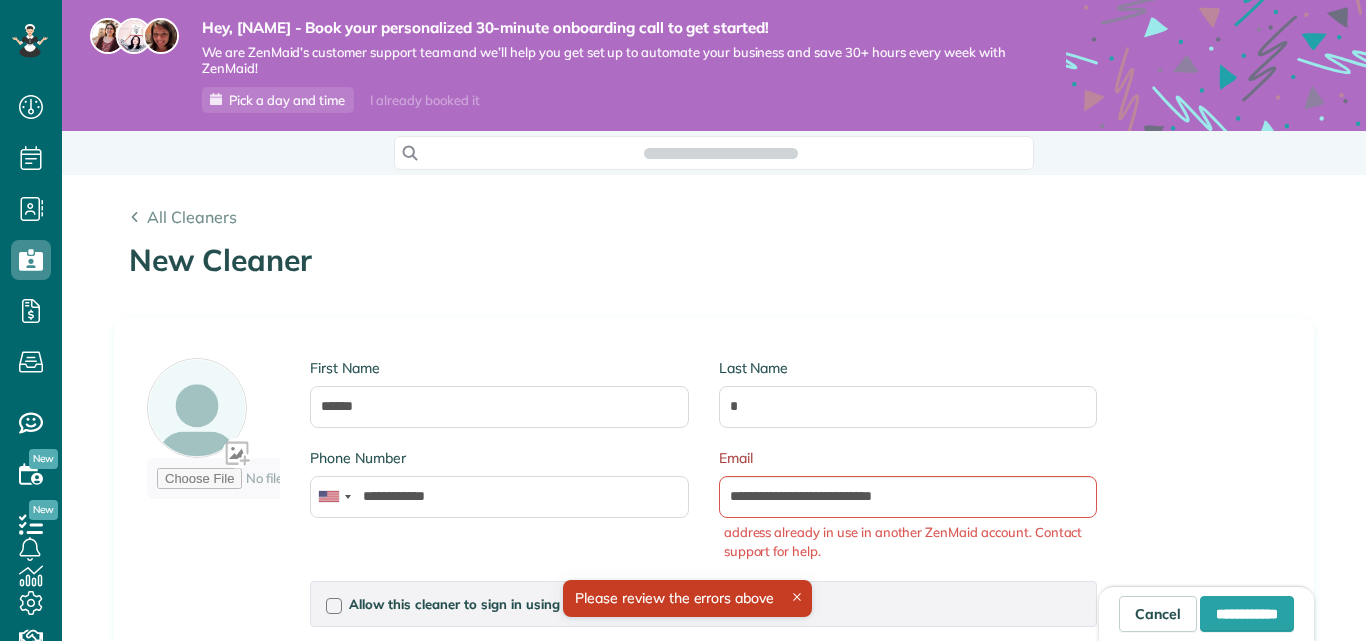 scroll, scrollTop: 0, scrollLeft: 0, axis: both 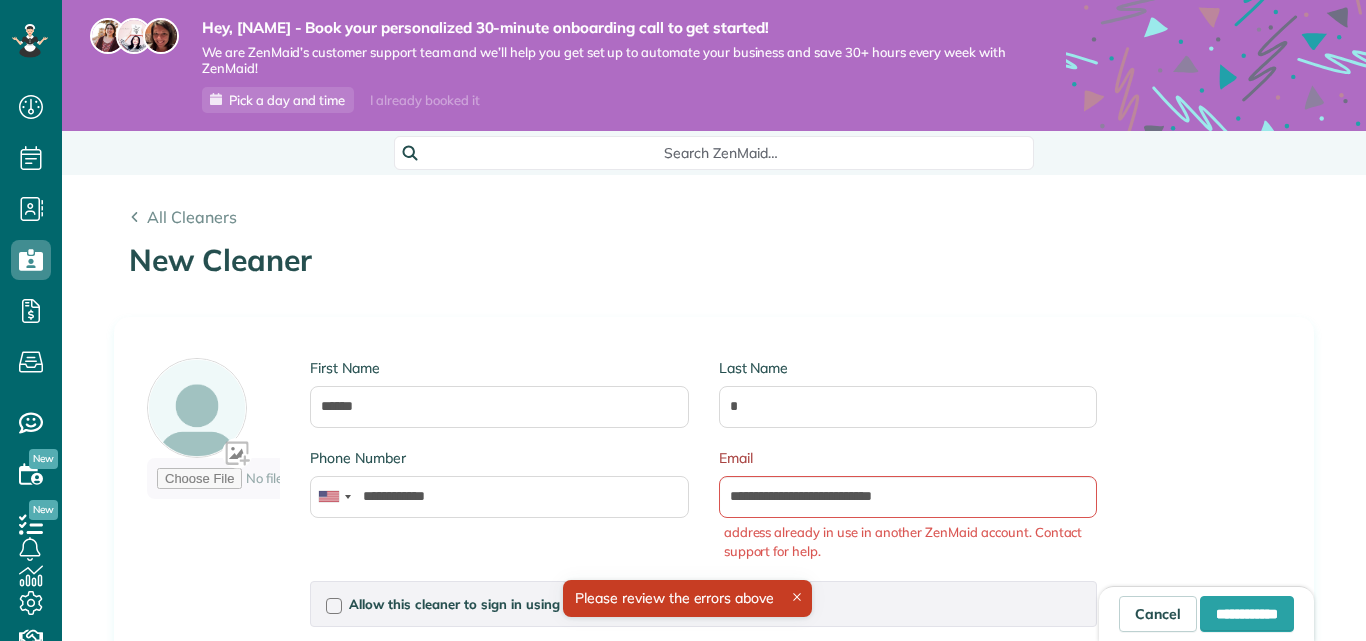 type on "**********" 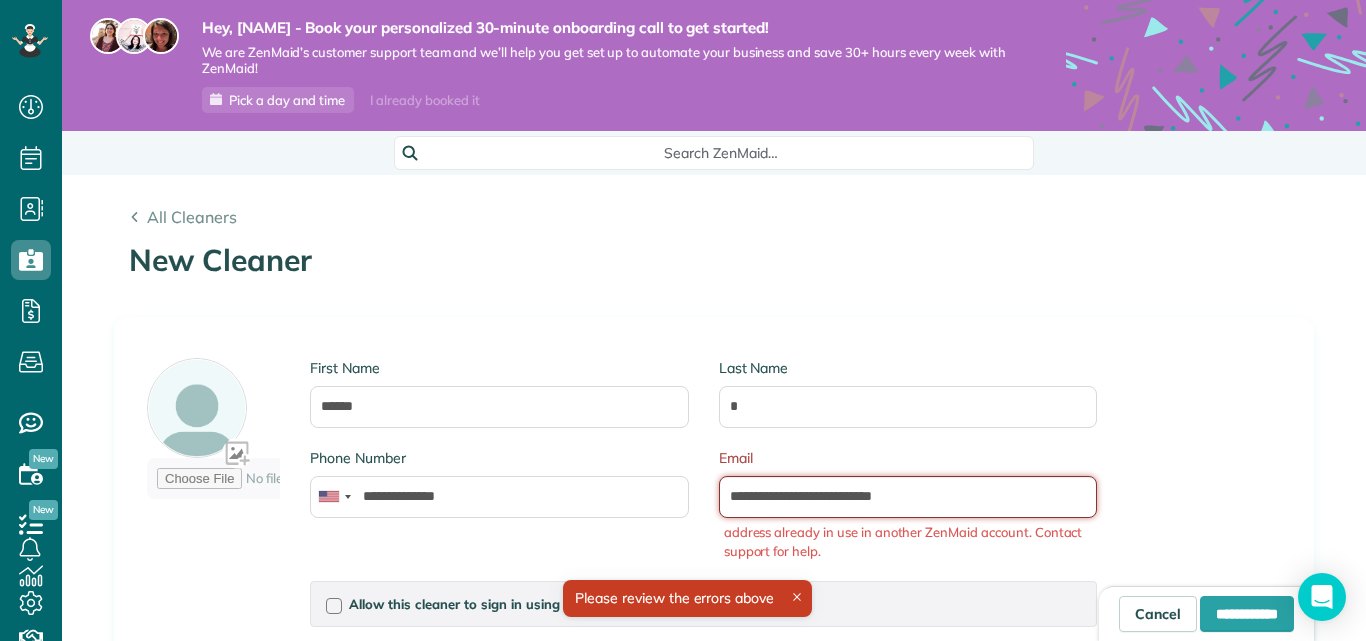 drag, startPoint x: 933, startPoint y: 494, endPoint x: 126, endPoint y: 488, distance: 807.0223 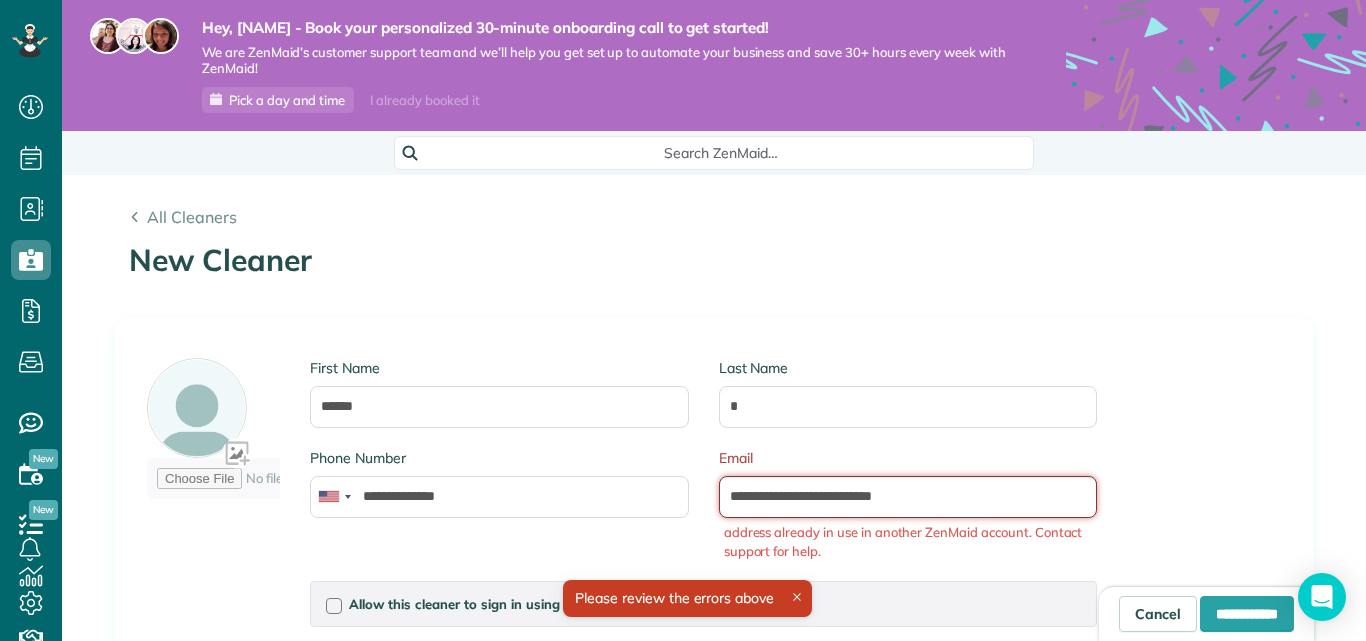 click on "**********" at bounding box center [622, 632] 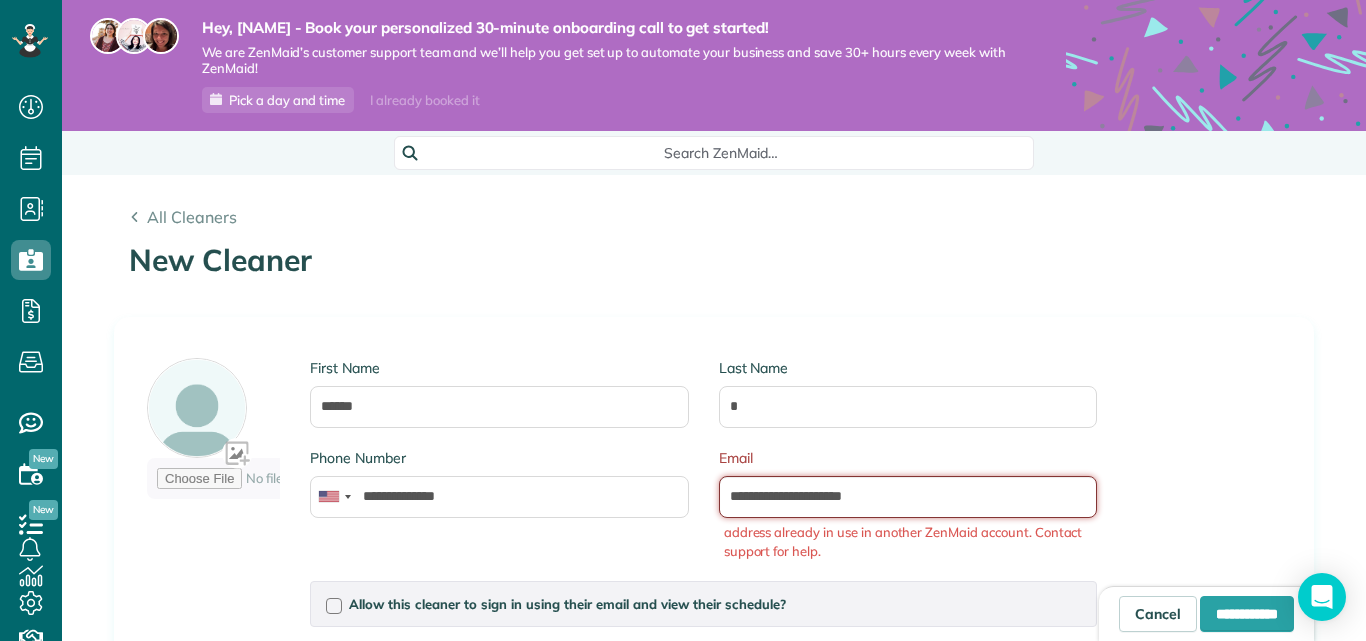 type on "**********" 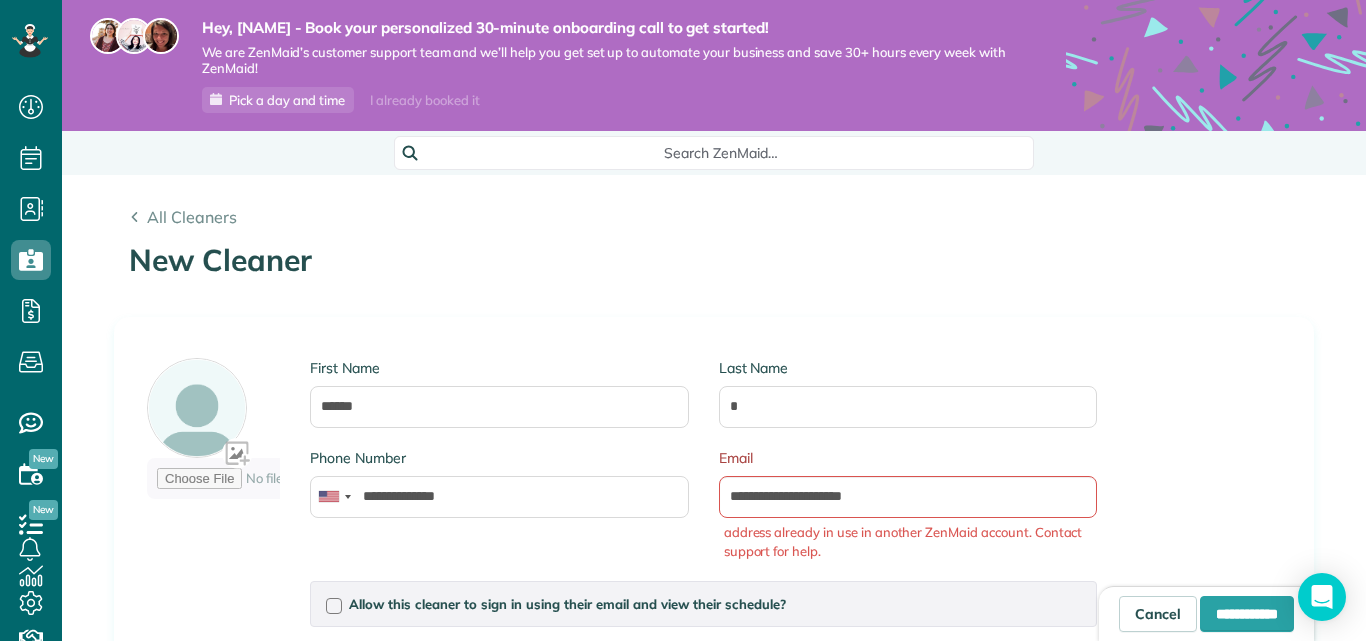 click on "**********" at bounding box center [714, 818] 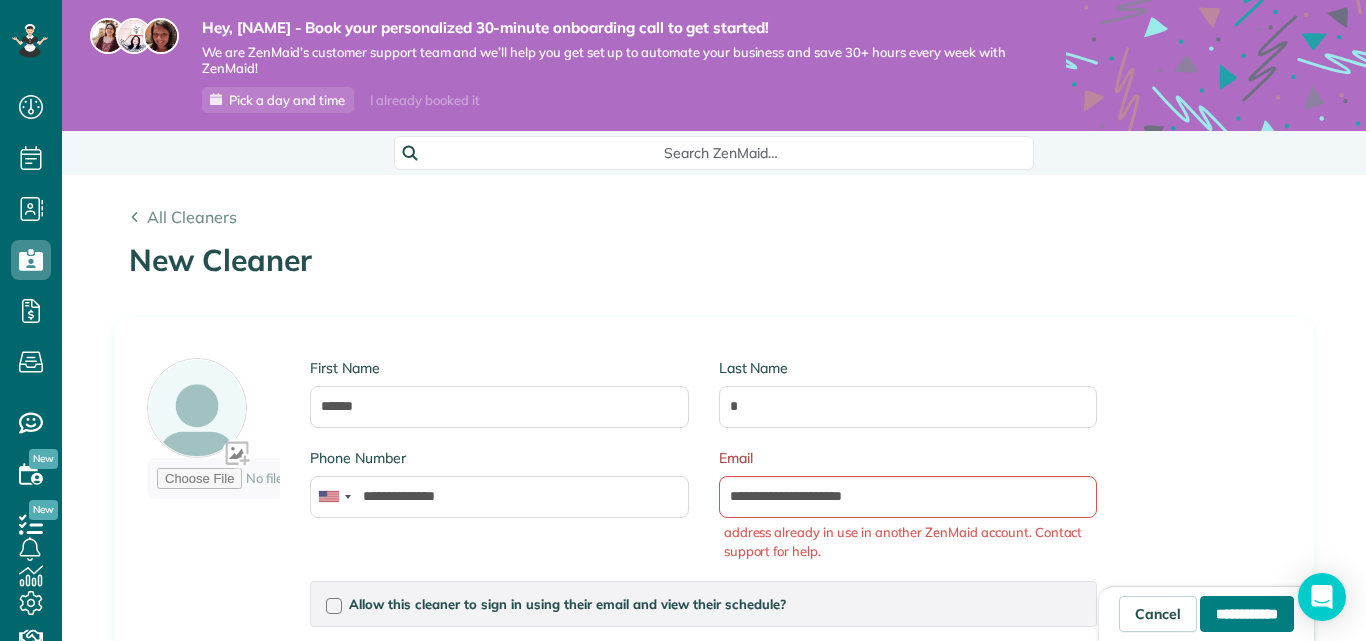 click on "**********" at bounding box center (1247, 614) 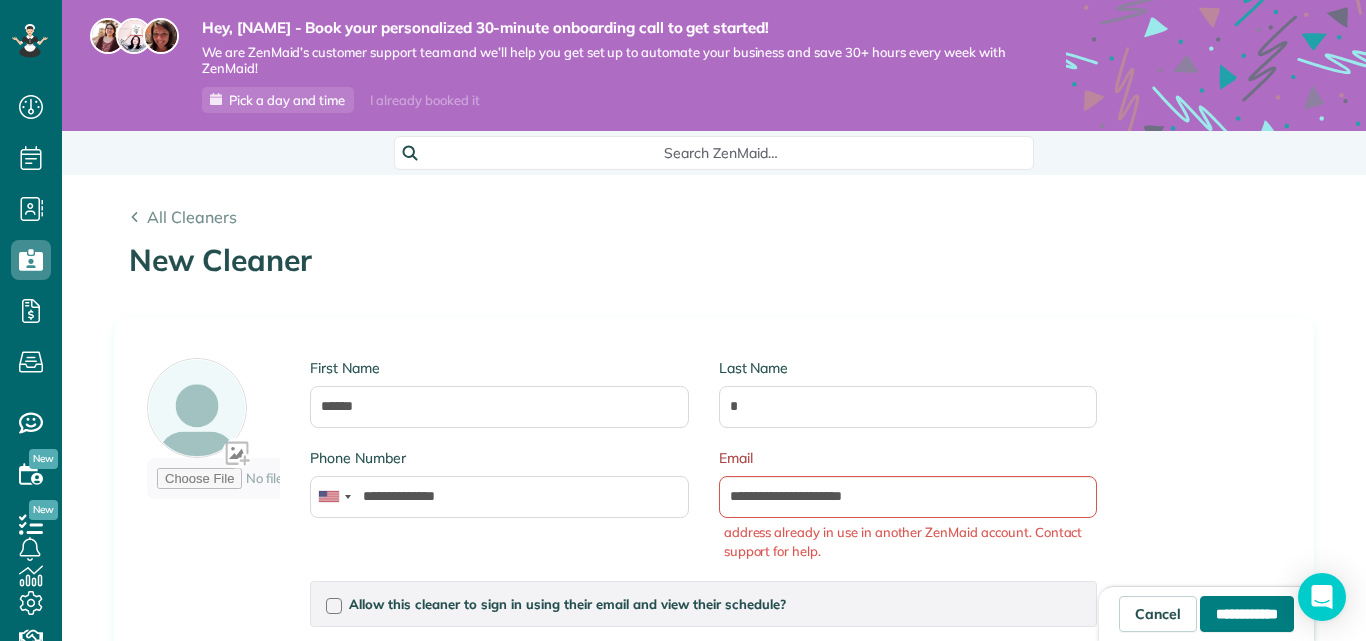 type on "**********" 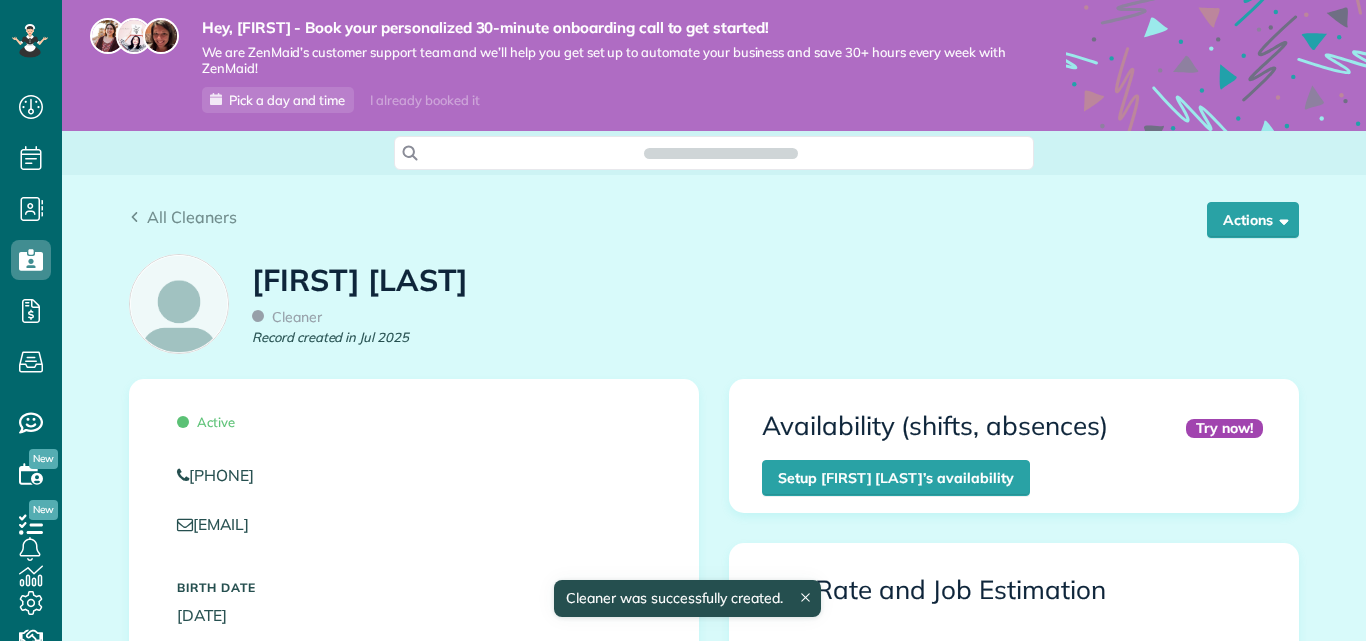 scroll, scrollTop: 0, scrollLeft: 0, axis: both 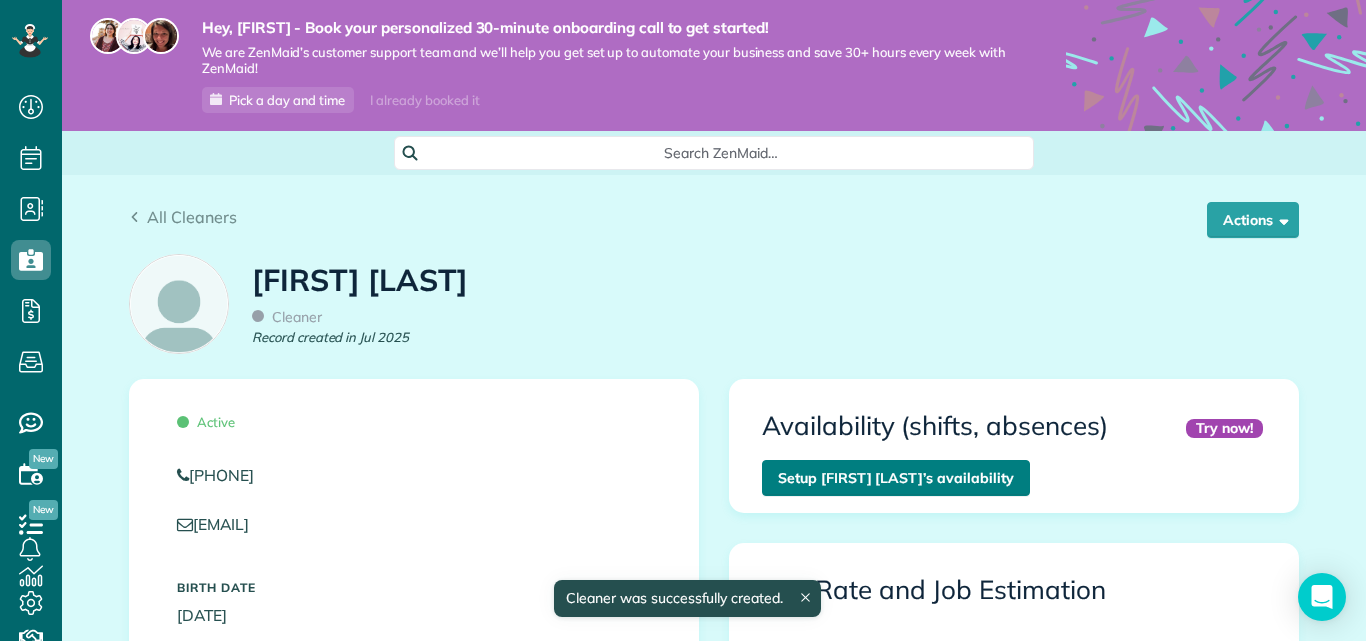 click on "Setup Joanna S’s availability" at bounding box center [896, 478] 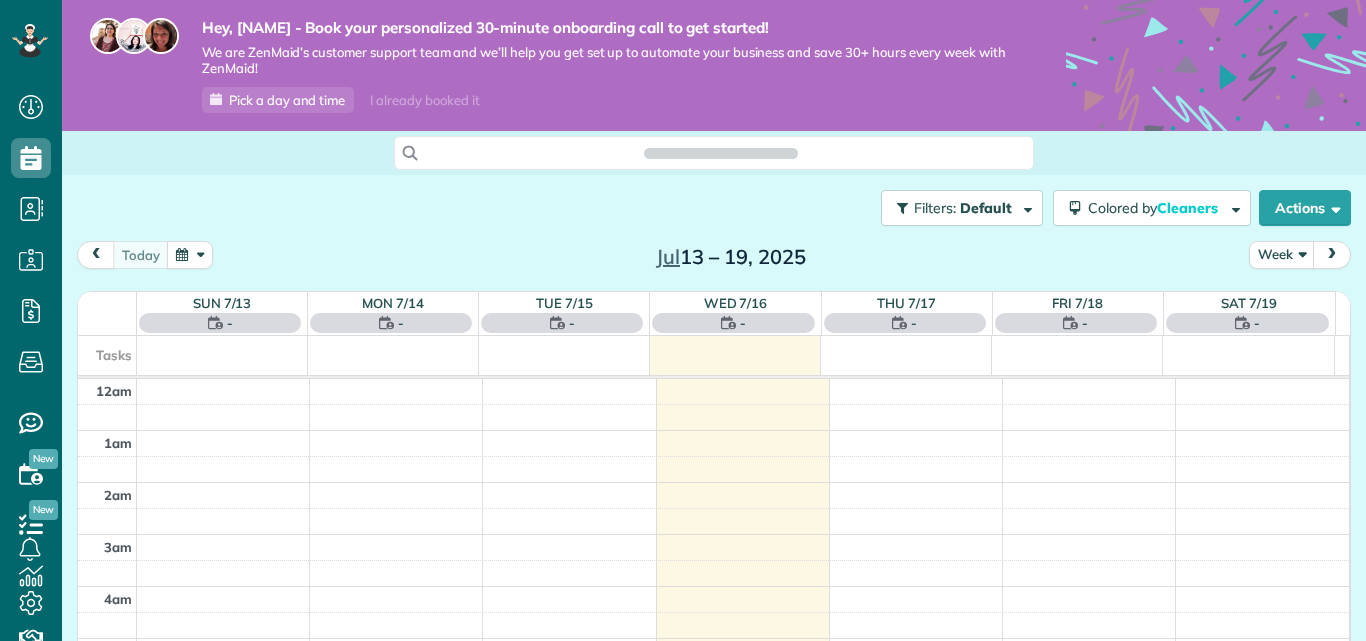scroll, scrollTop: 0, scrollLeft: 0, axis: both 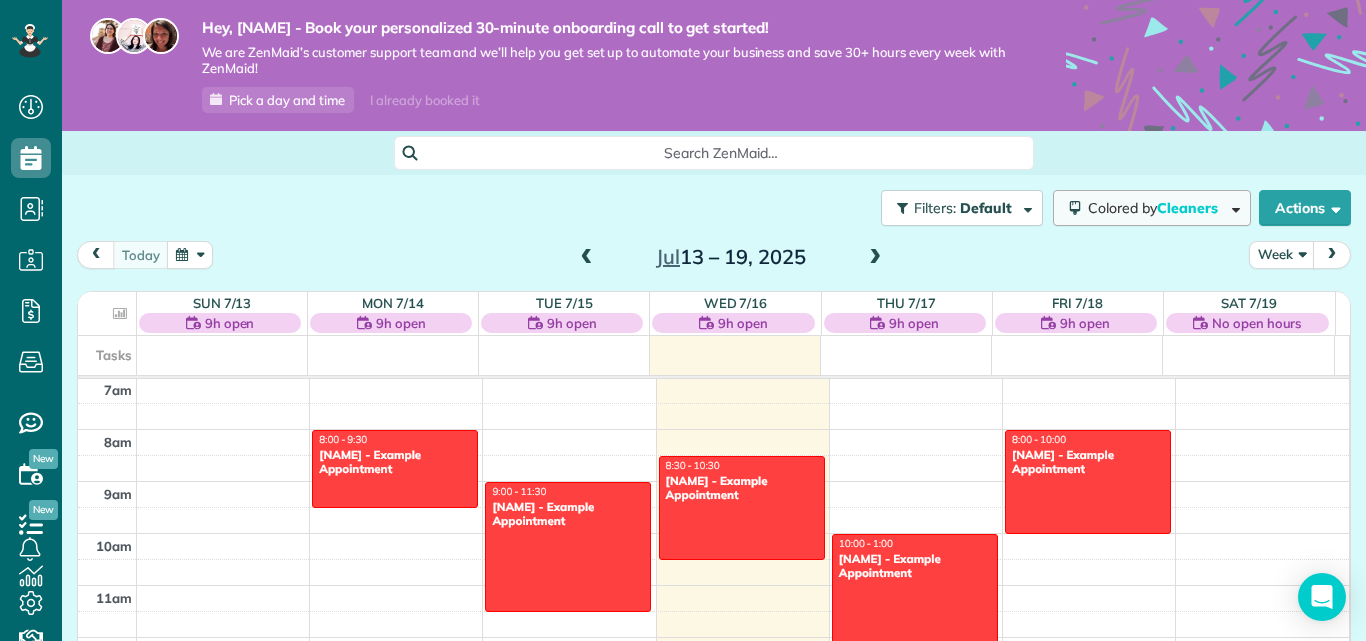 click on "Colored by  Cleaners" at bounding box center [1156, 208] 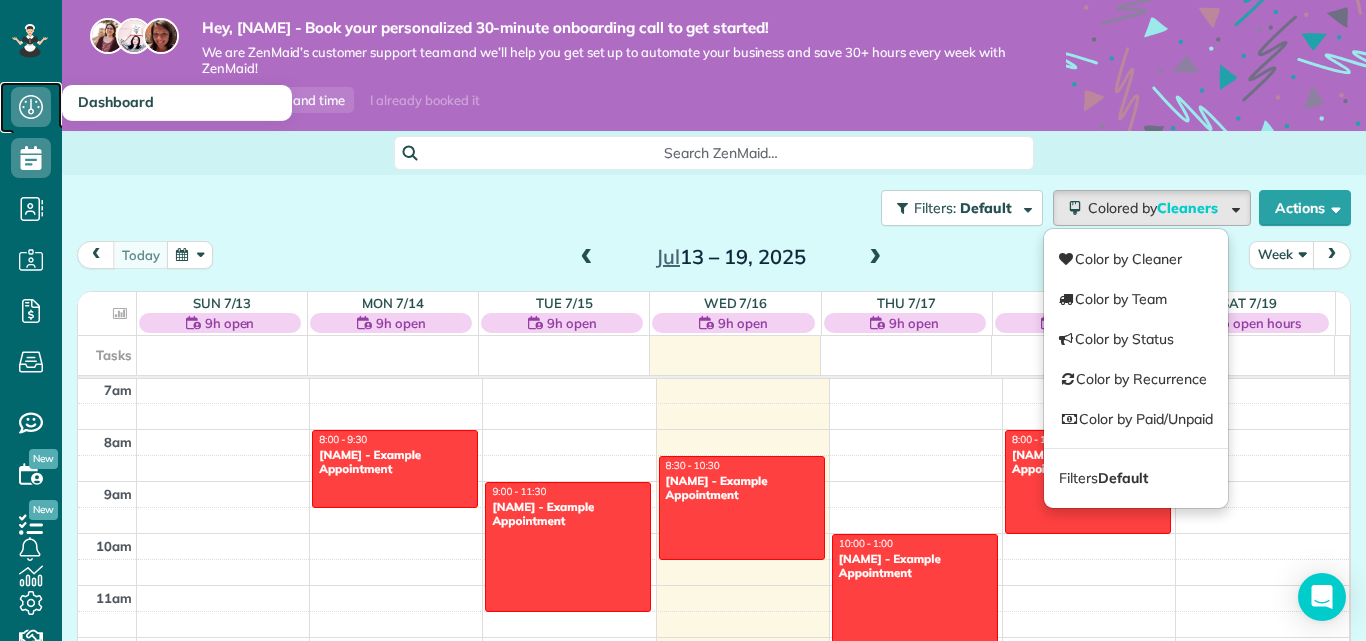 click 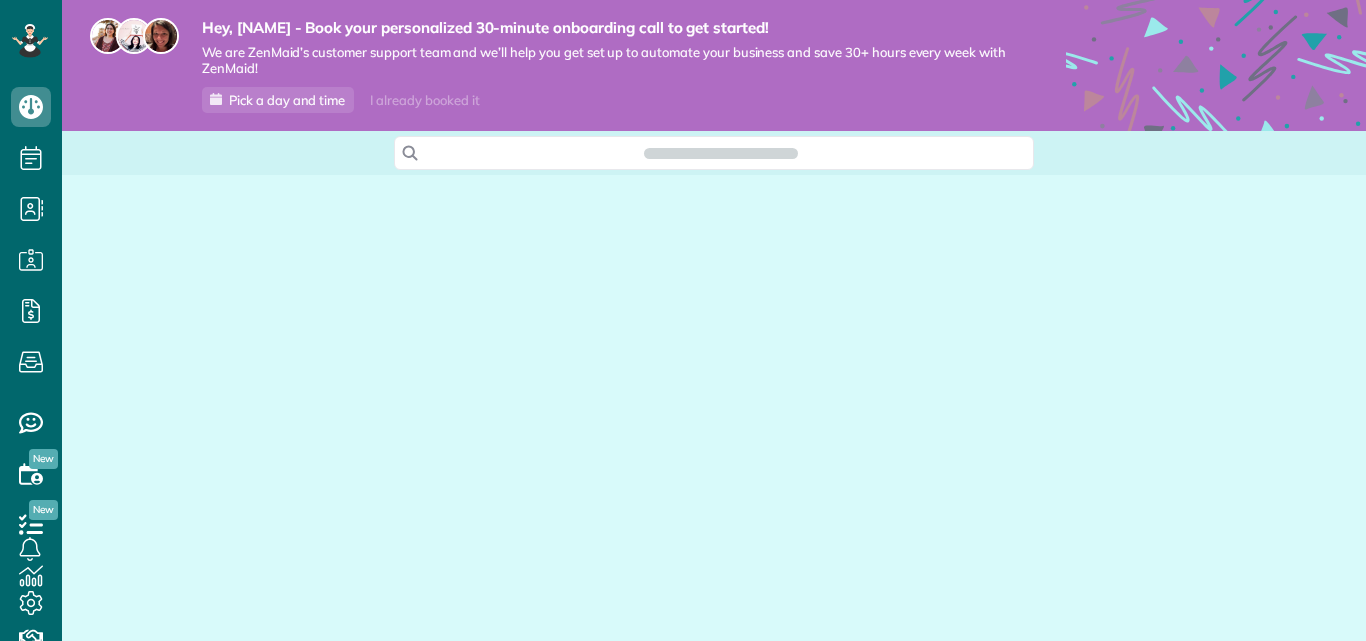 scroll, scrollTop: 0, scrollLeft: 0, axis: both 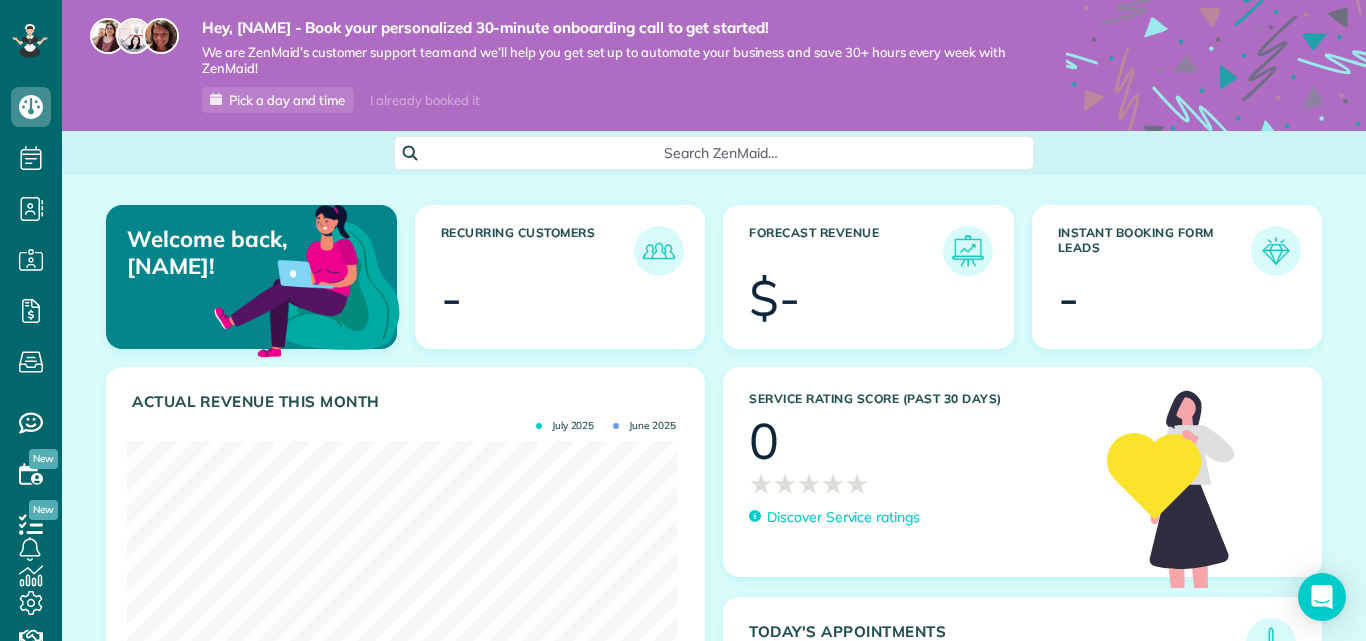 click on "-" at bounding box center (560, 298) 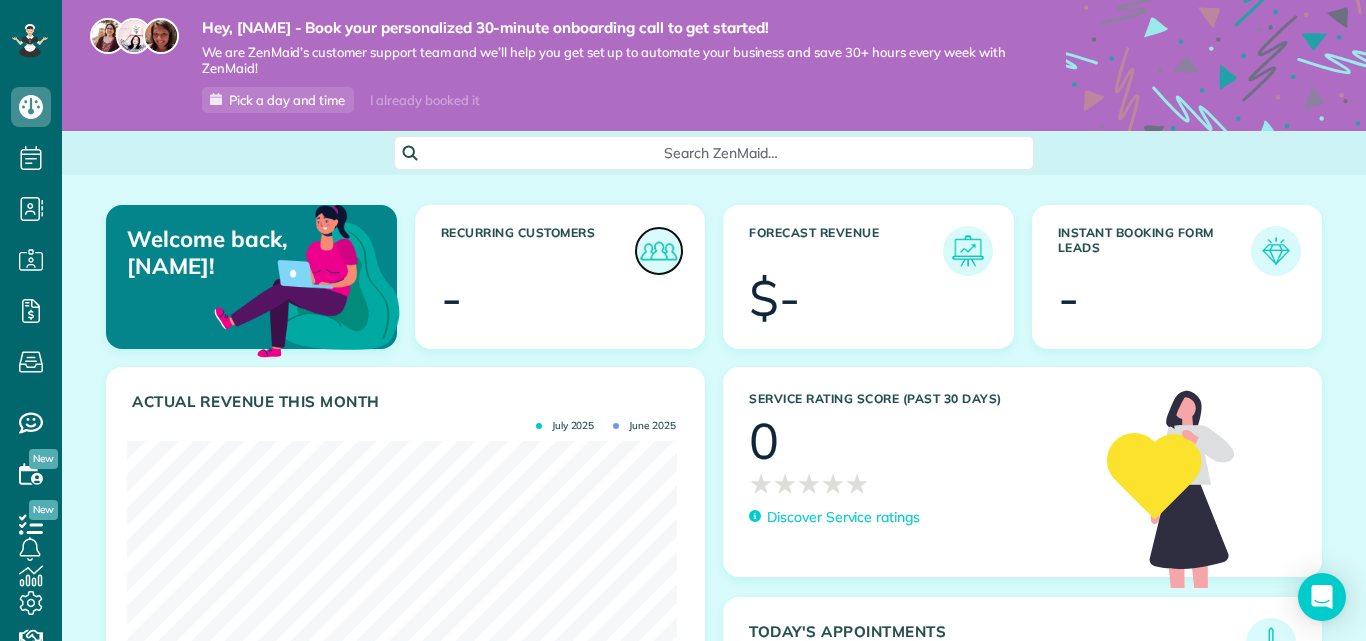 click at bounding box center [659, 251] 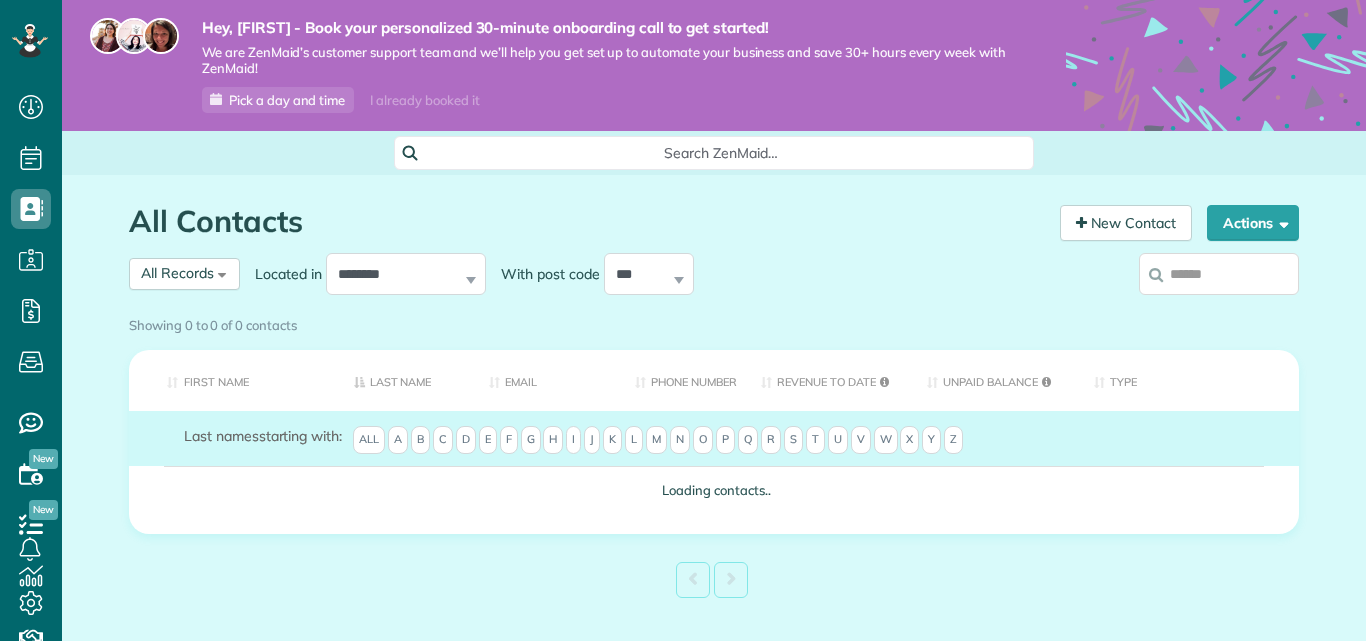 scroll, scrollTop: 0, scrollLeft: 0, axis: both 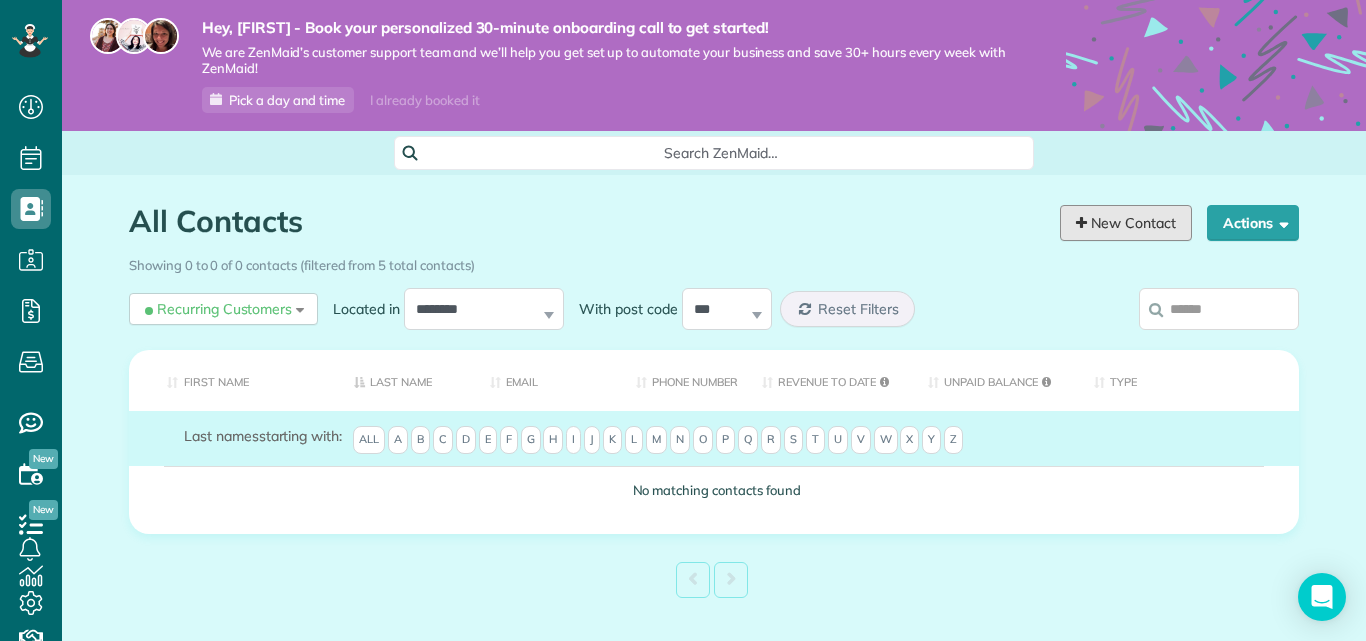 drag, startPoint x: 1122, startPoint y: 235, endPoint x: 1093, endPoint y: 256, distance: 35.805027 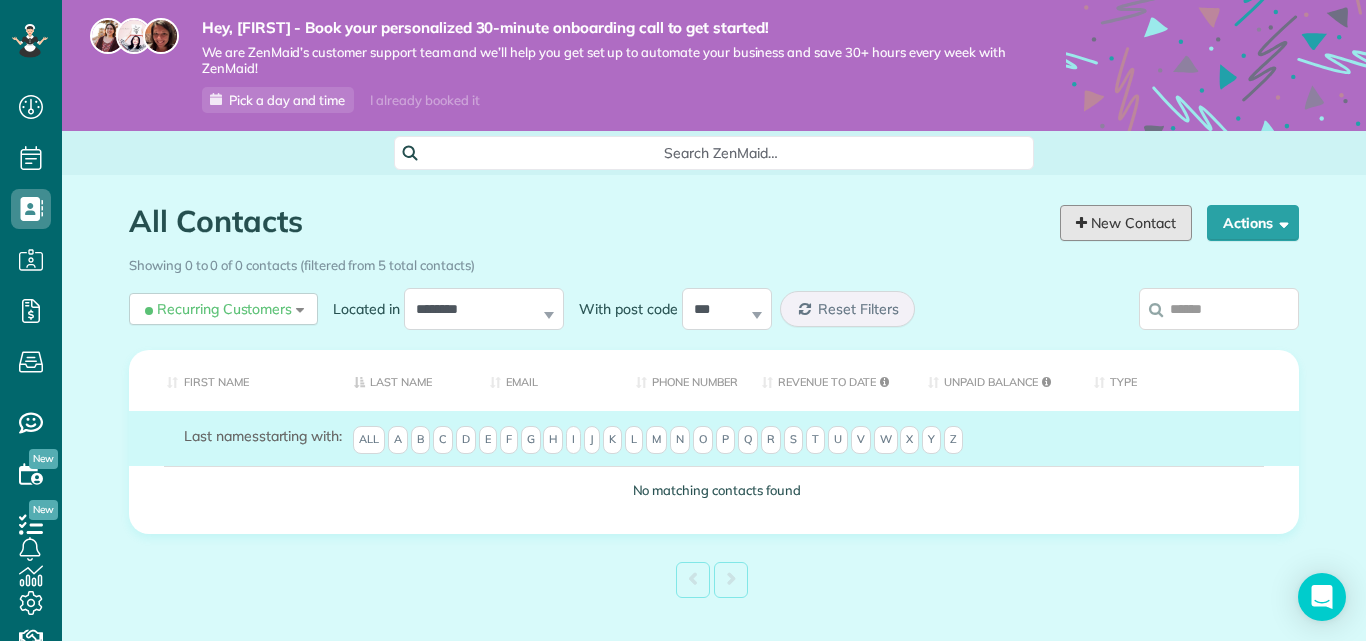 click on "New Contact" at bounding box center (1126, 223) 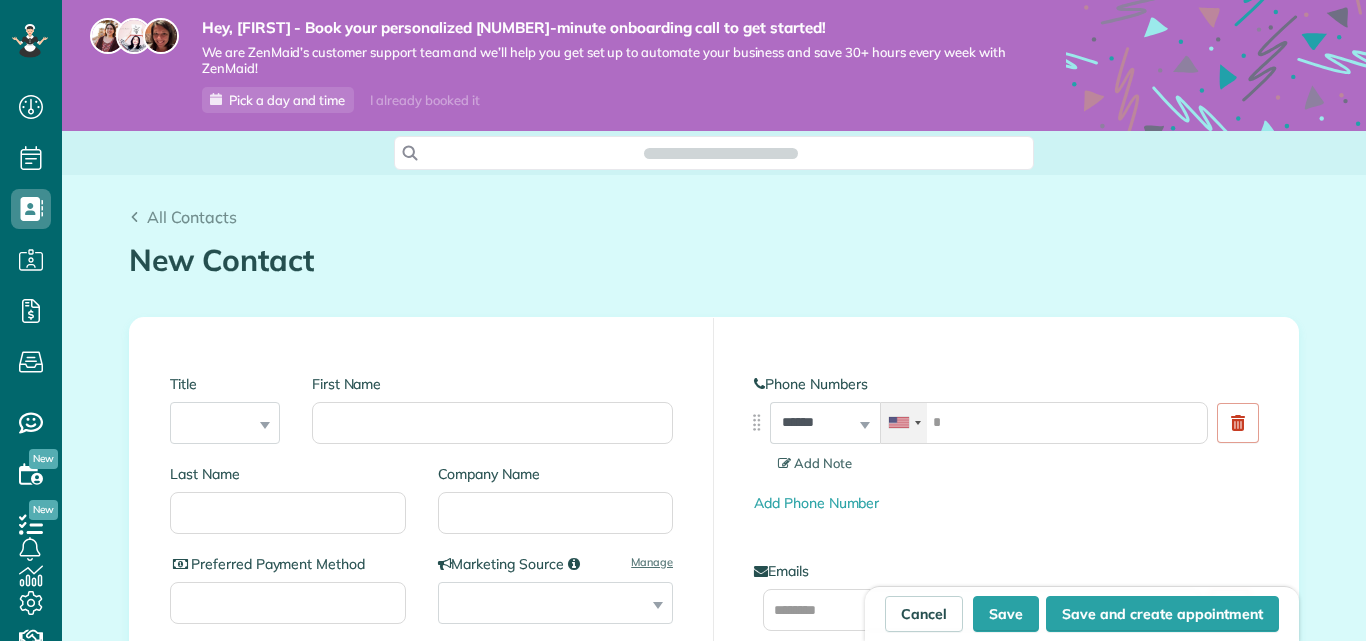 scroll, scrollTop: 0, scrollLeft: 0, axis: both 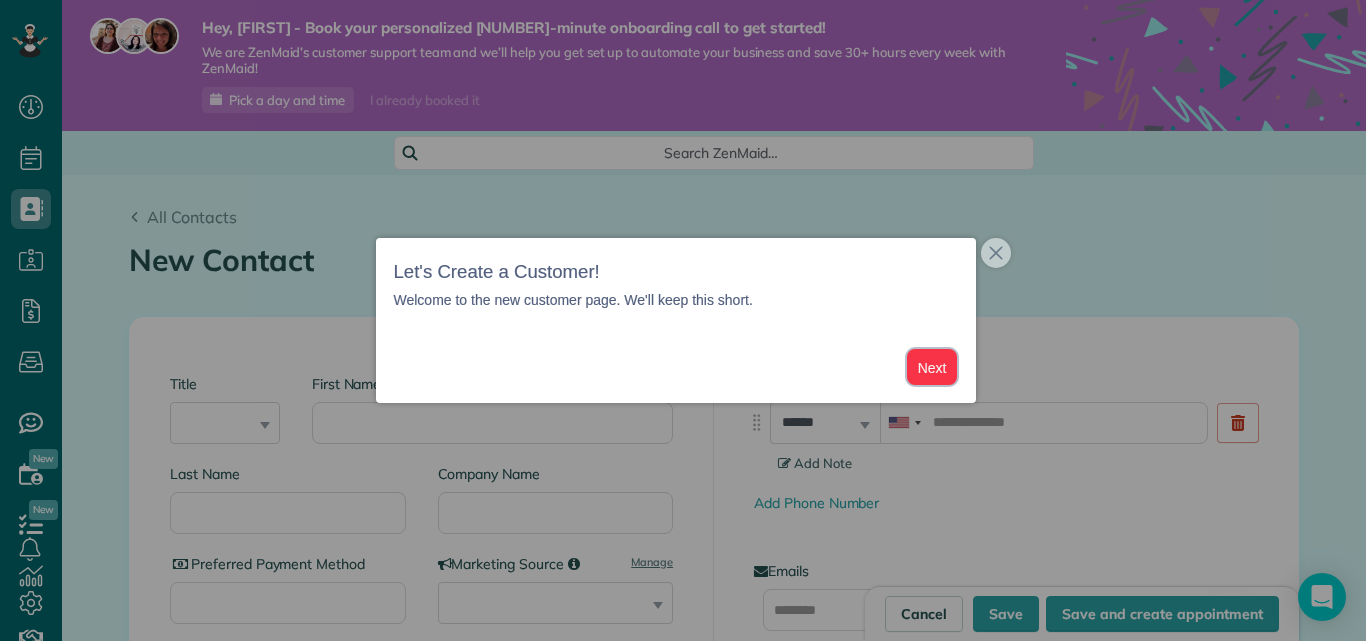 click on "Next" at bounding box center (932, 367) 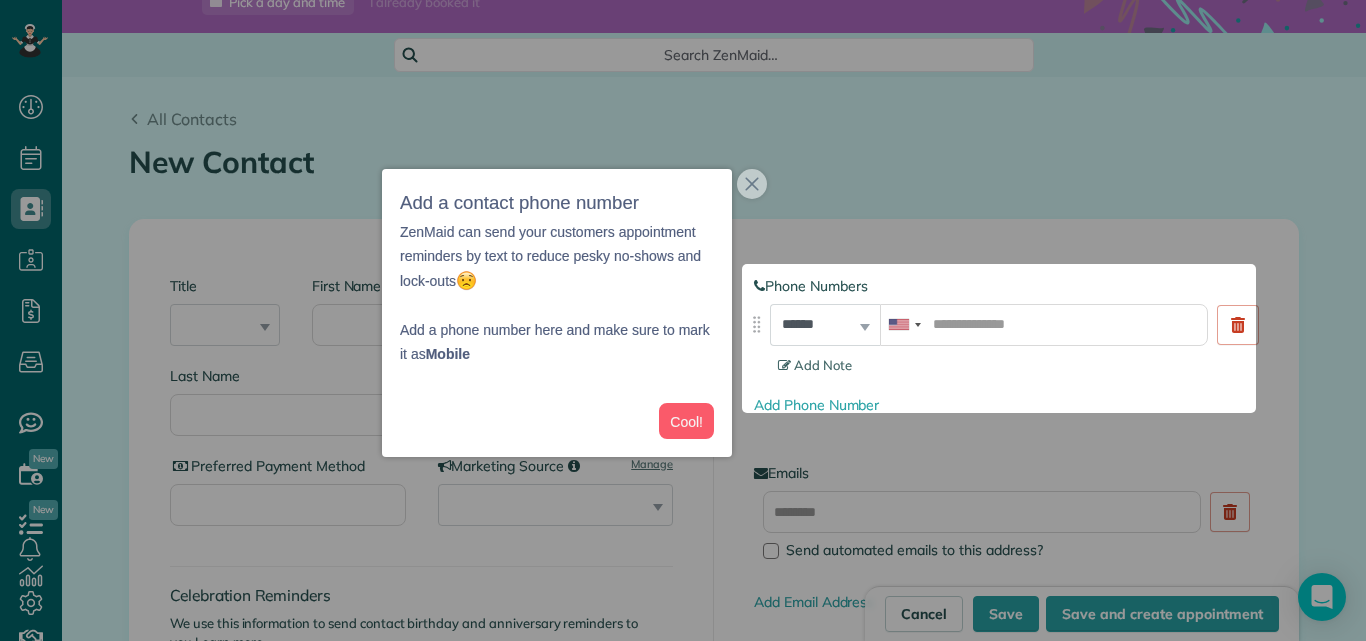 scroll, scrollTop: 123, scrollLeft: 0, axis: vertical 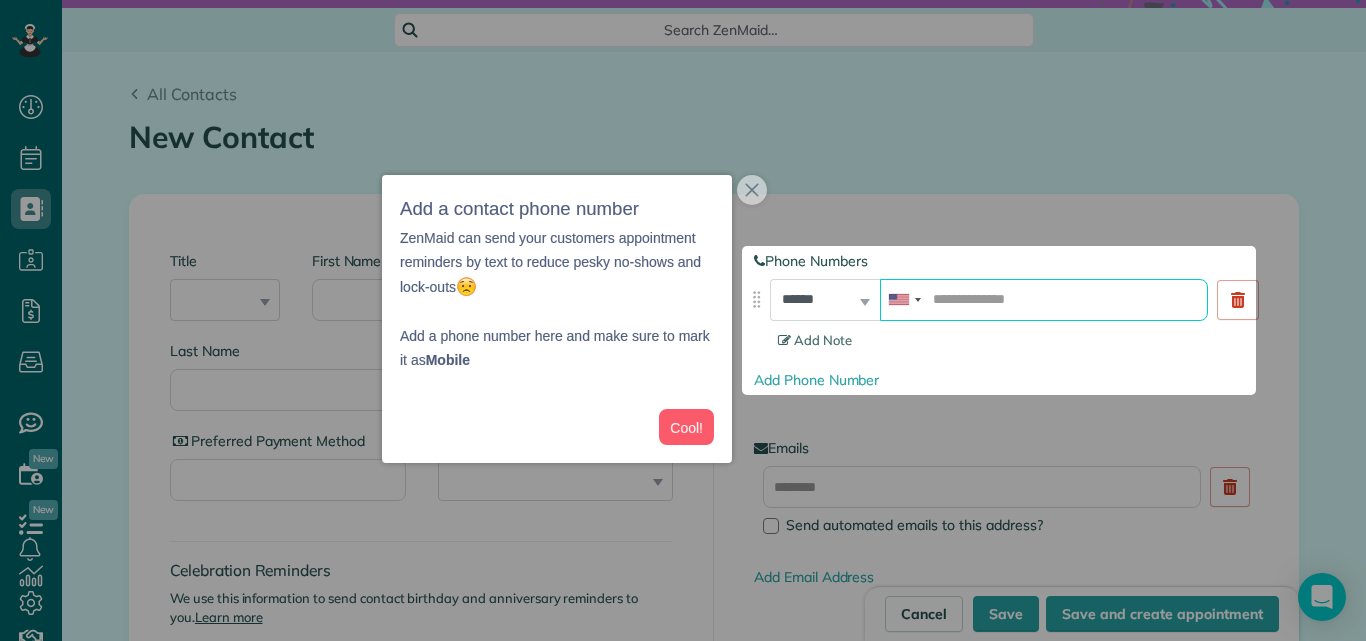click at bounding box center (1044, 300) 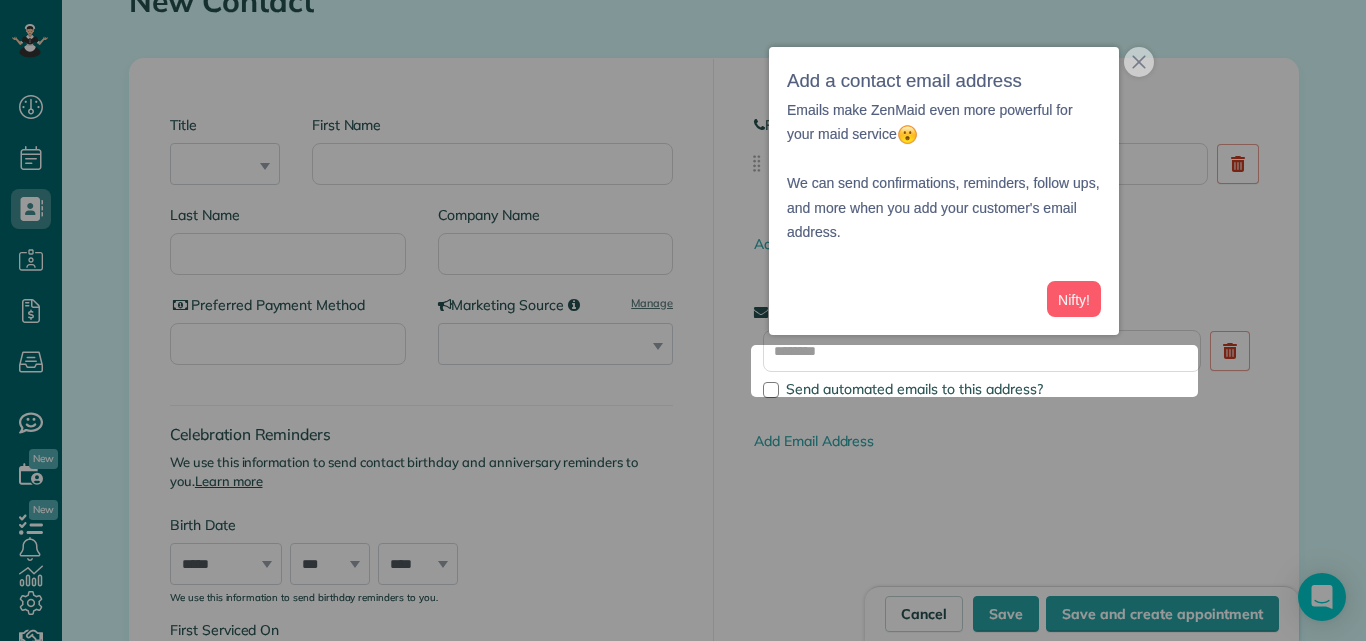 scroll, scrollTop: 290, scrollLeft: 0, axis: vertical 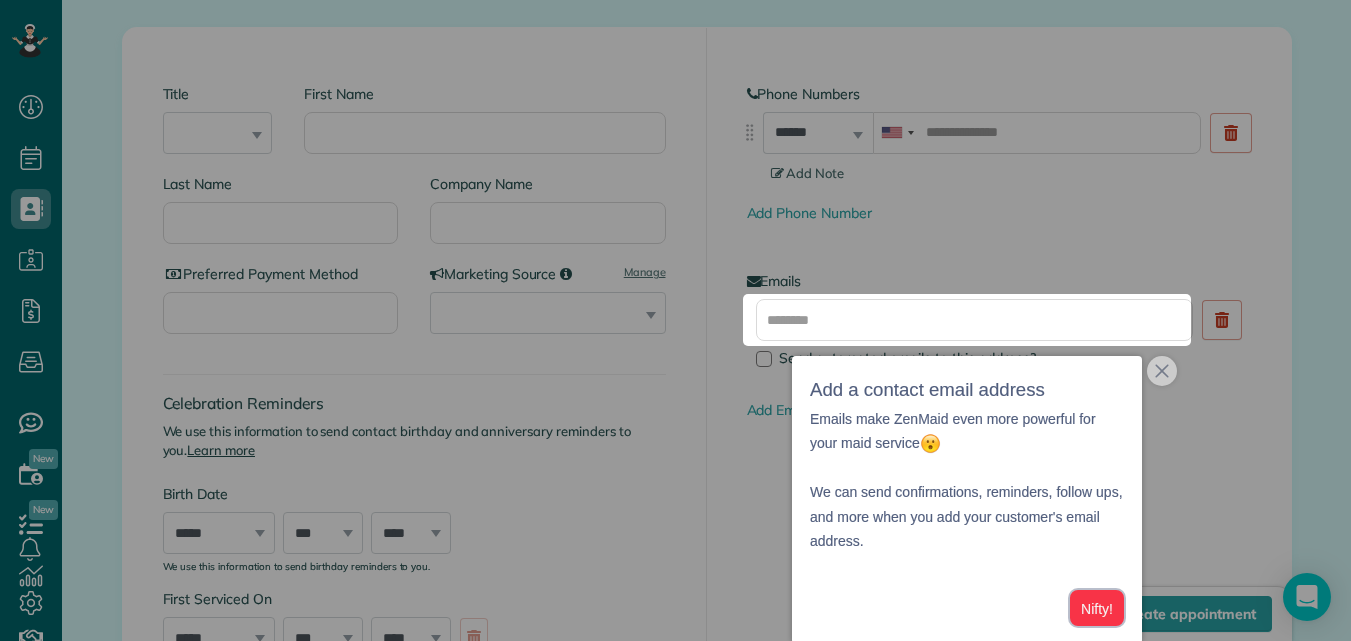 click on "Nifty!" at bounding box center [1097, 608] 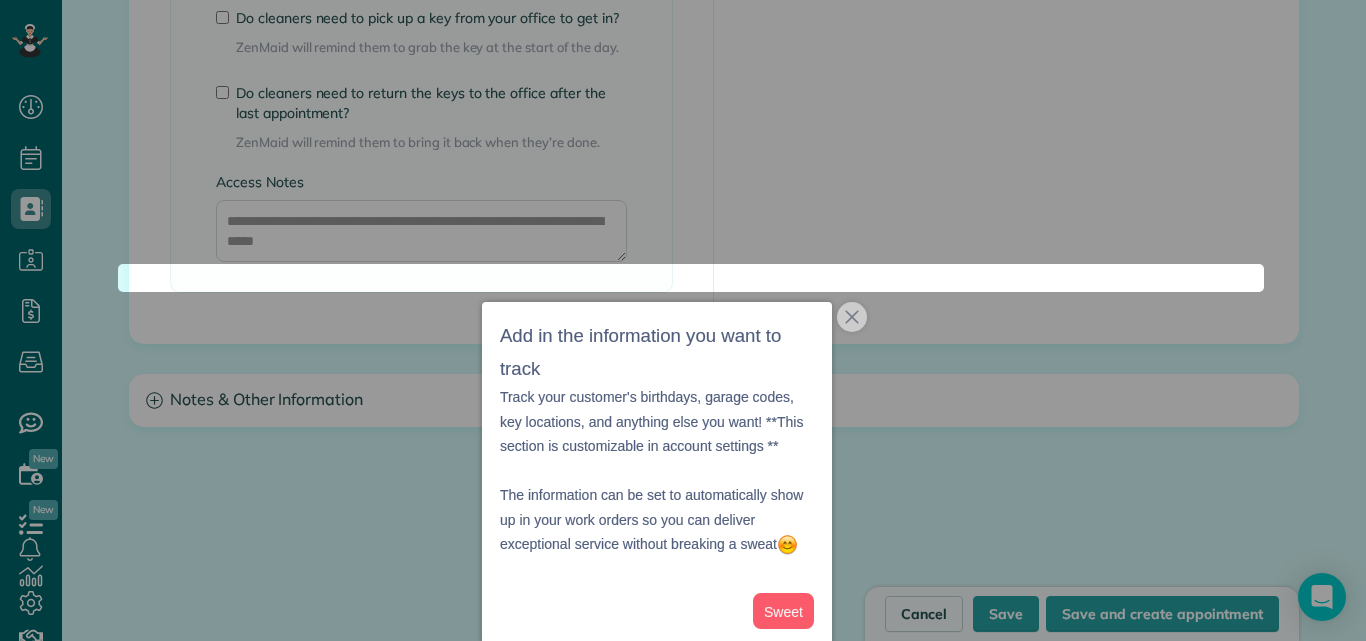 scroll, scrollTop: 1802, scrollLeft: 0, axis: vertical 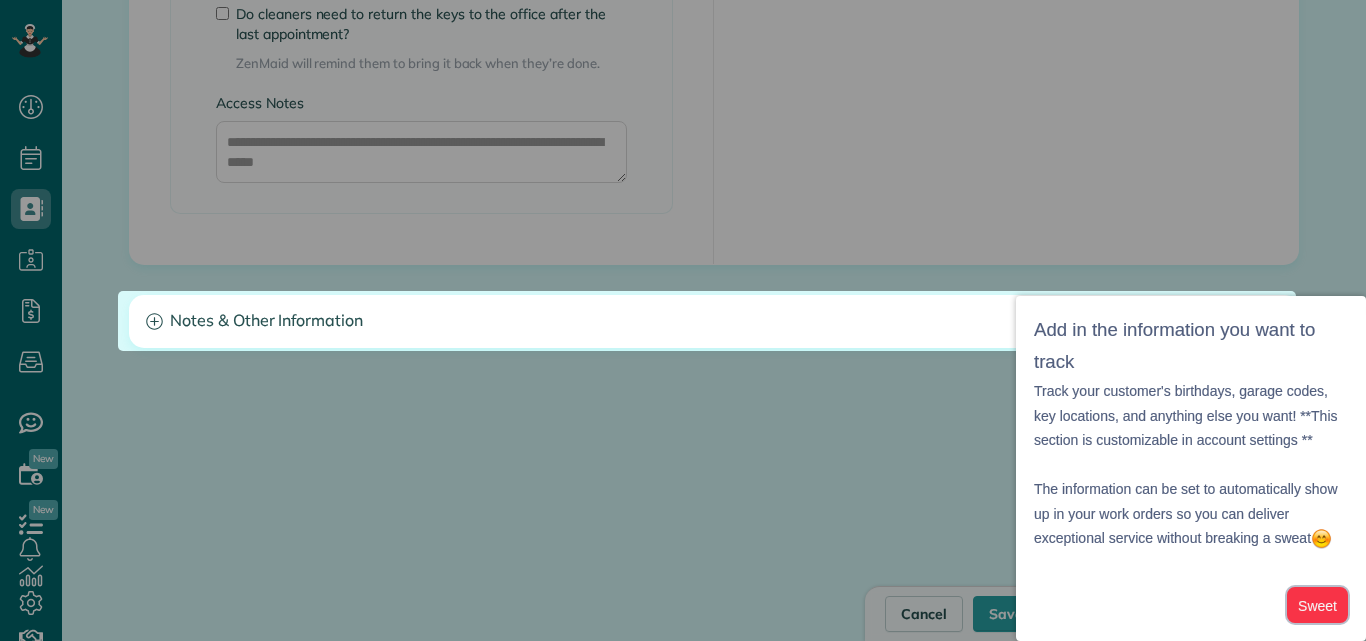 click on "Sweet" at bounding box center [1317, 605] 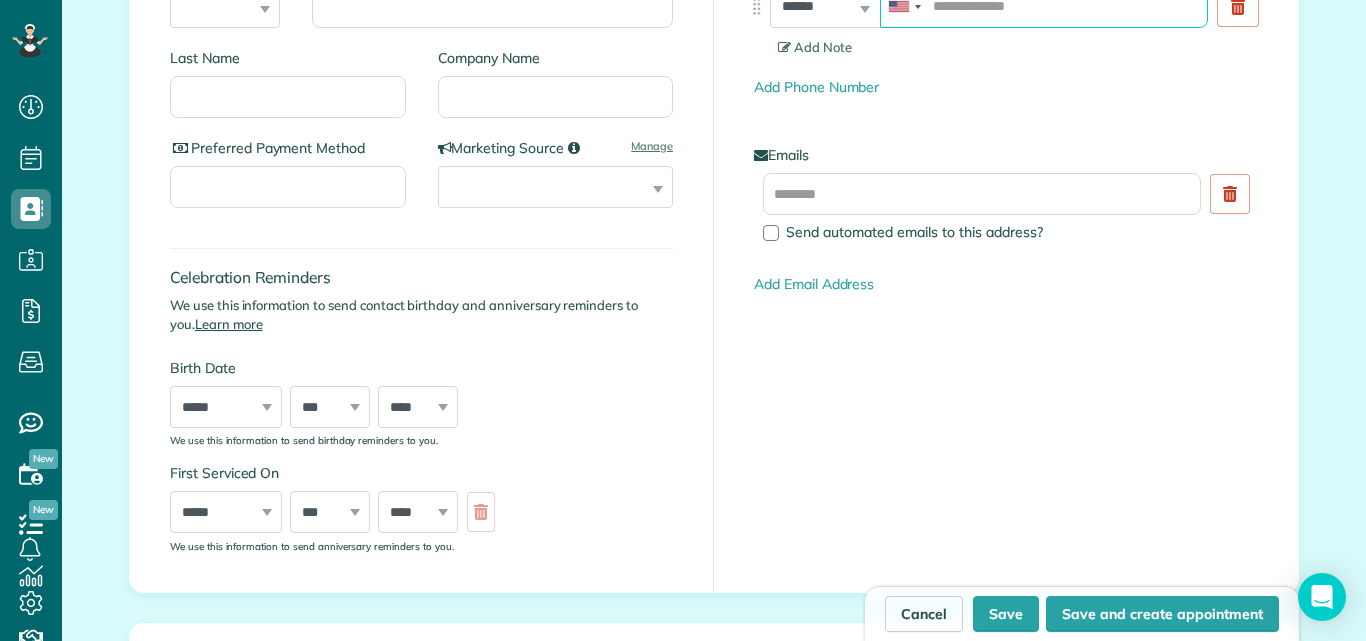 scroll, scrollTop: 202, scrollLeft: 0, axis: vertical 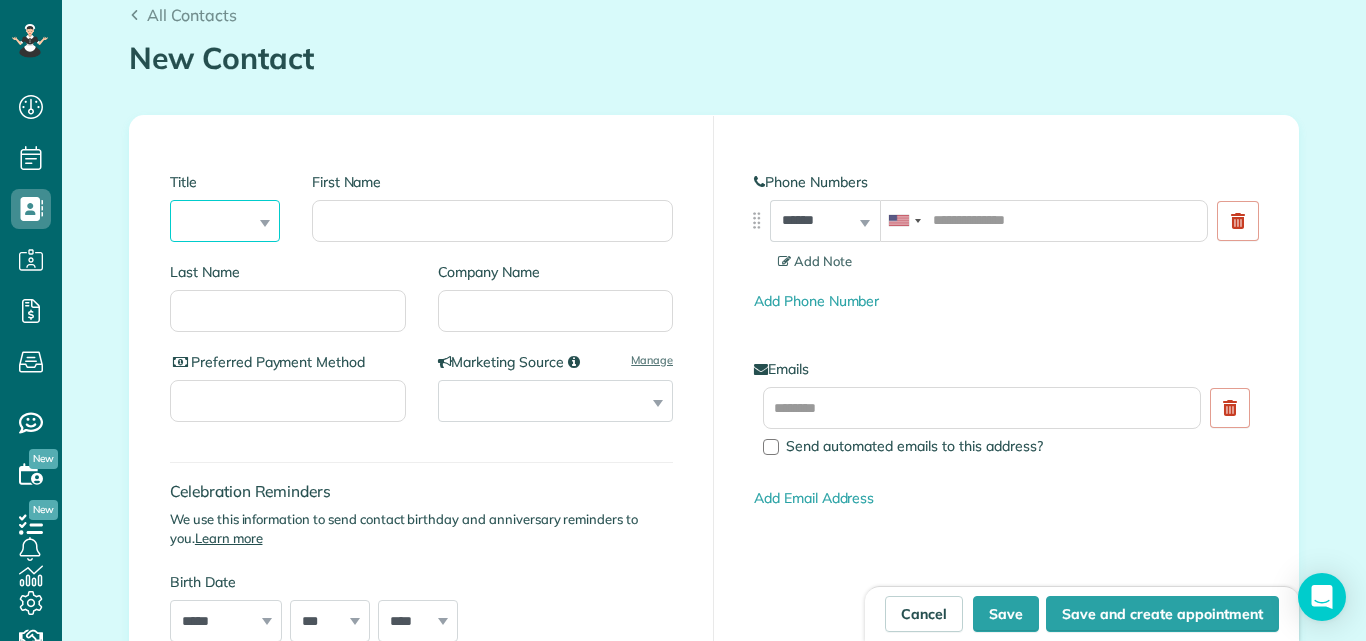 click on "***
****
***
***" at bounding box center [225, 221] 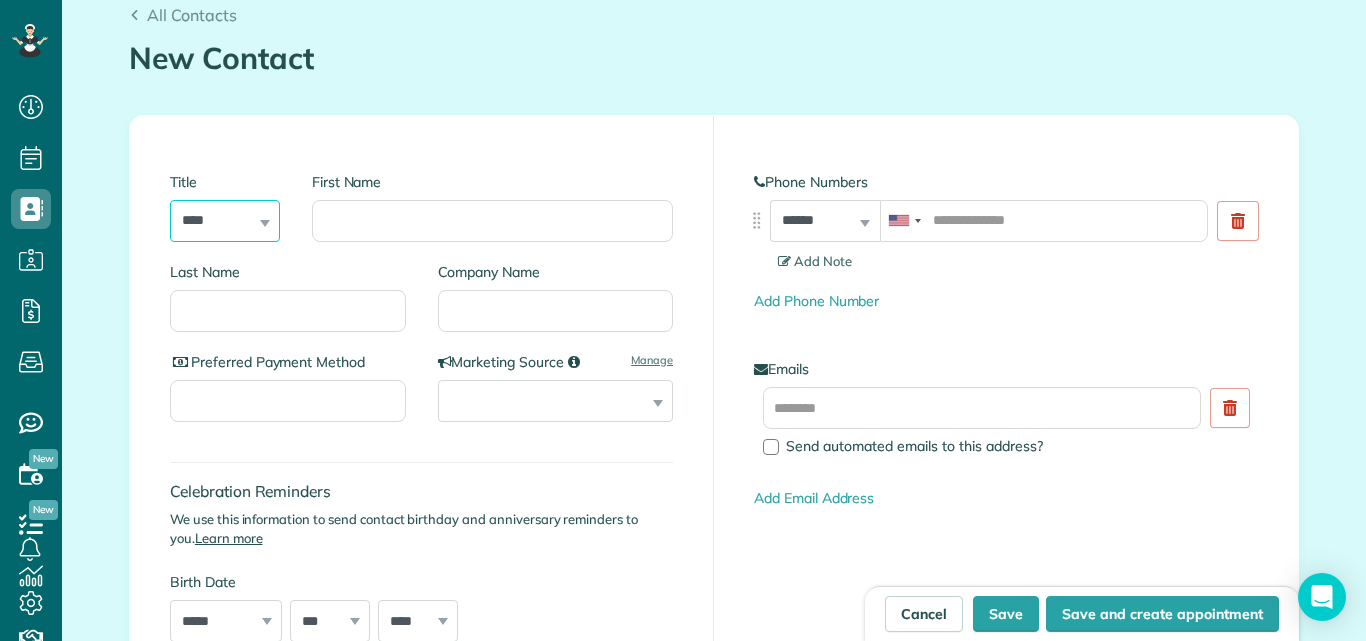 click on "***
****
***
***" at bounding box center [225, 221] 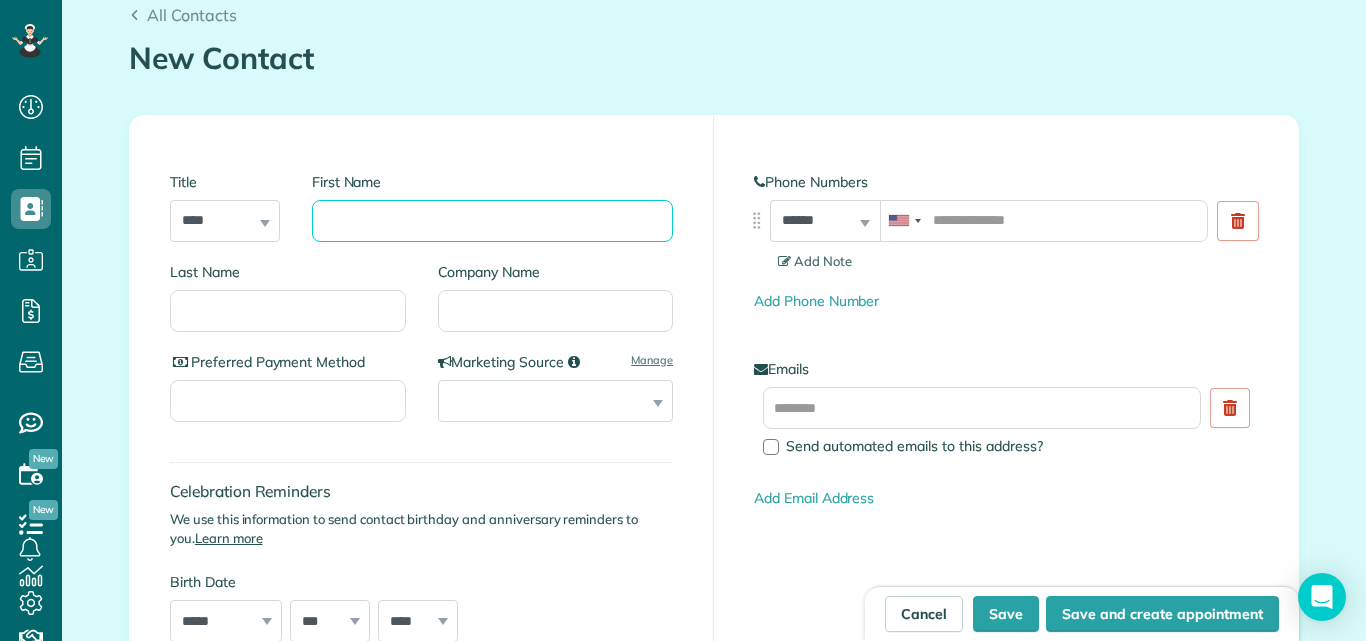 click on "First Name" at bounding box center (492, 221) 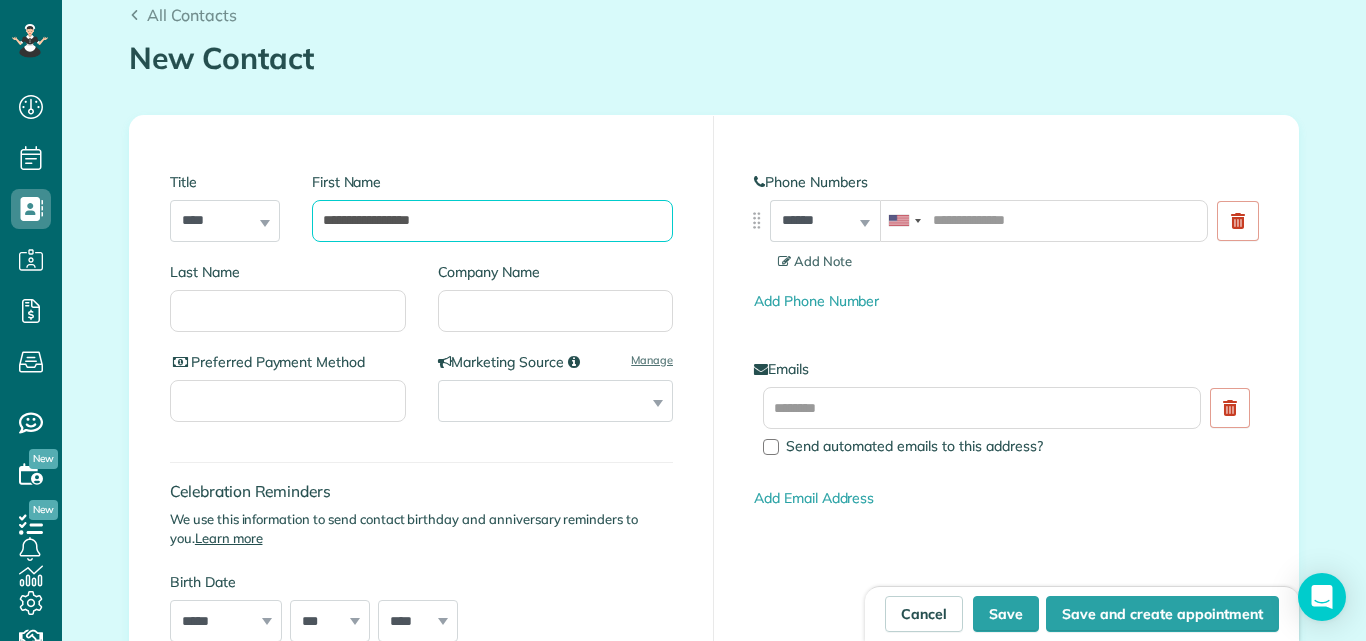 click on "**********" at bounding box center (492, 221) 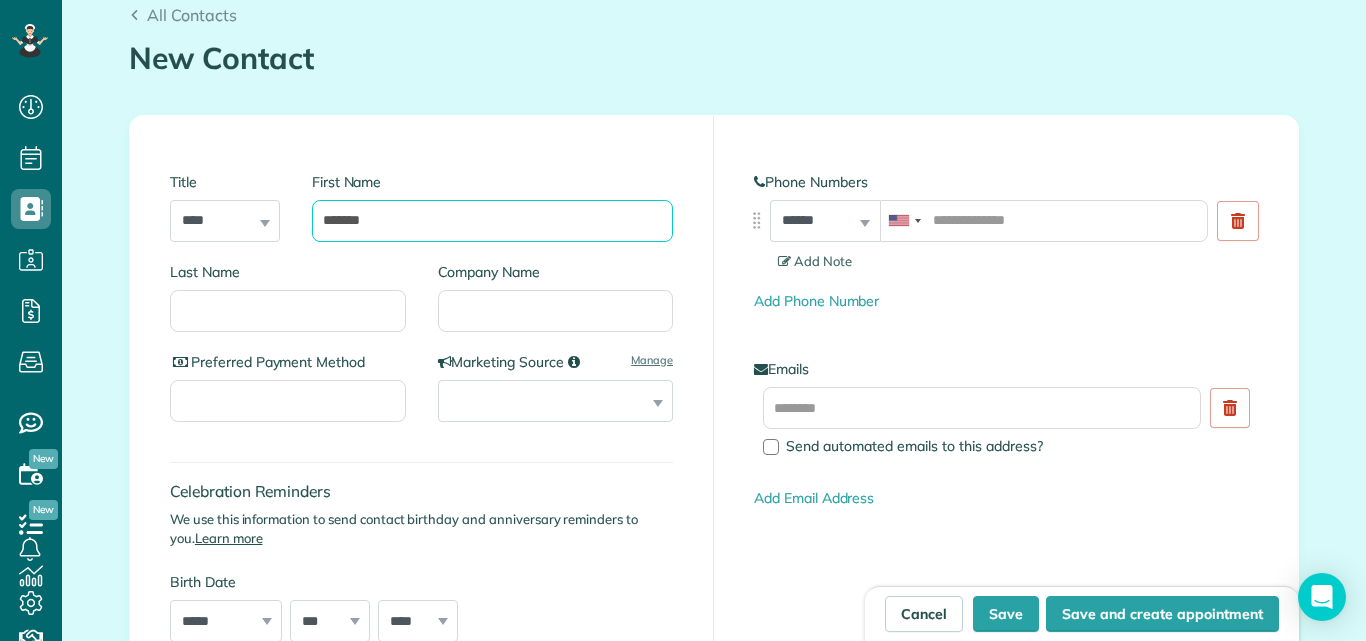 type on "******" 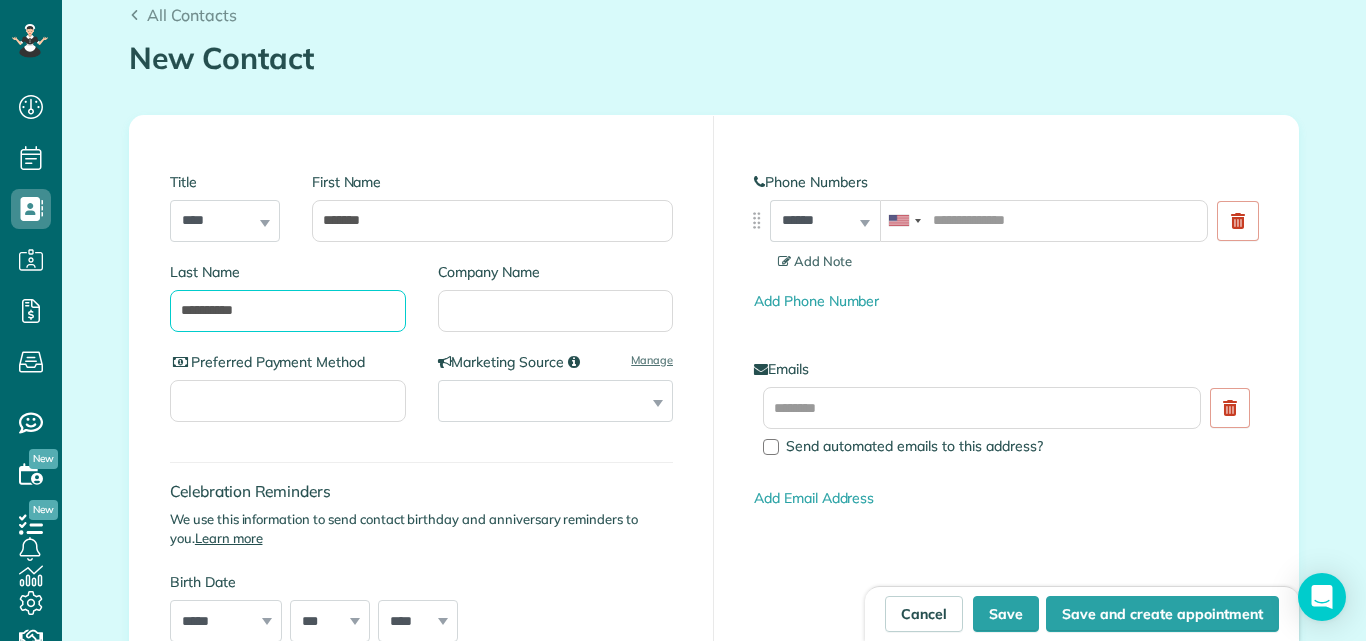 type on "**********" 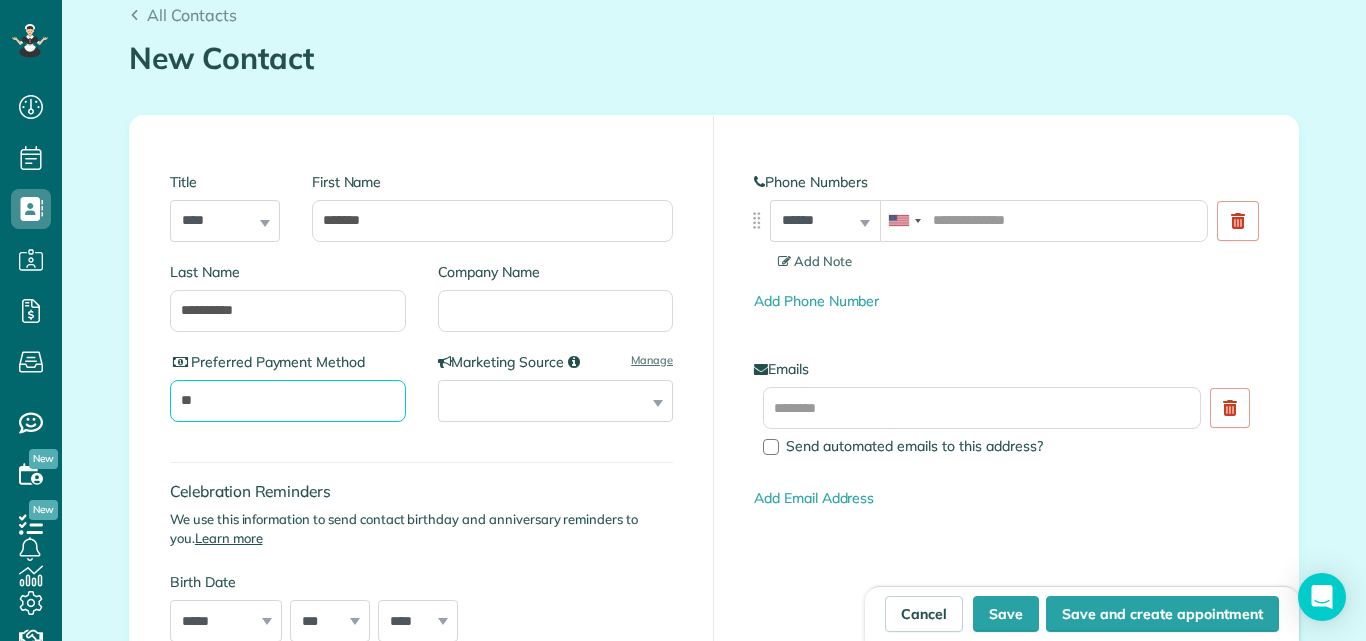 type on "*" 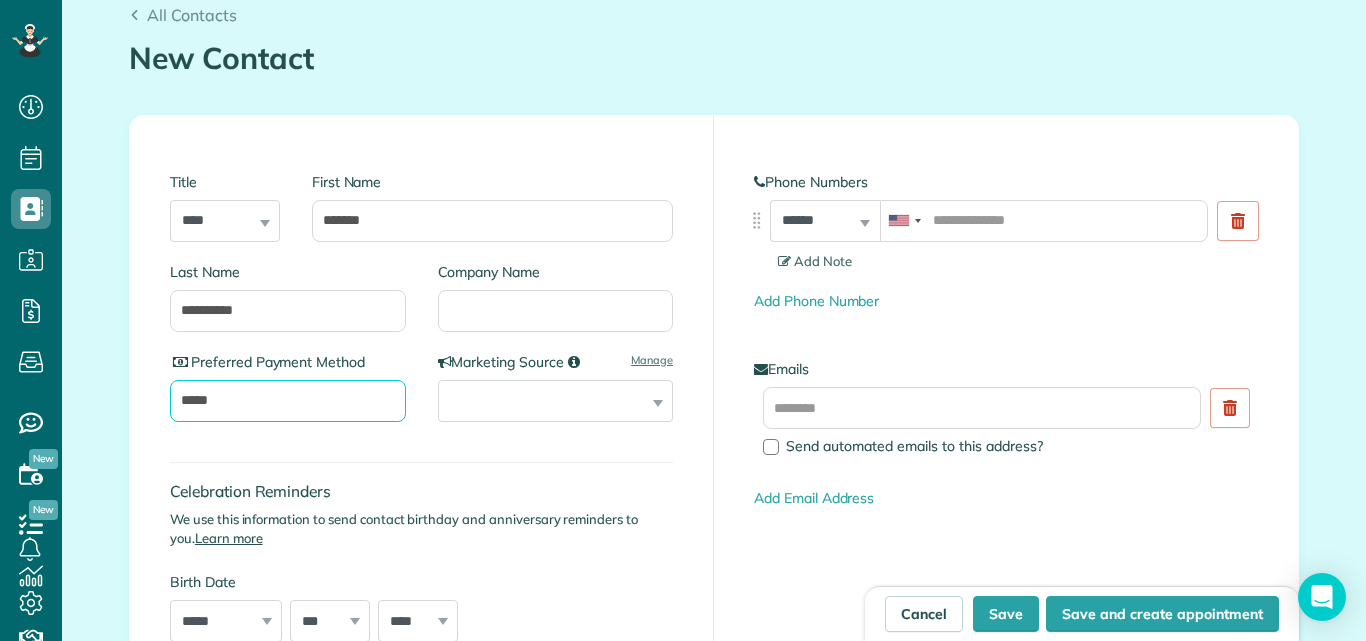 type on "*****" 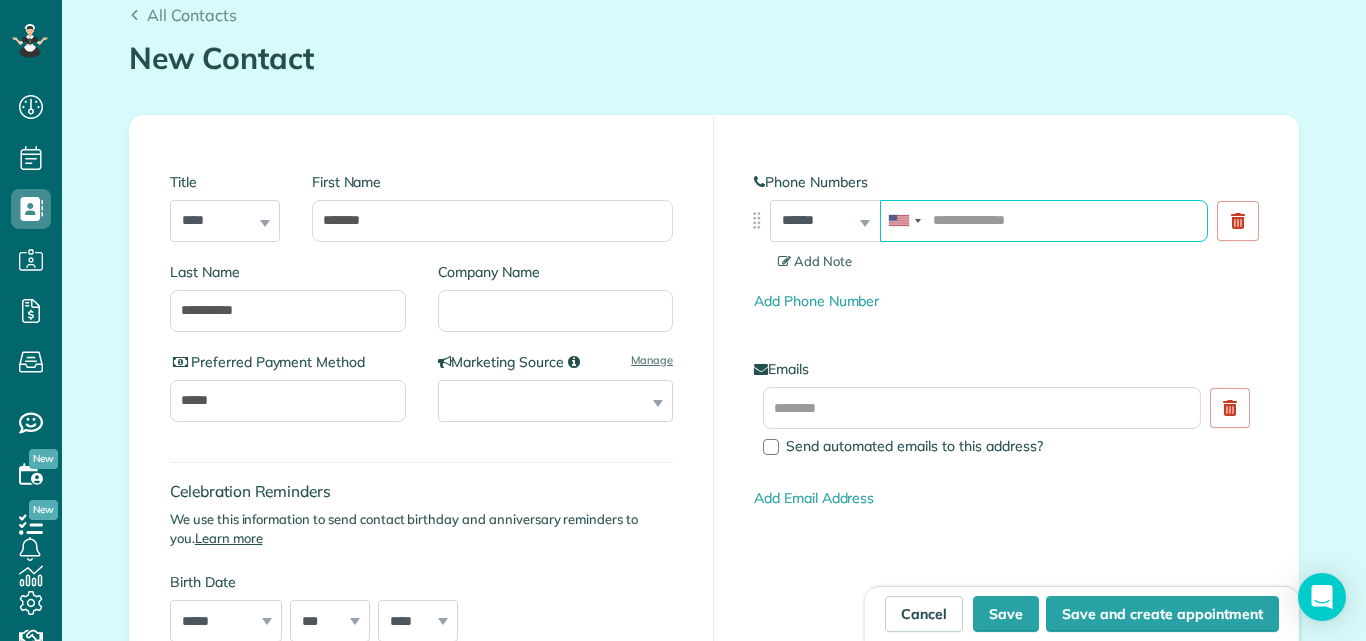 click at bounding box center [1044, 221] 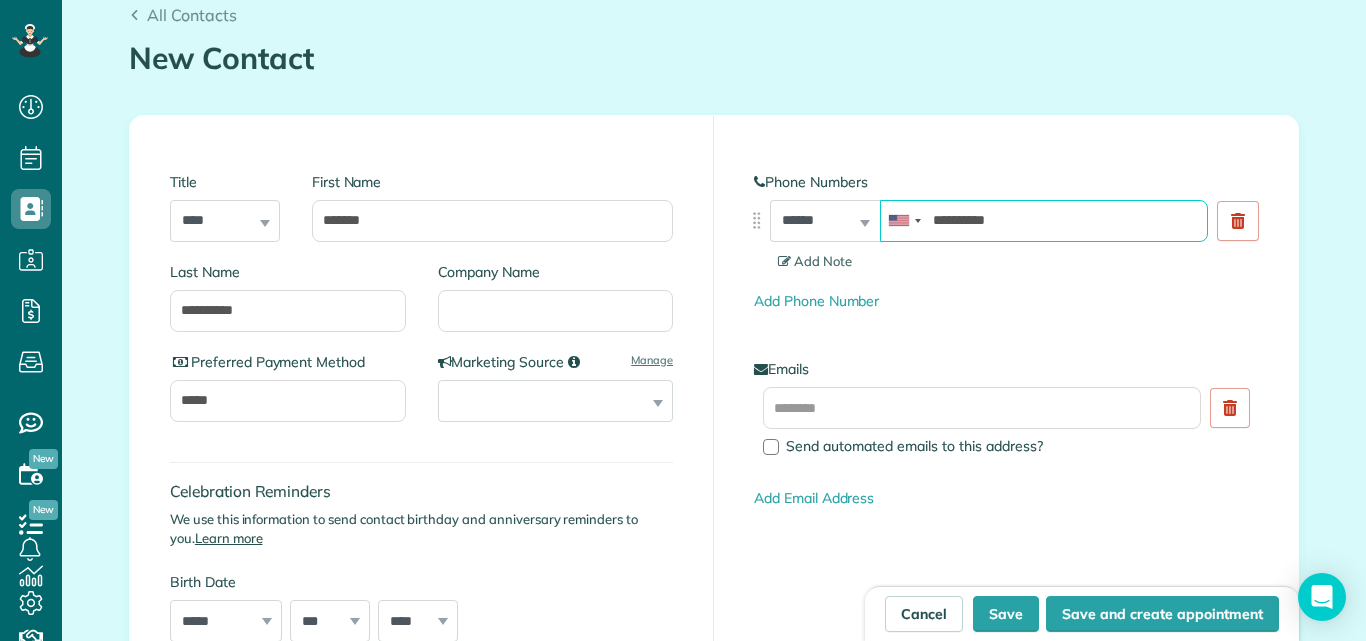 type on "**********" 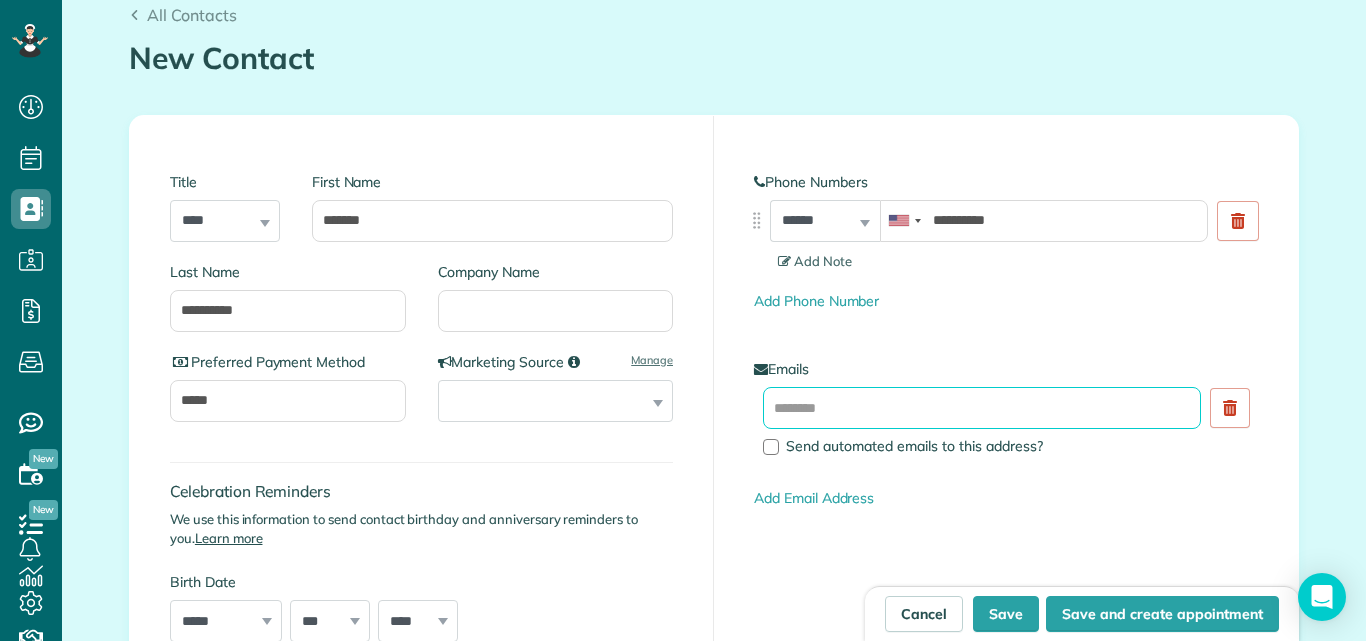 click at bounding box center (982, 408) 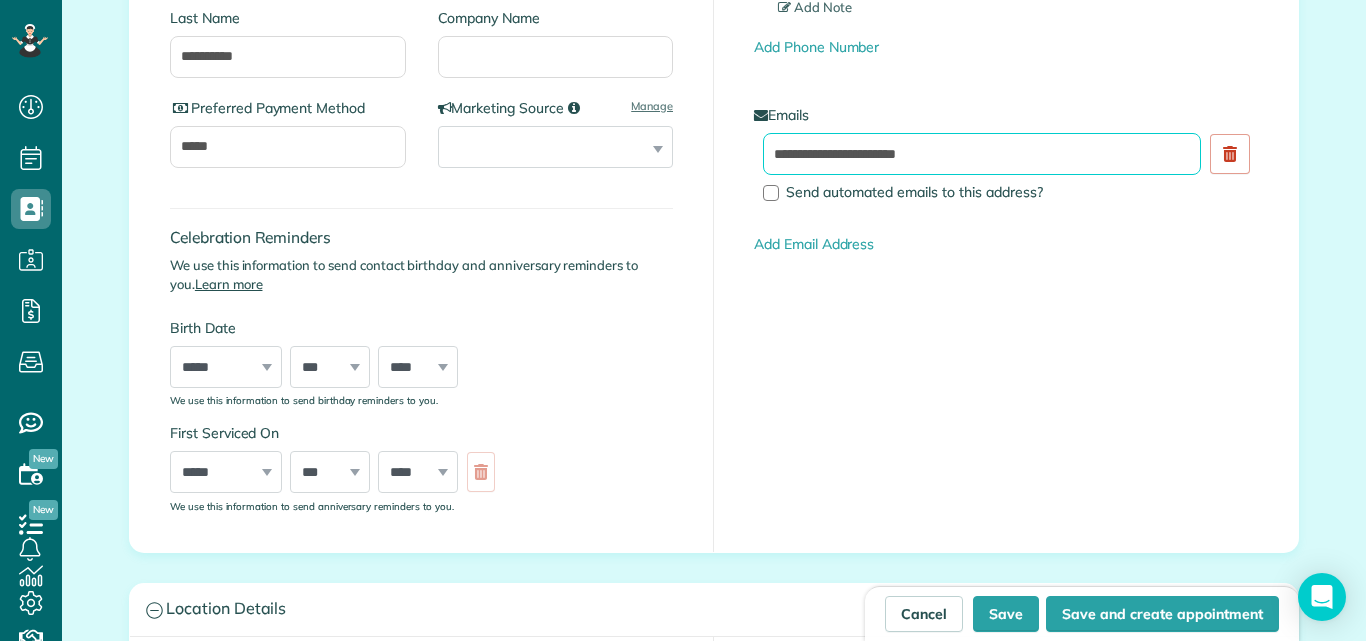scroll, scrollTop: 602, scrollLeft: 0, axis: vertical 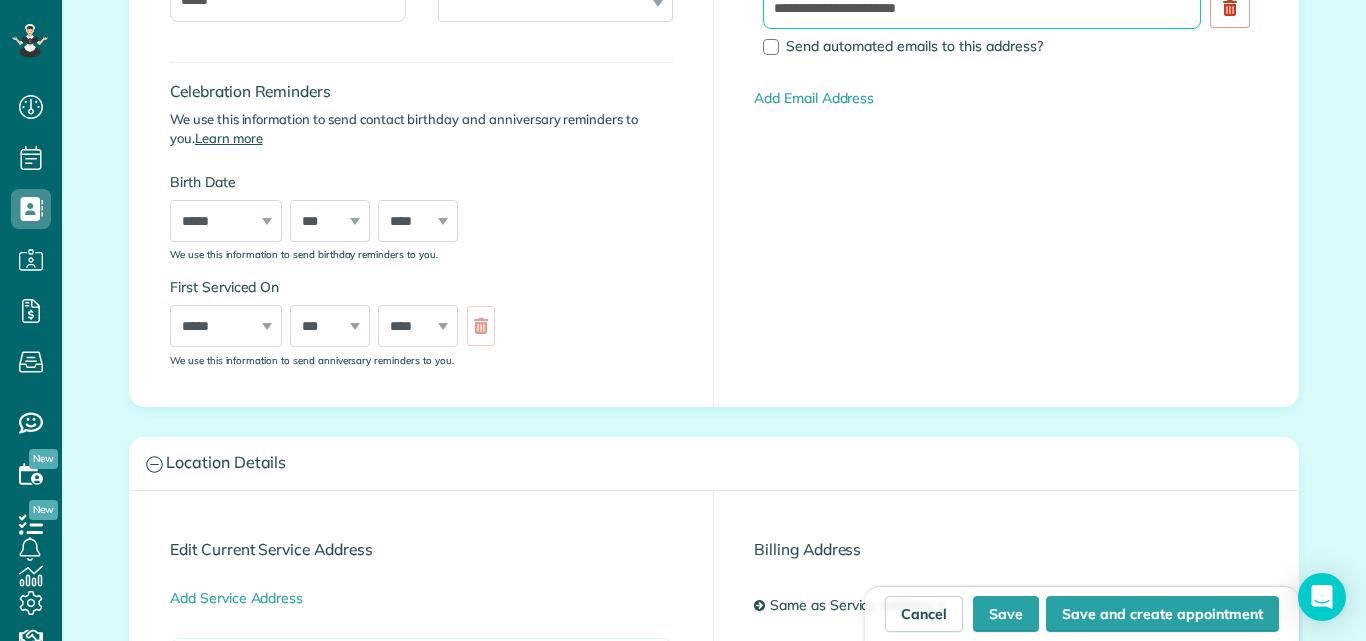 type on "**********" 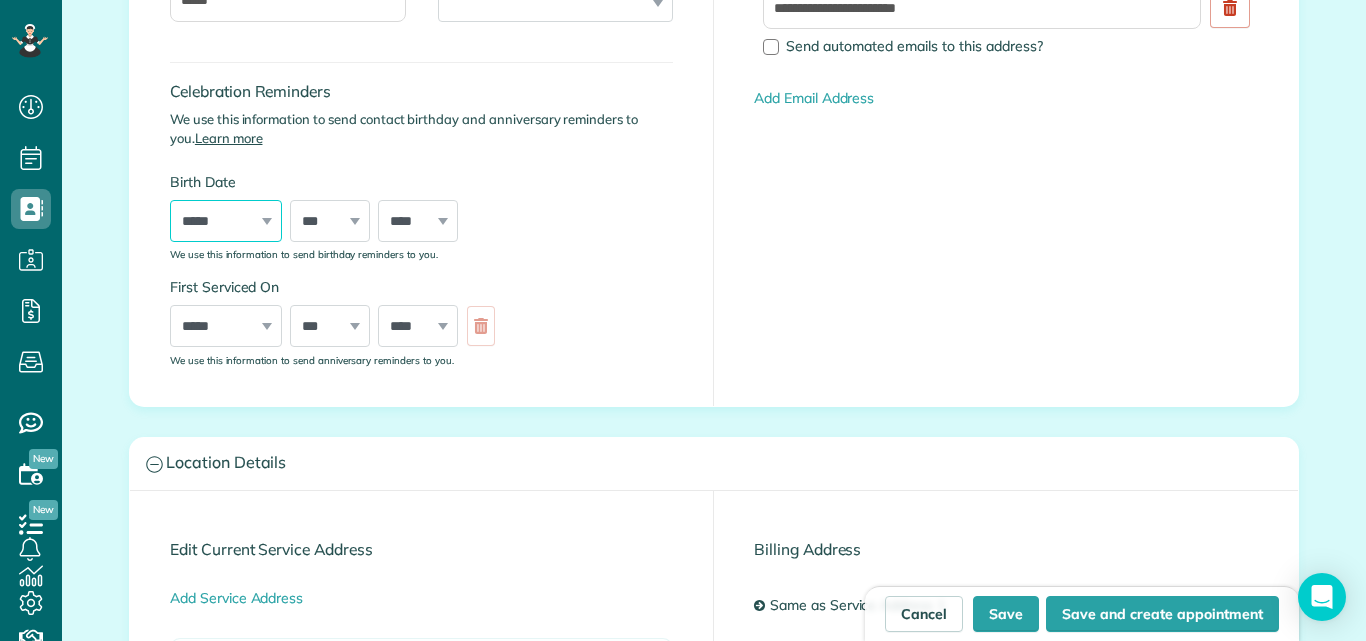 click on "*****
*******
********
*****
*****
***
****
****
******
*********
*******
********
********" at bounding box center [226, 221] 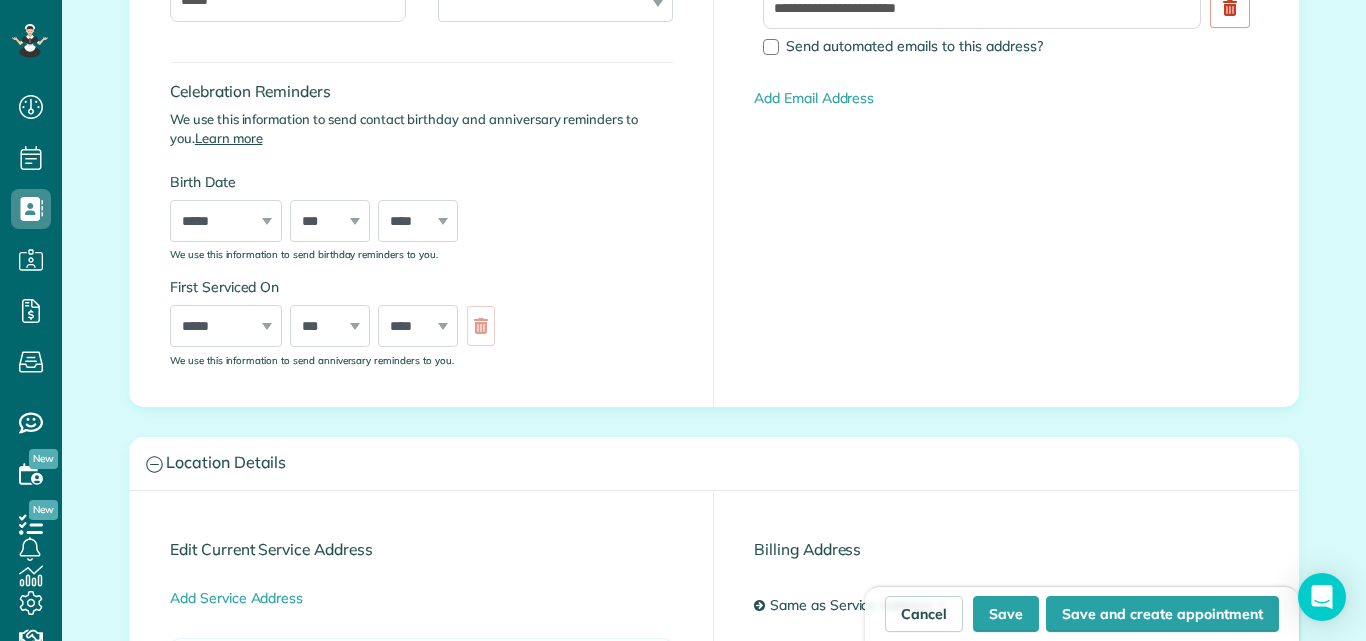 click on "Celebration Reminders
We use this information to send contact birthday and anniversary reminders to you.
Learn more
Birth Date
*****
*******
********
*****
*****
***
****
****
******
*********
*******
********
********
***
*
*
*
*
*
*
*
*
*
**
**
**
**
**
**
**
**
**
**
**
**
**
**
**
**
**
**
**
**
**
**
****
****
****
****
****
****
****
****
****
****
****
****
****
****
****
****
****
****
****
****
****
****
****
****
****
****
****
****
****
****
****
****
****
****
****
****
****
****
****
****
****
****
****
****
****
****
****
****
****
****
****
****
****
****
****
****
****
****
****
****
****" at bounding box center (421, 151) 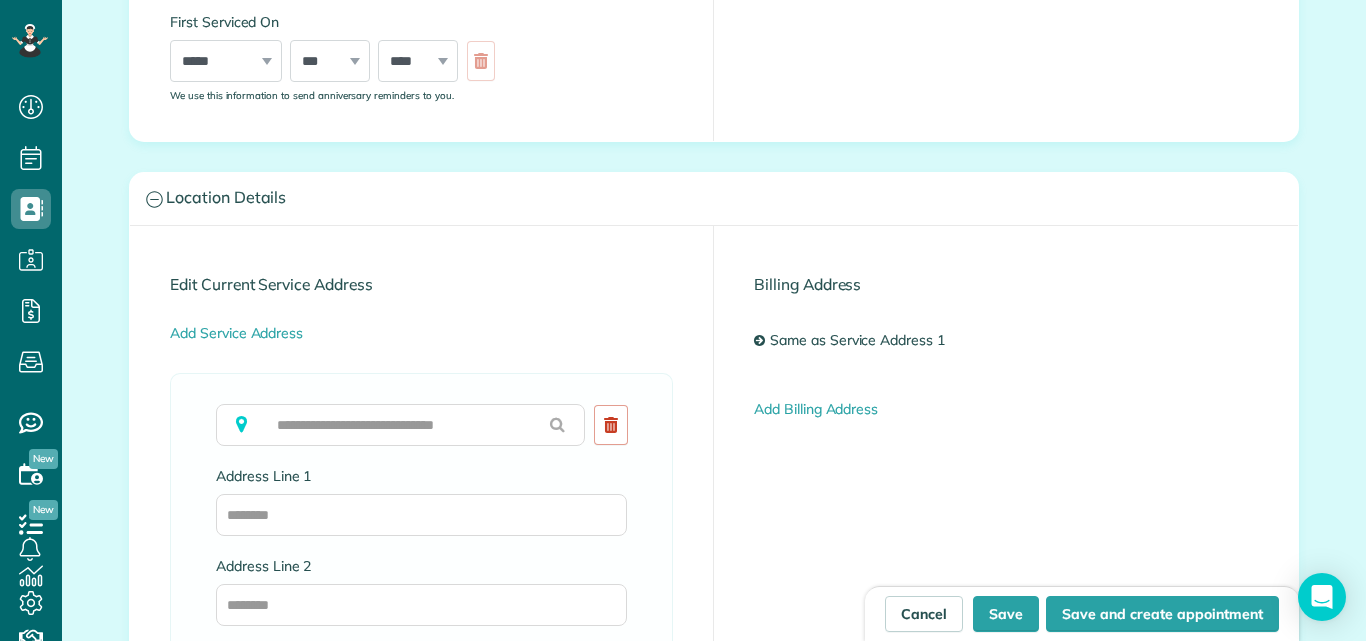 scroll, scrollTop: 902, scrollLeft: 0, axis: vertical 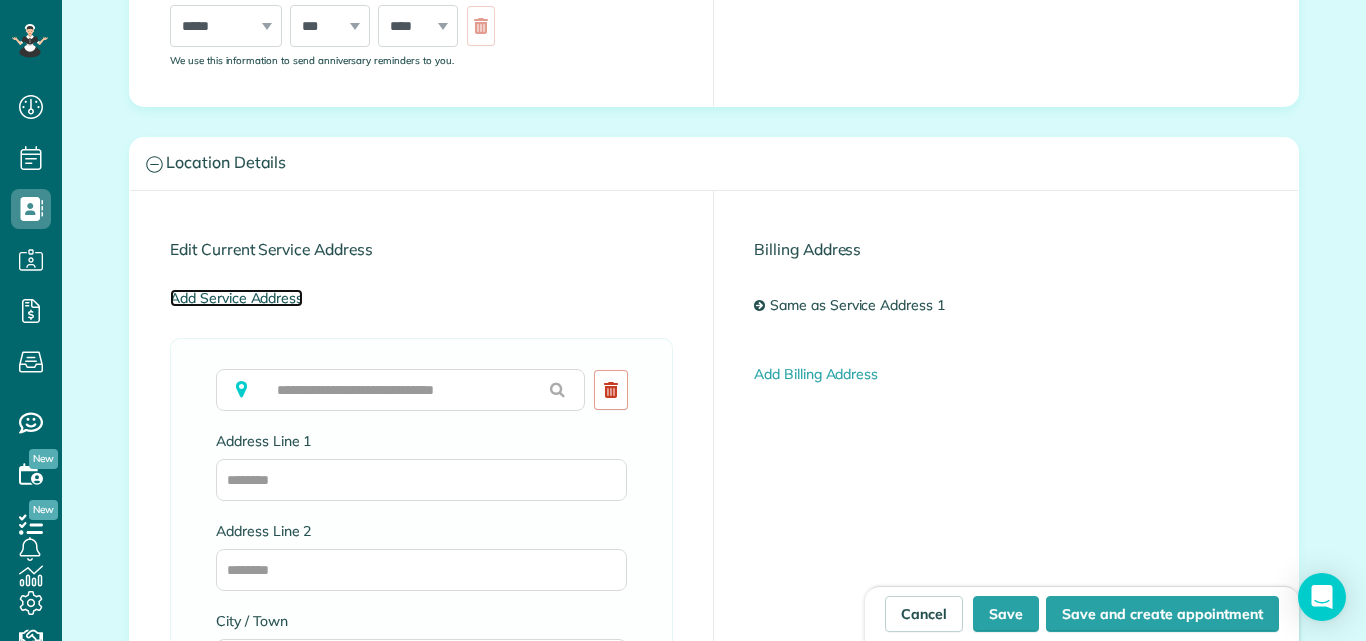 click on "Add Service Address" at bounding box center (236, 298) 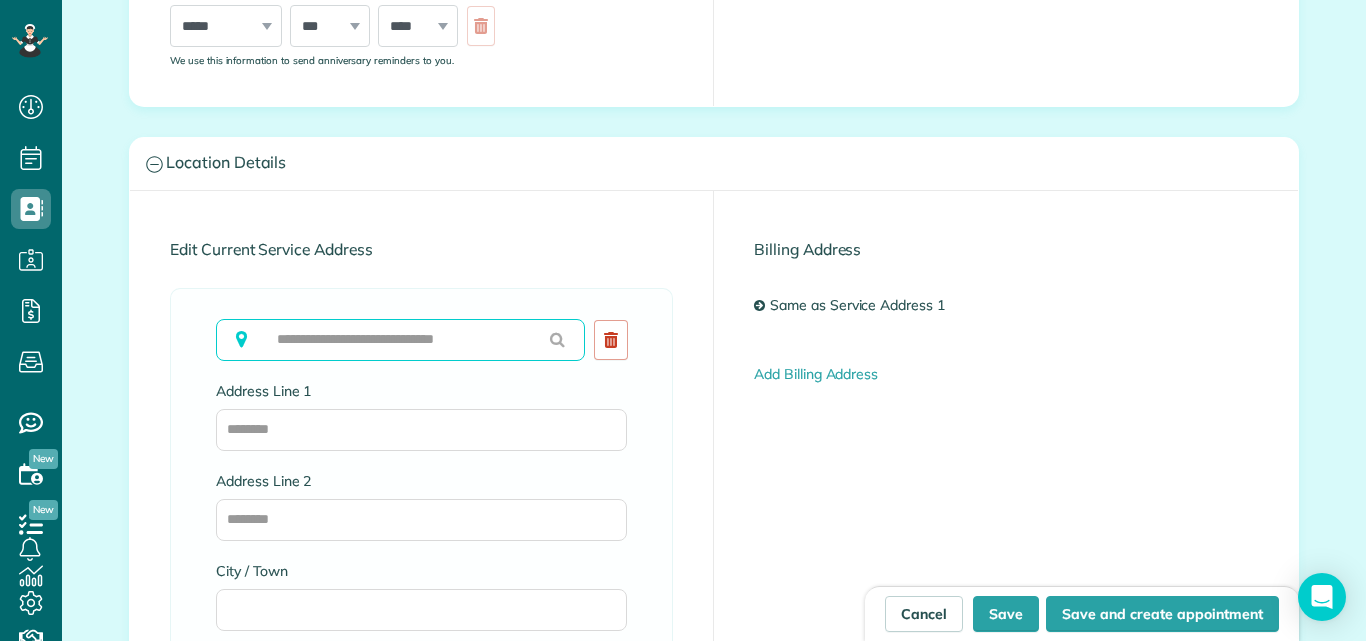 click at bounding box center (400, 340) 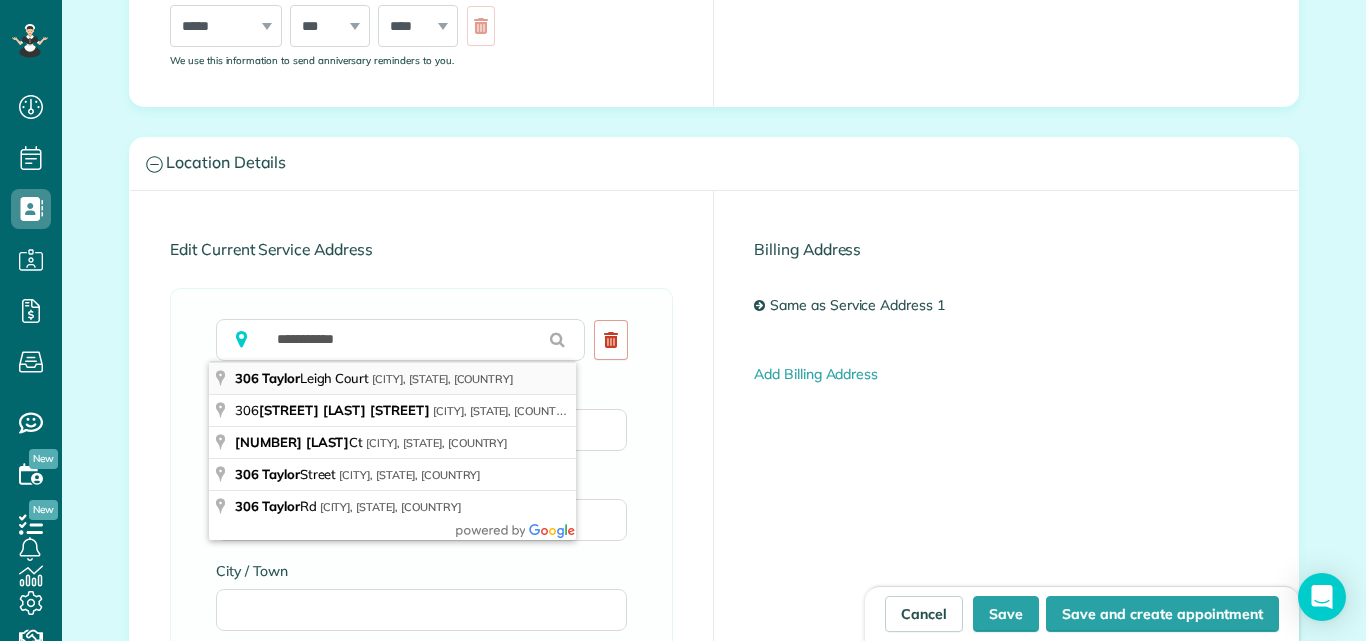 type on "**********" 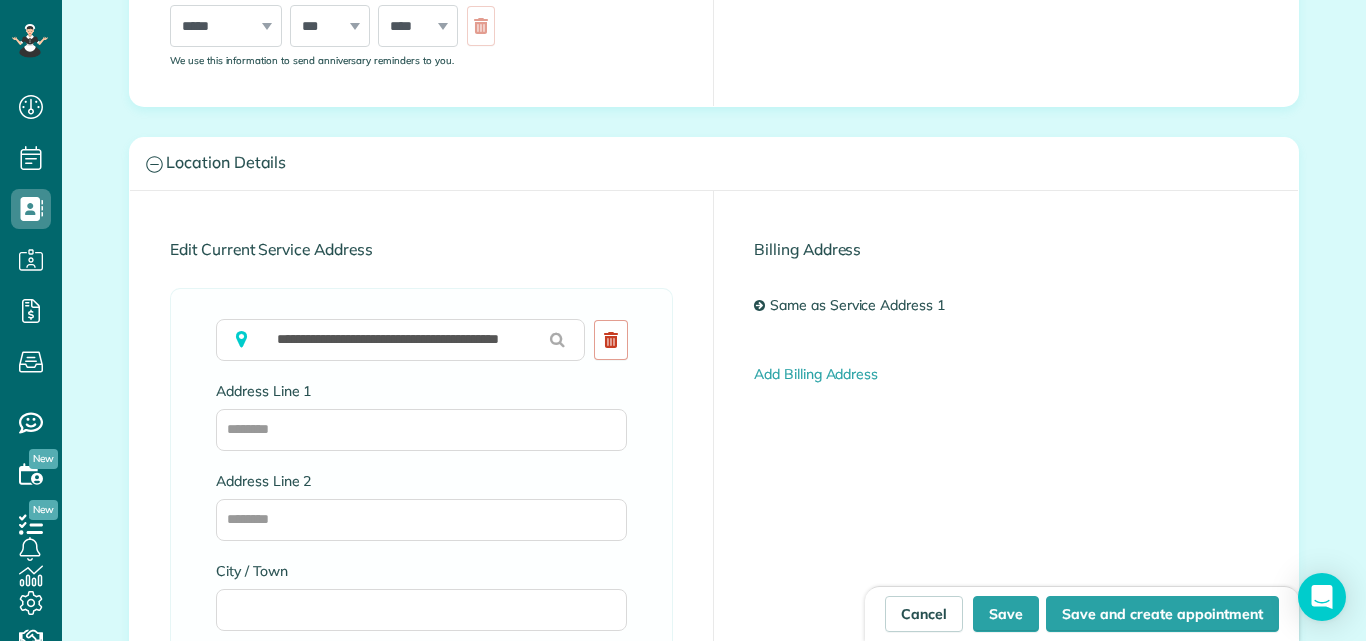 type on "**********" 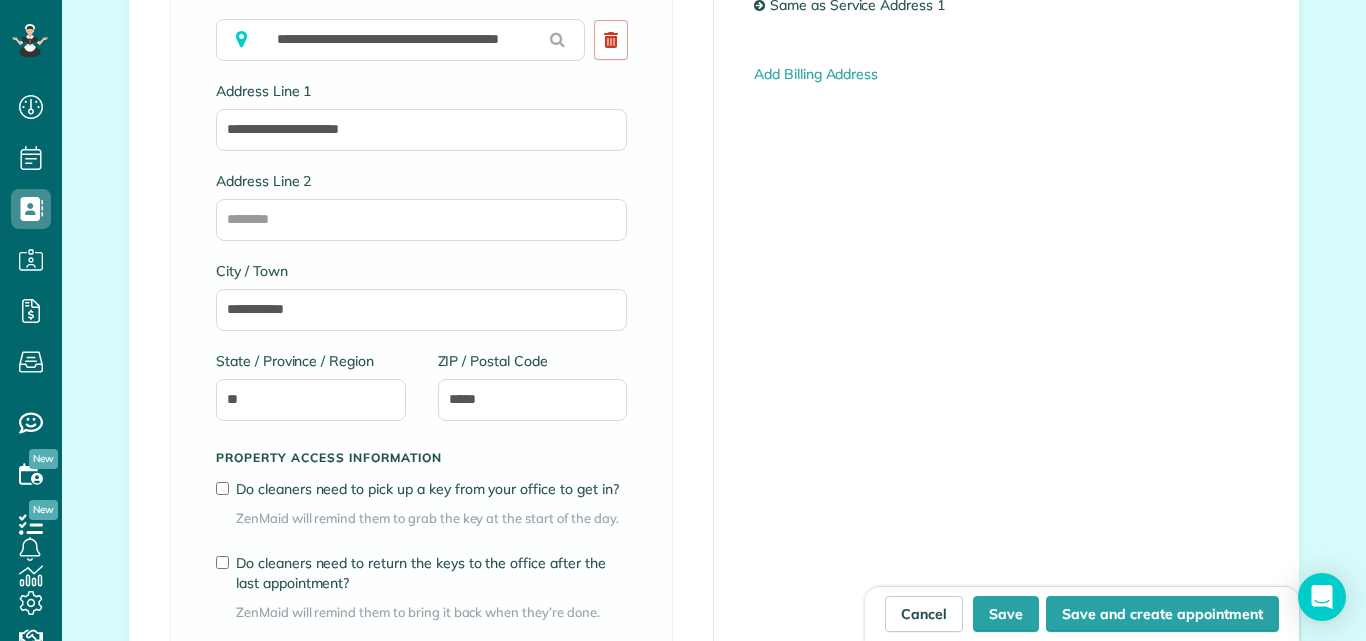 scroll, scrollTop: 1502, scrollLeft: 0, axis: vertical 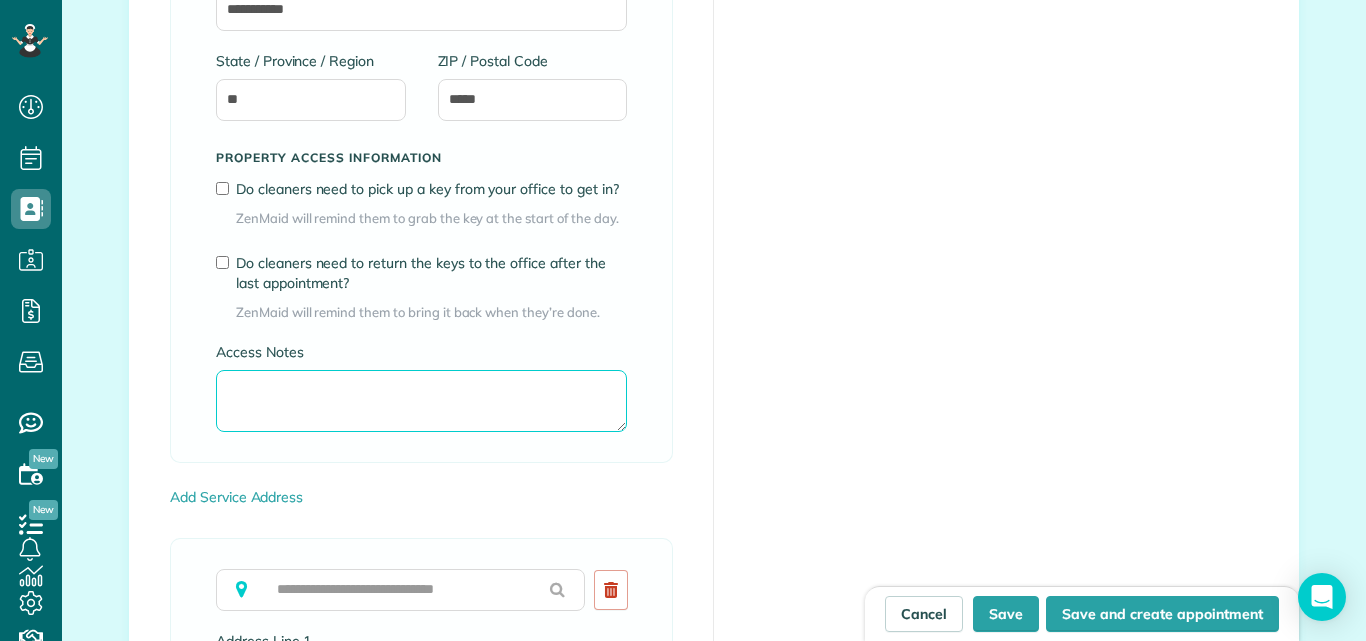 click on "Access Notes" at bounding box center [421, 401] 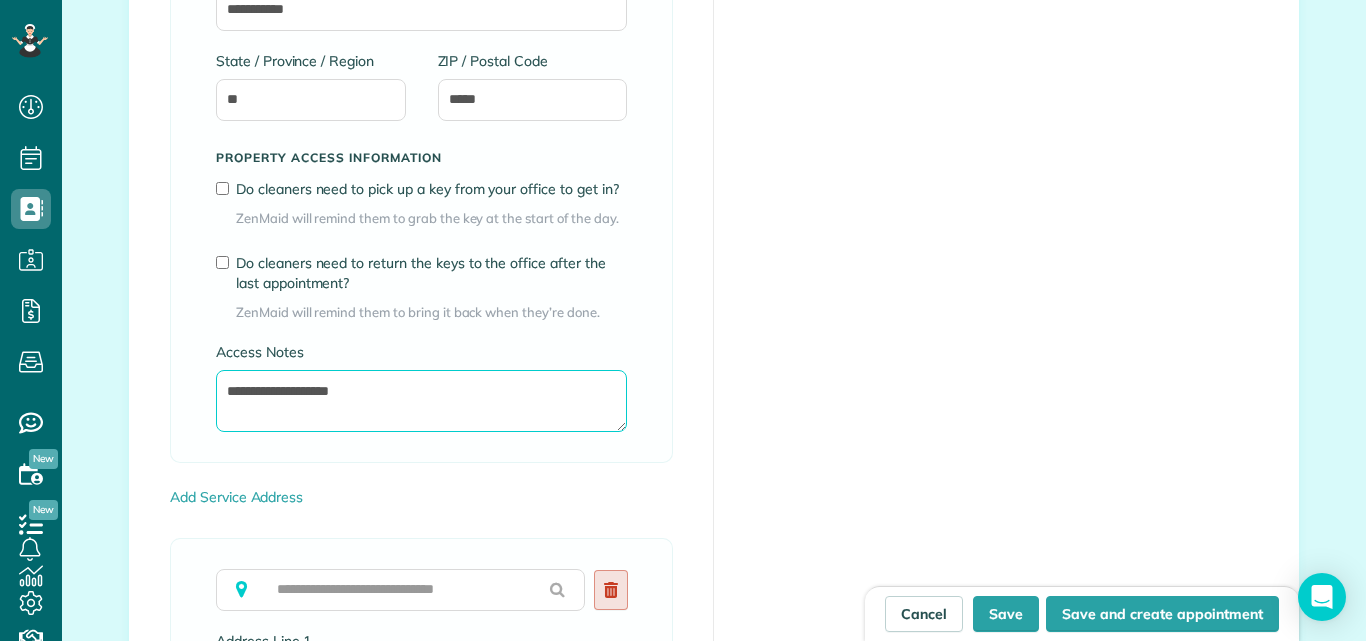 type on "**********" 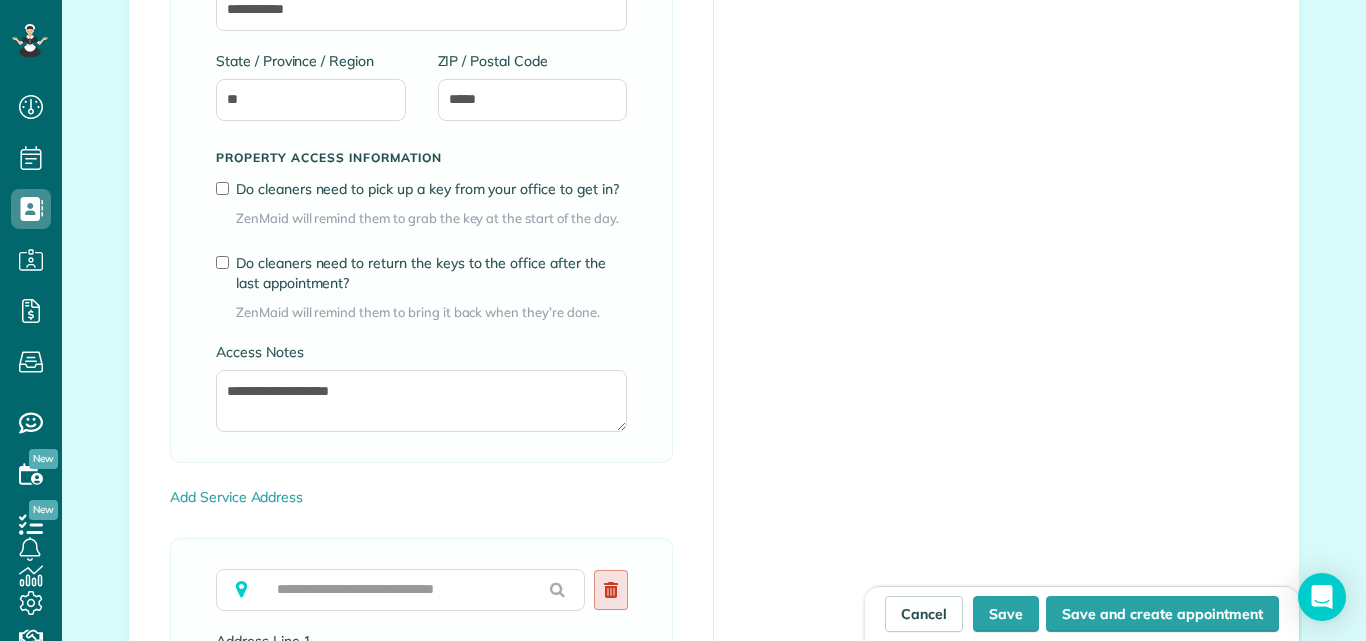 click at bounding box center (611, 590) 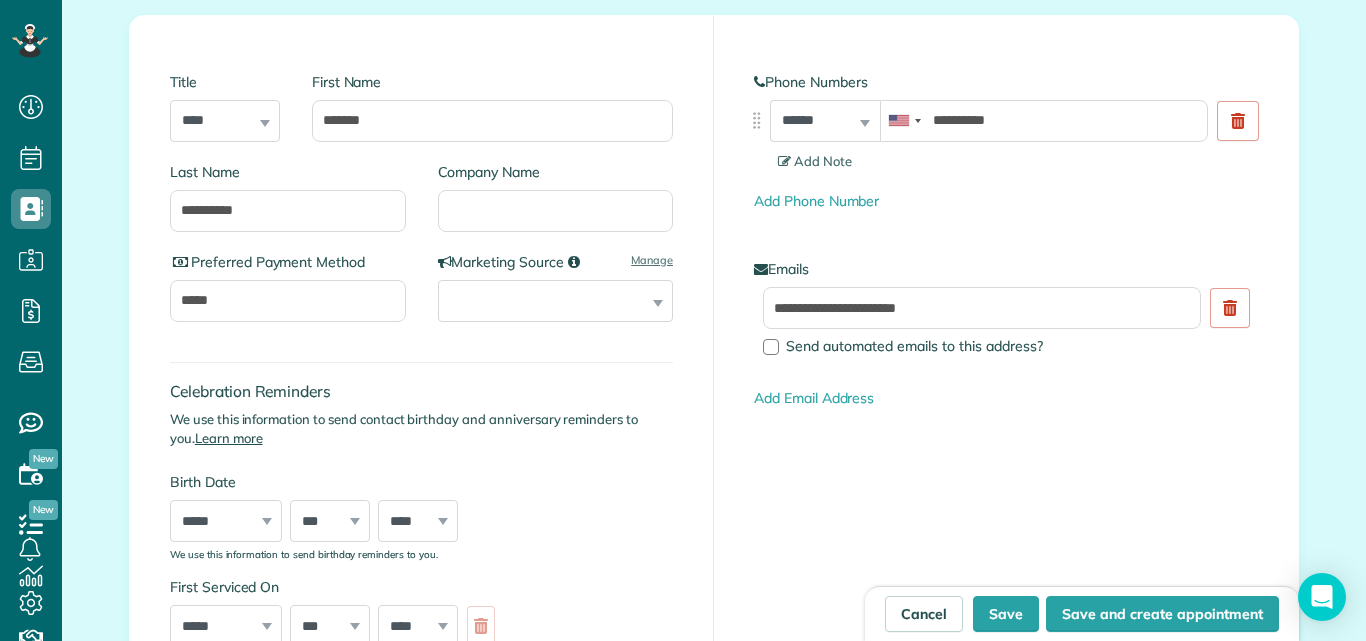 scroll, scrollTop: 0, scrollLeft: 0, axis: both 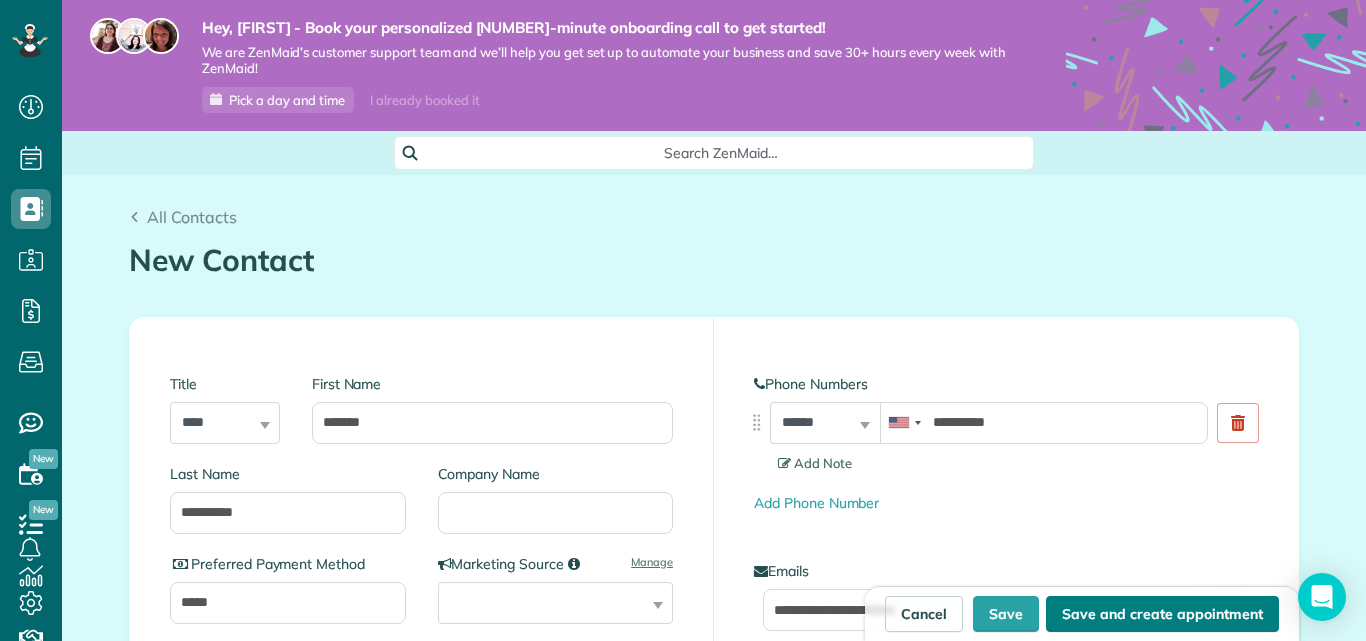 click on "Save and create appointment" at bounding box center [1162, 614] 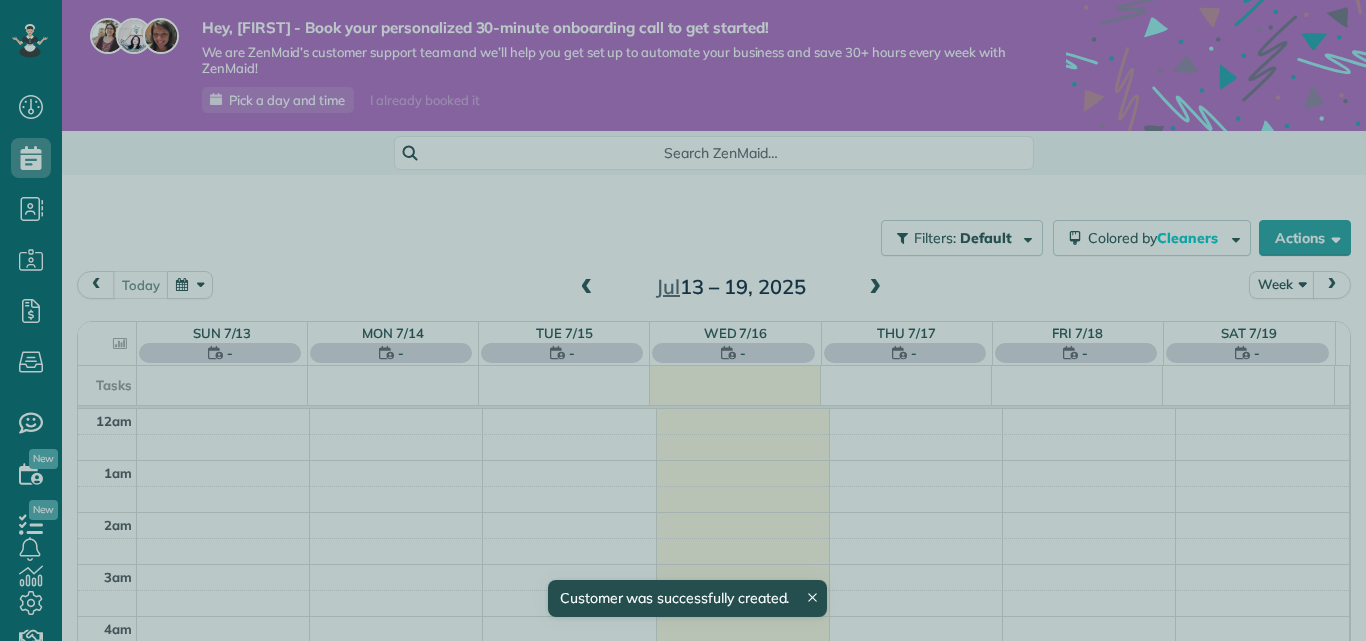 scroll, scrollTop: 0, scrollLeft: 0, axis: both 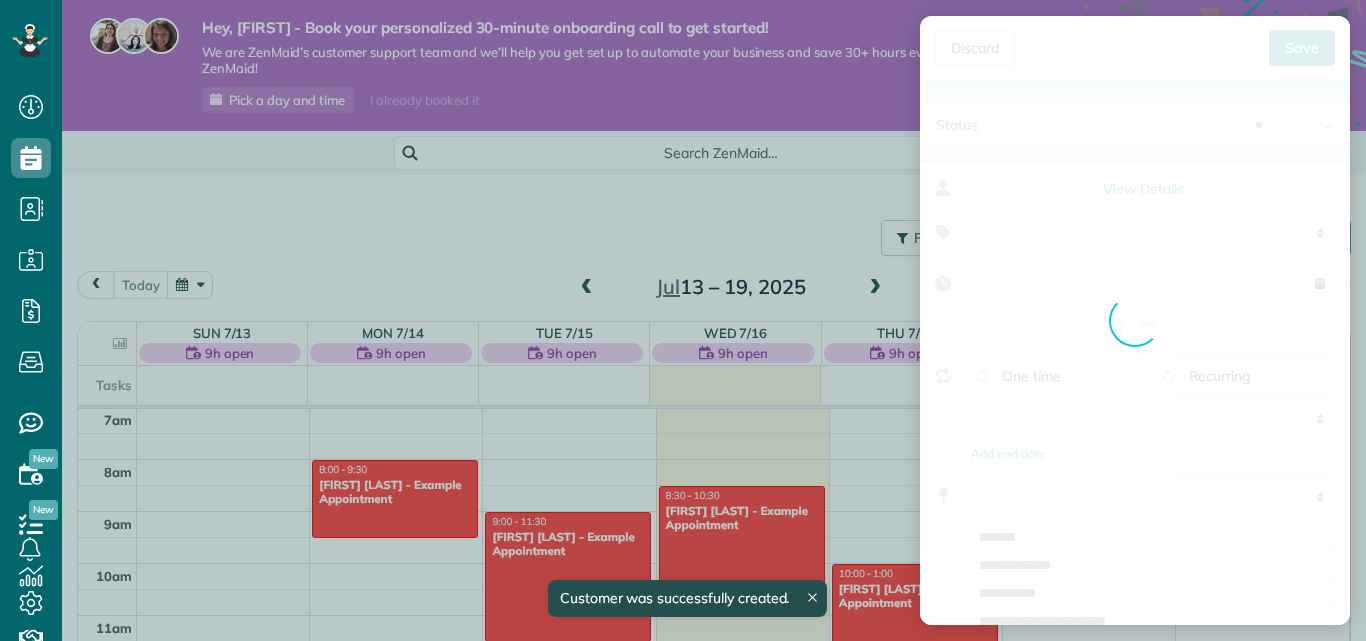 type on "**********" 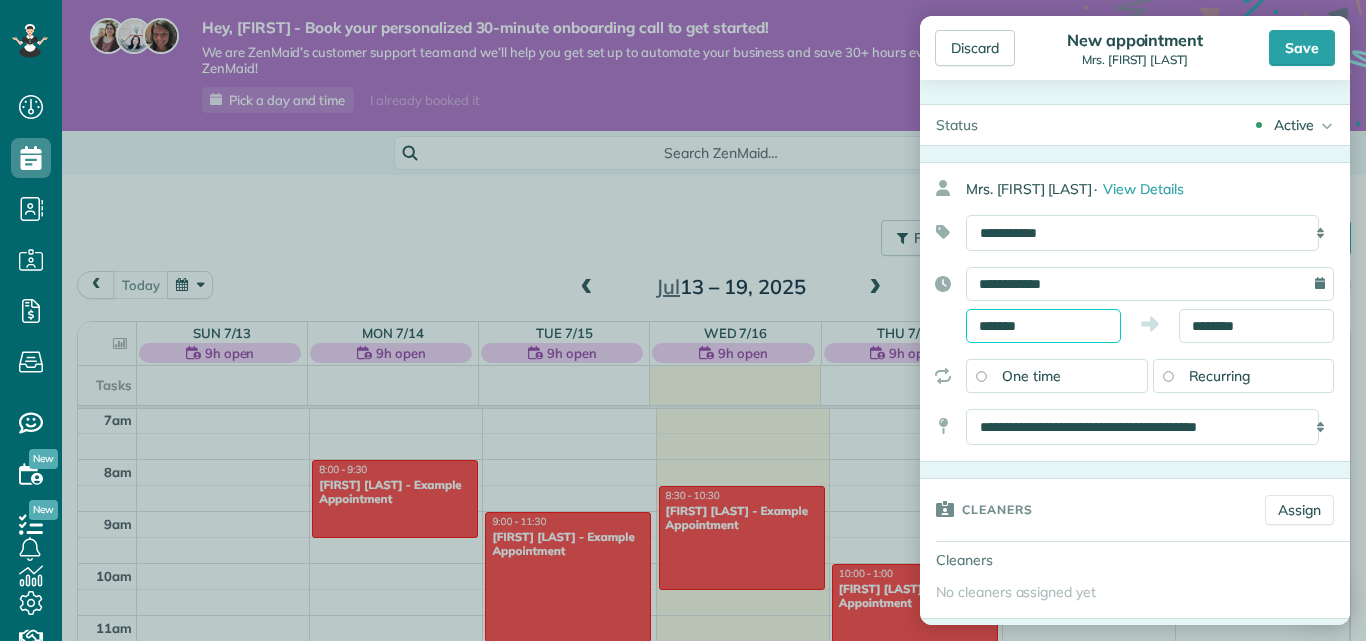 click on "*******" at bounding box center [1043, 326] 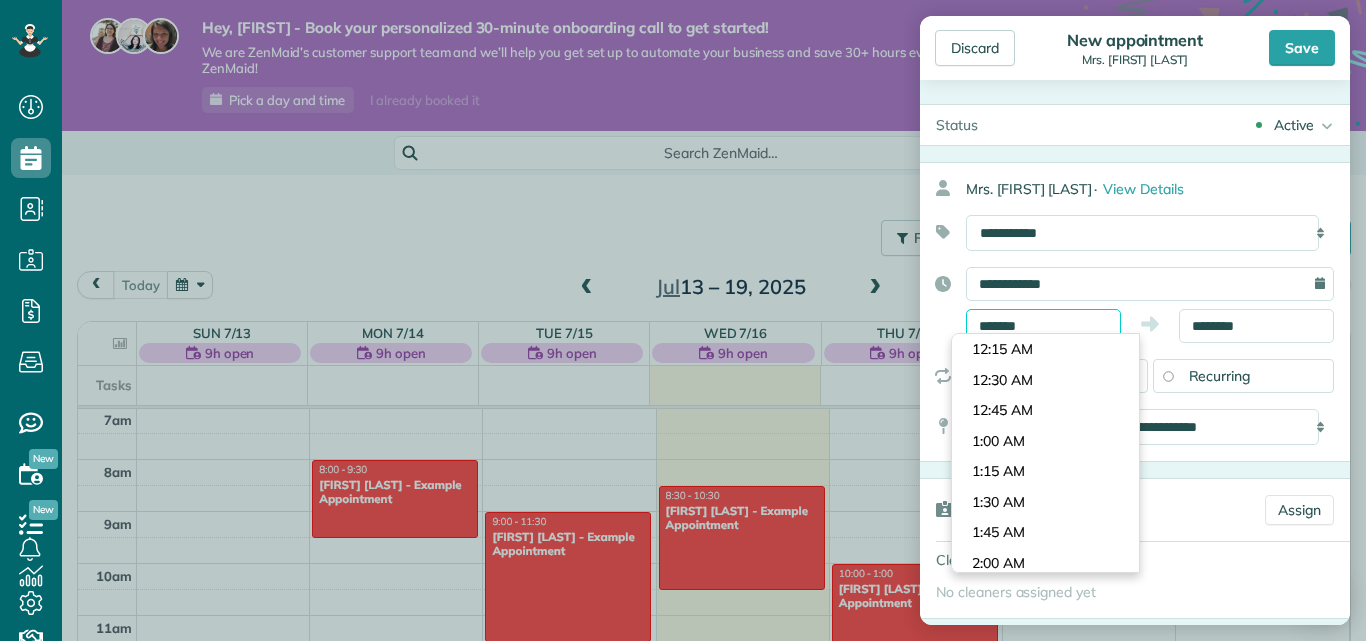 scroll, scrollTop: 1038, scrollLeft: 0, axis: vertical 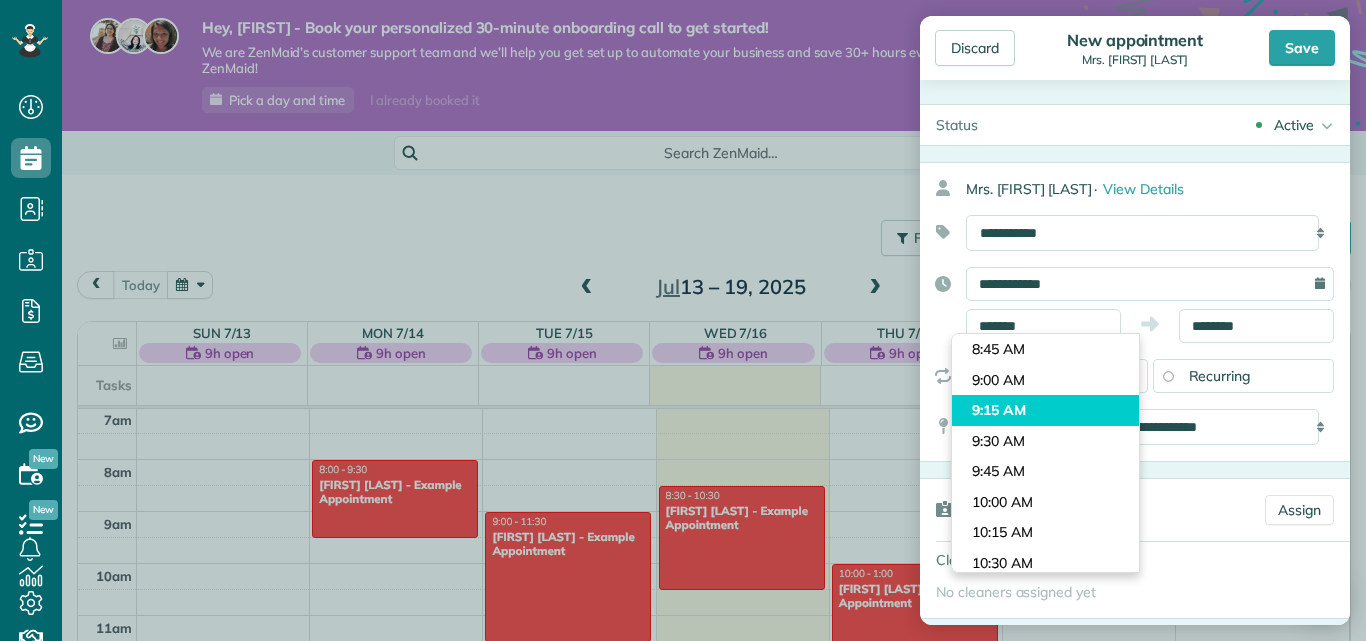 type on "*******" 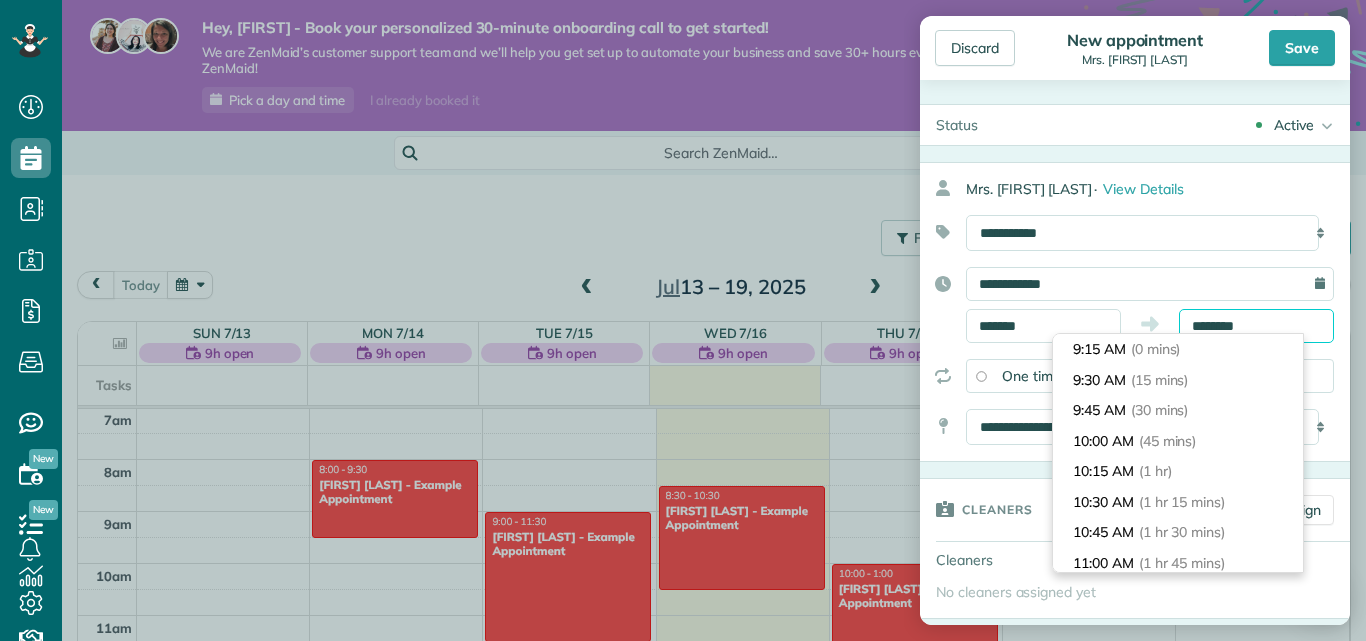 click on "********" at bounding box center (1256, 326) 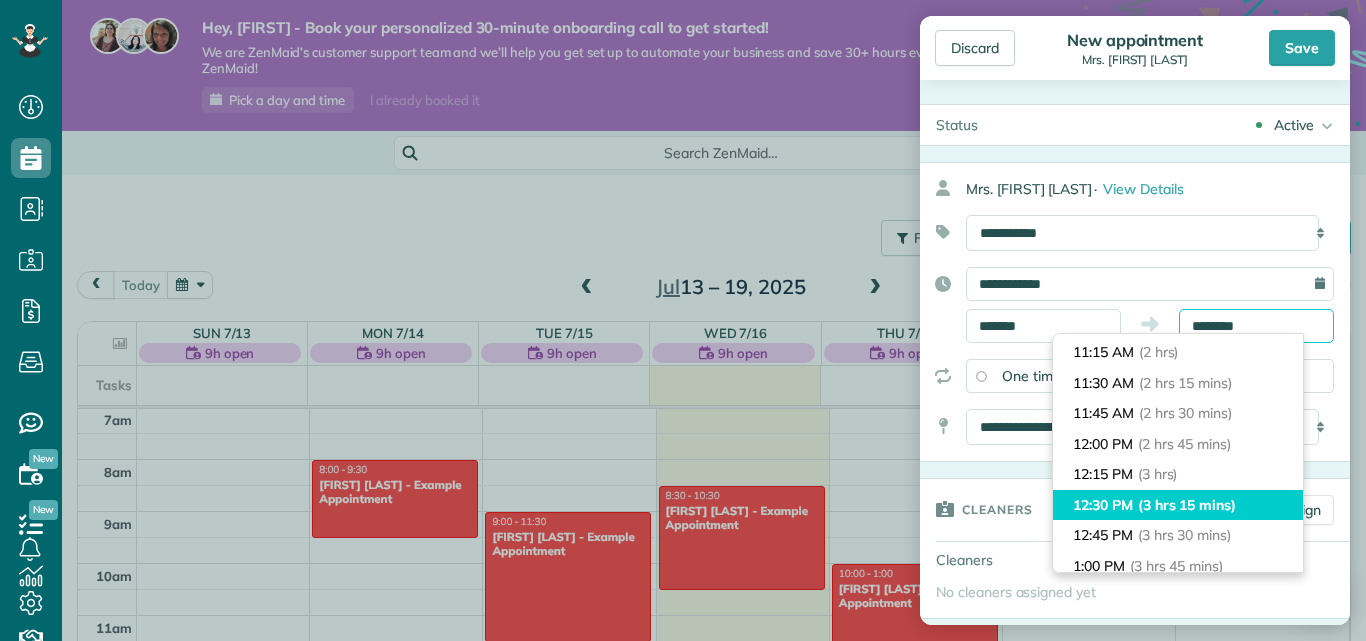scroll, scrollTop: 283, scrollLeft: 0, axis: vertical 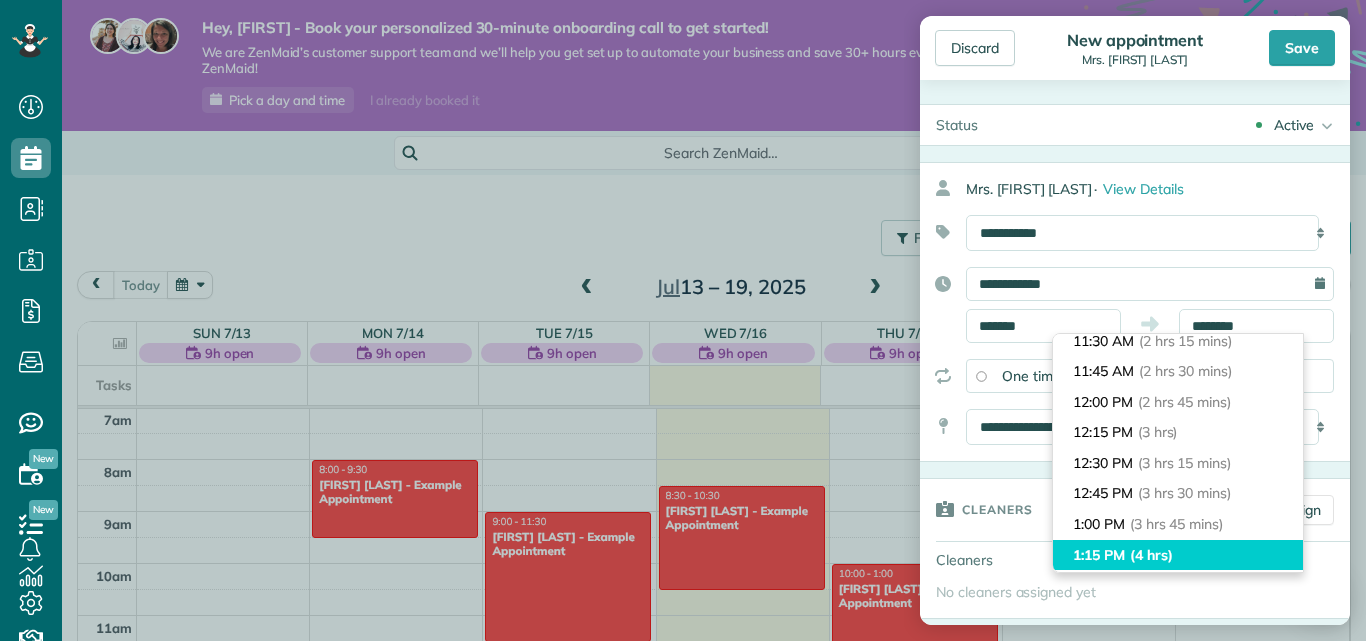 type on "*******" 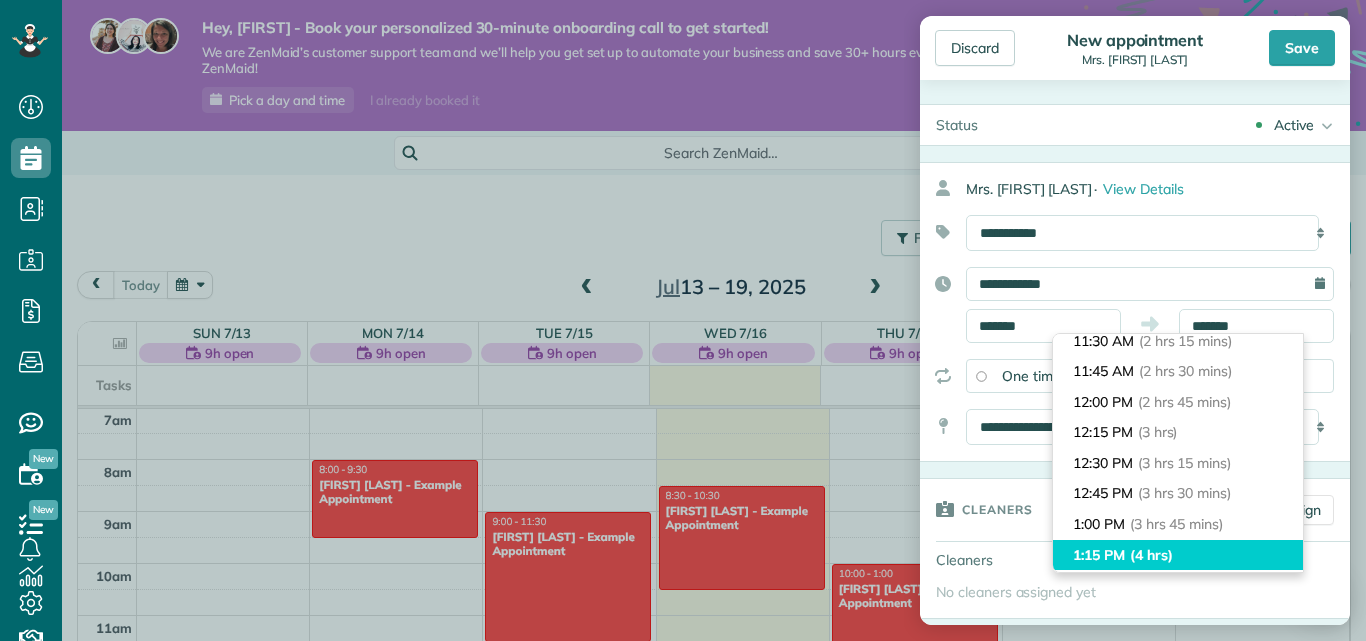 click on "[TIME]  (4 hrs)" at bounding box center (1178, 555) 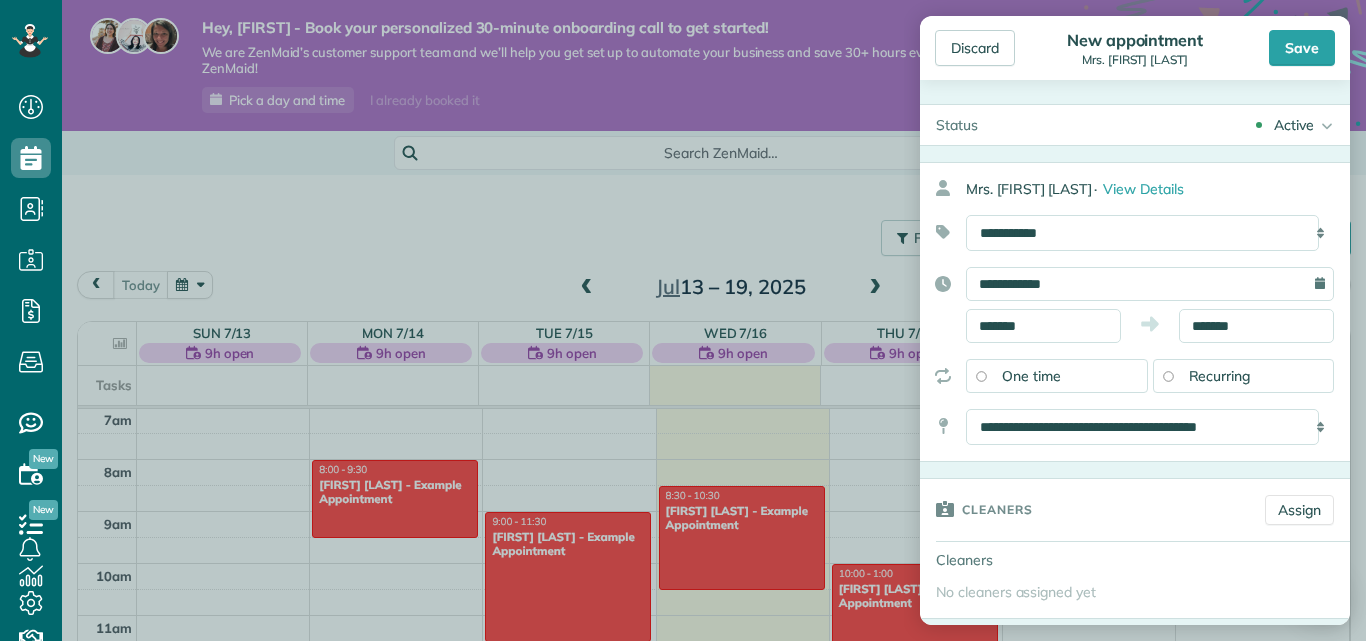 click on "Recurring" at bounding box center [1220, 376] 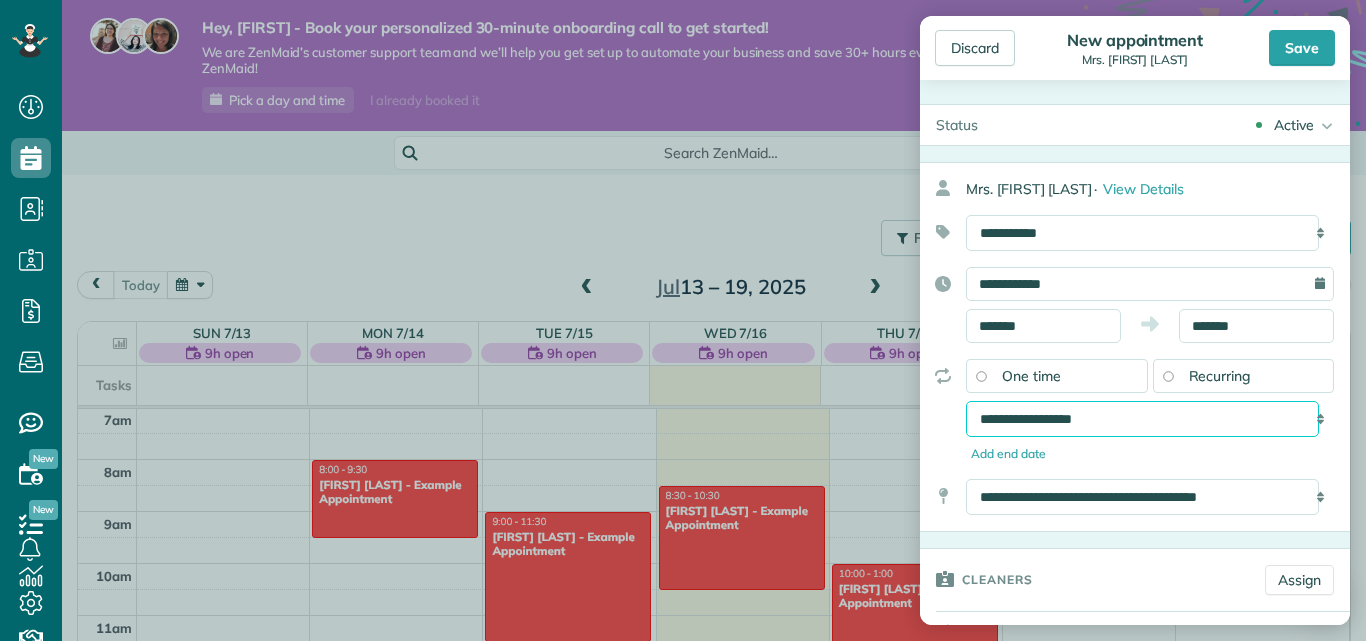 click on "**********" at bounding box center [1142, 419] 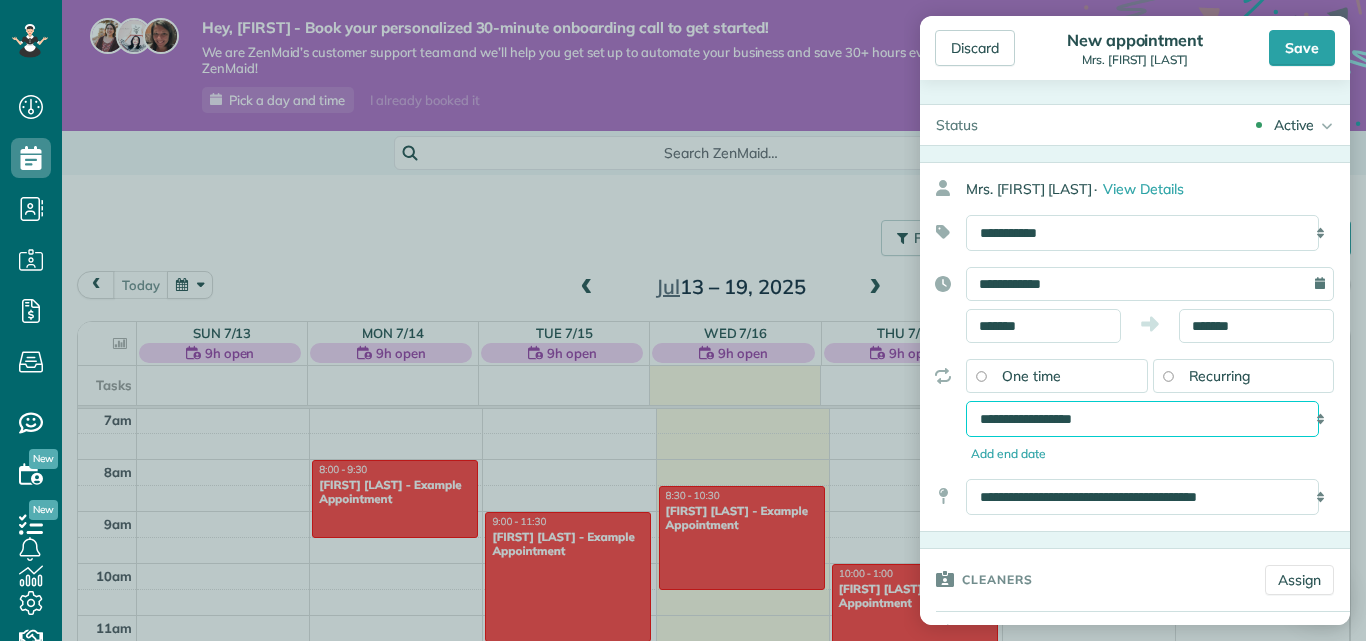 select on "**********" 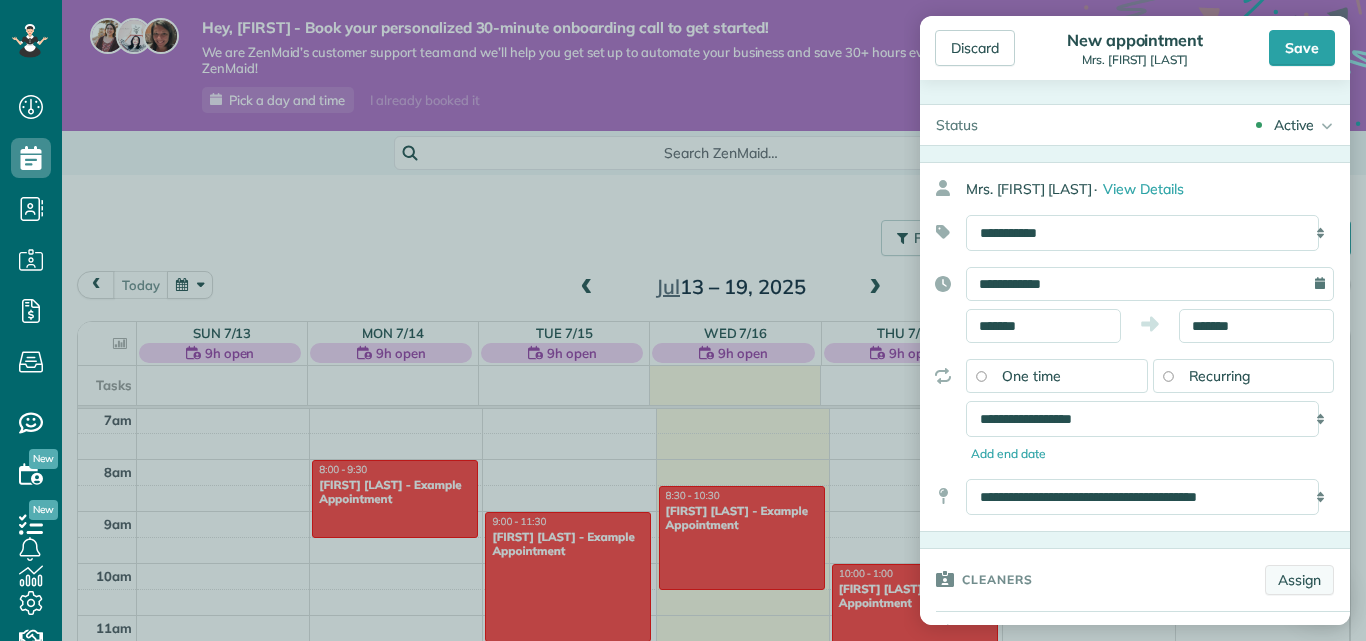 click on "Assign" at bounding box center (1299, 580) 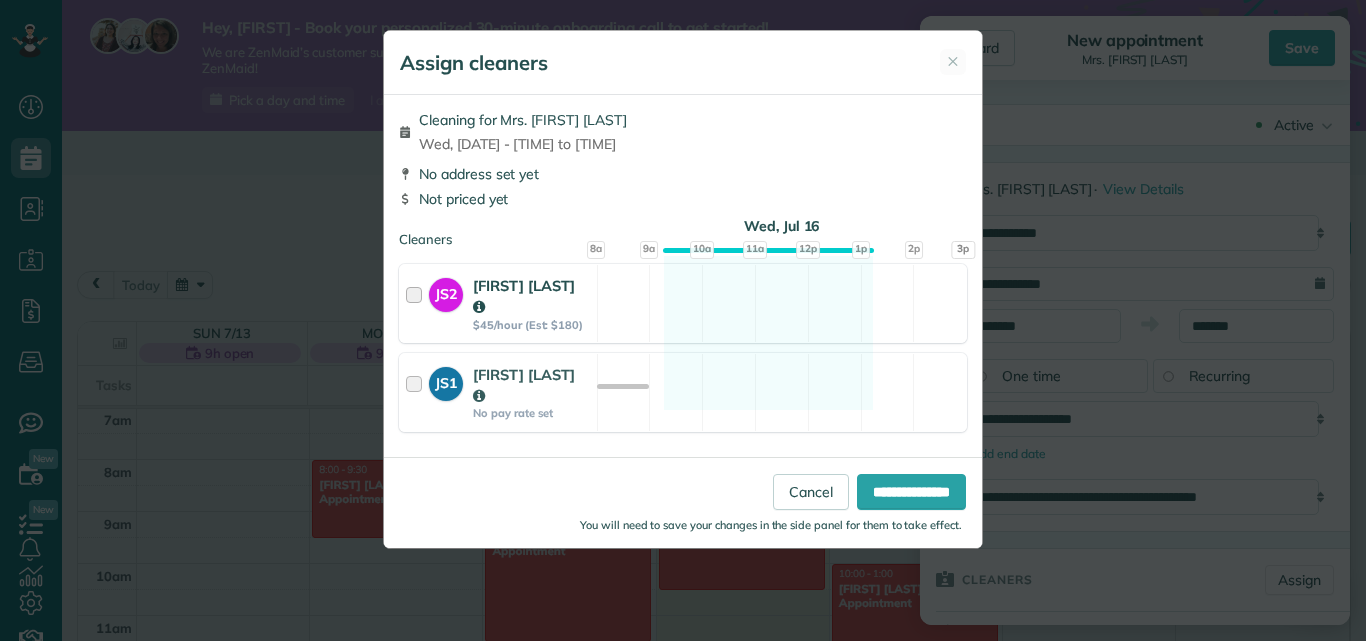 click at bounding box center [417, 303] 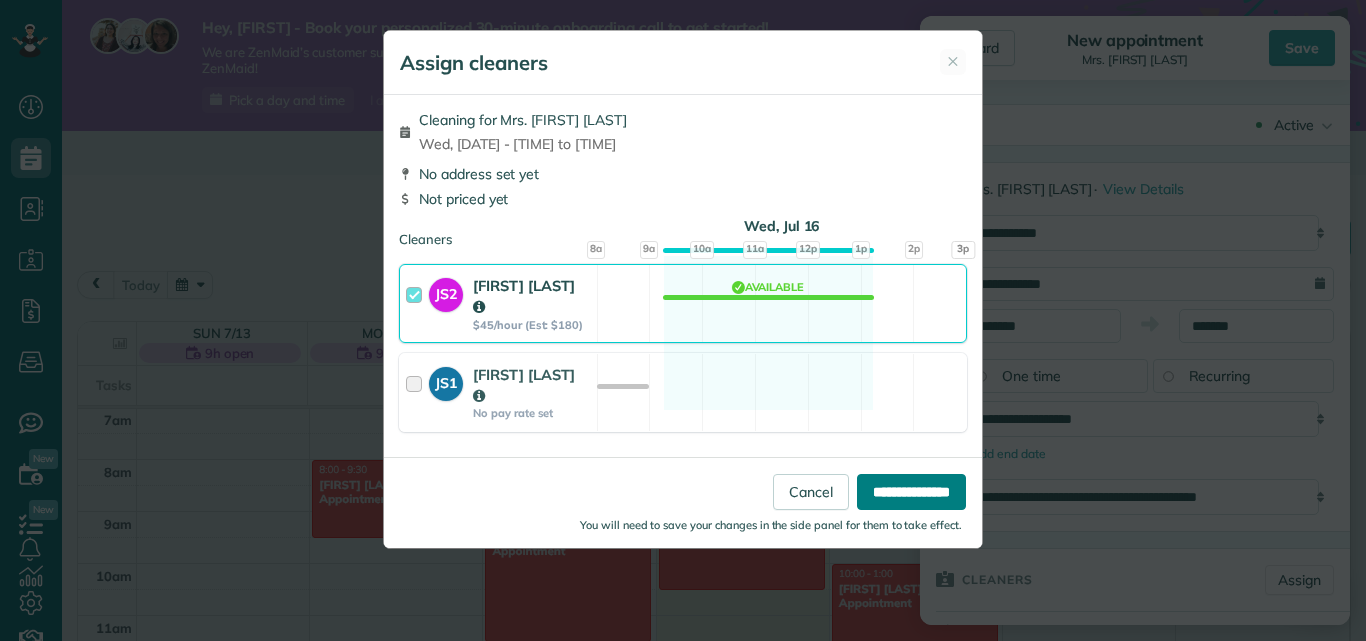 click on "**********" at bounding box center (911, 492) 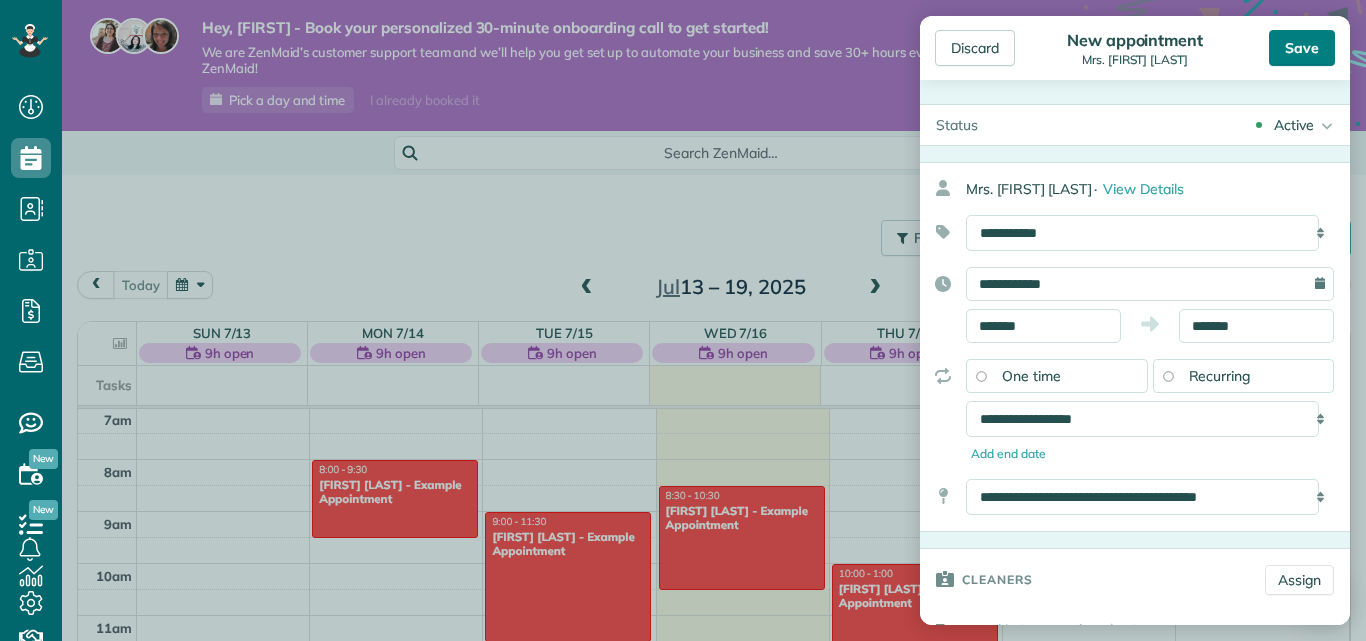 click on "Save" at bounding box center (1302, 48) 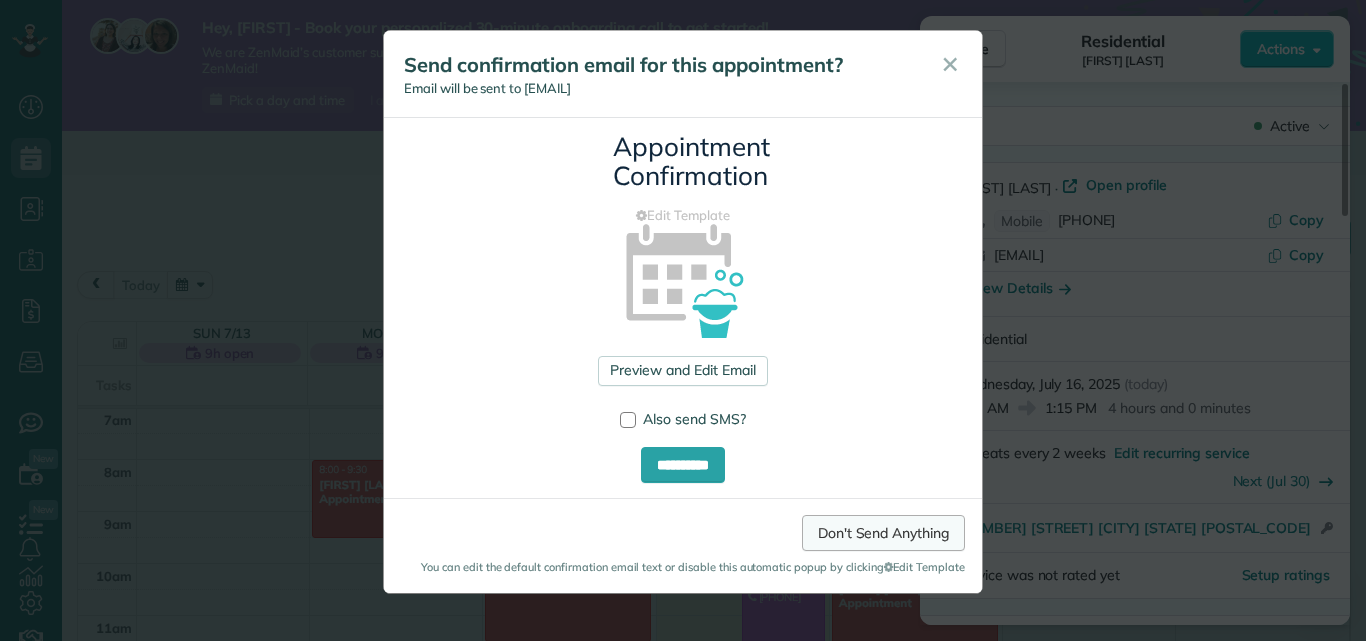 click on "Don't Send Anything" at bounding box center (883, 533) 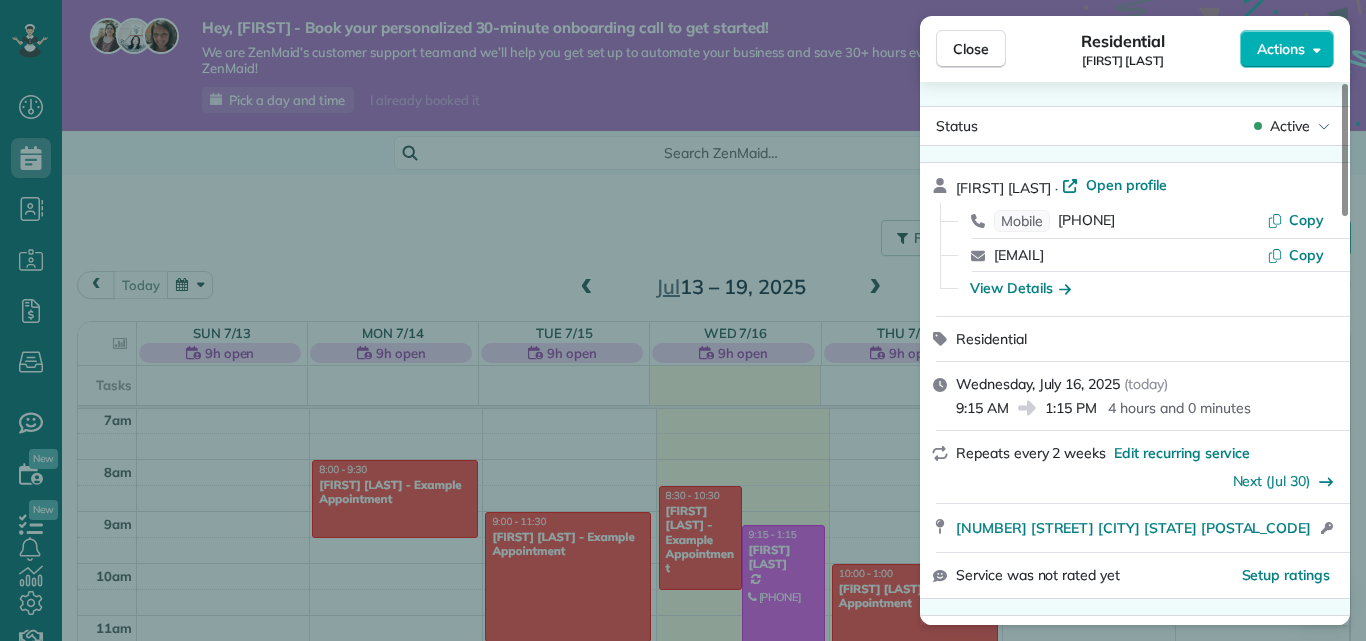click on "Wednesday, July 16, 2025" at bounding box center (1038, 384) 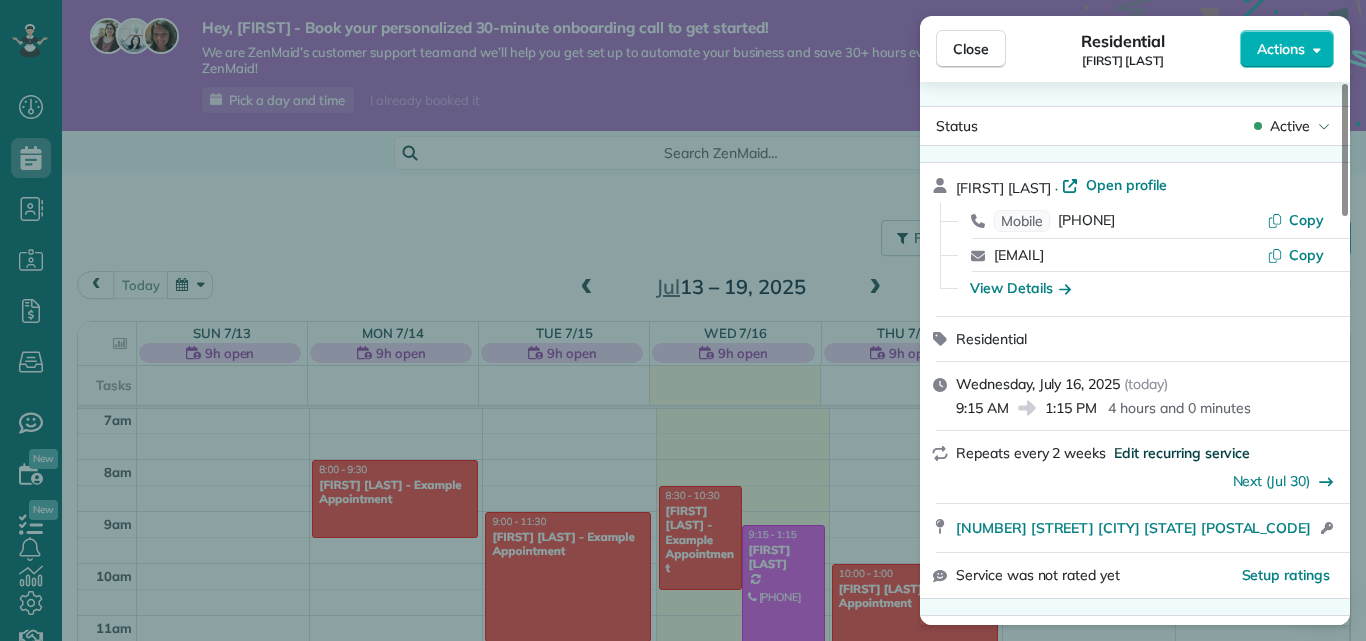 click on "Edit recurring service" at bounding box center (1182, 453) 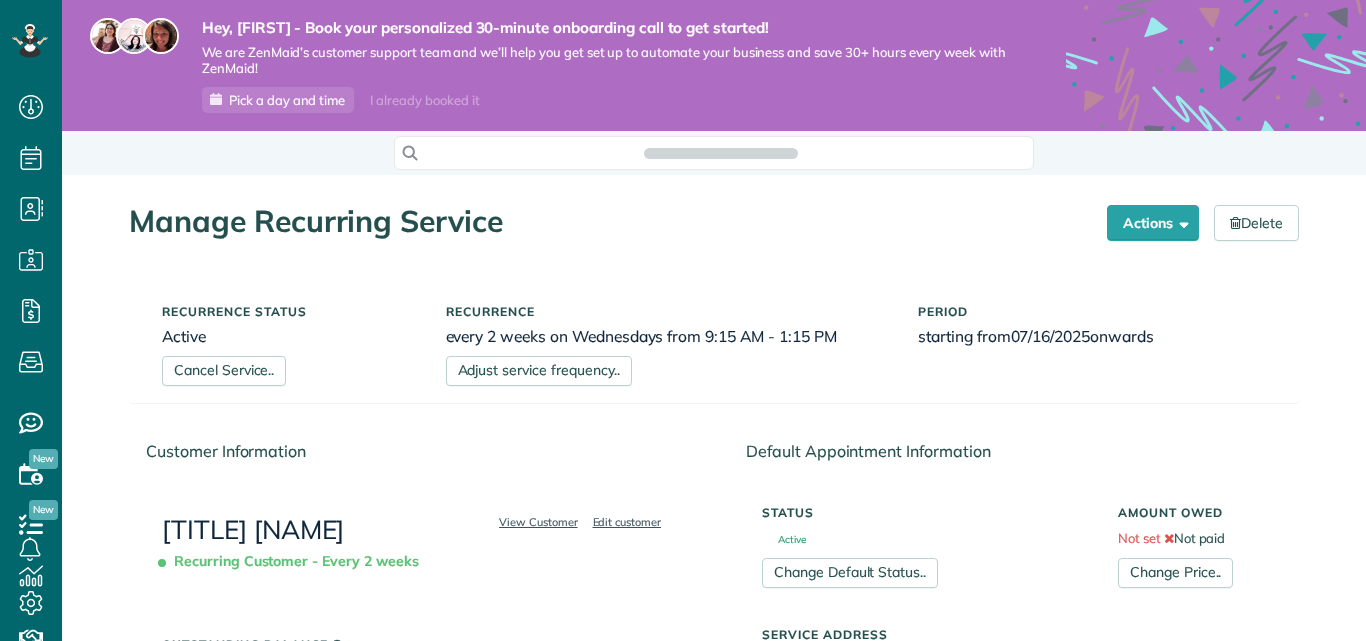 scroll, scrollTop: 0, scrollLeft: 0, axis: both 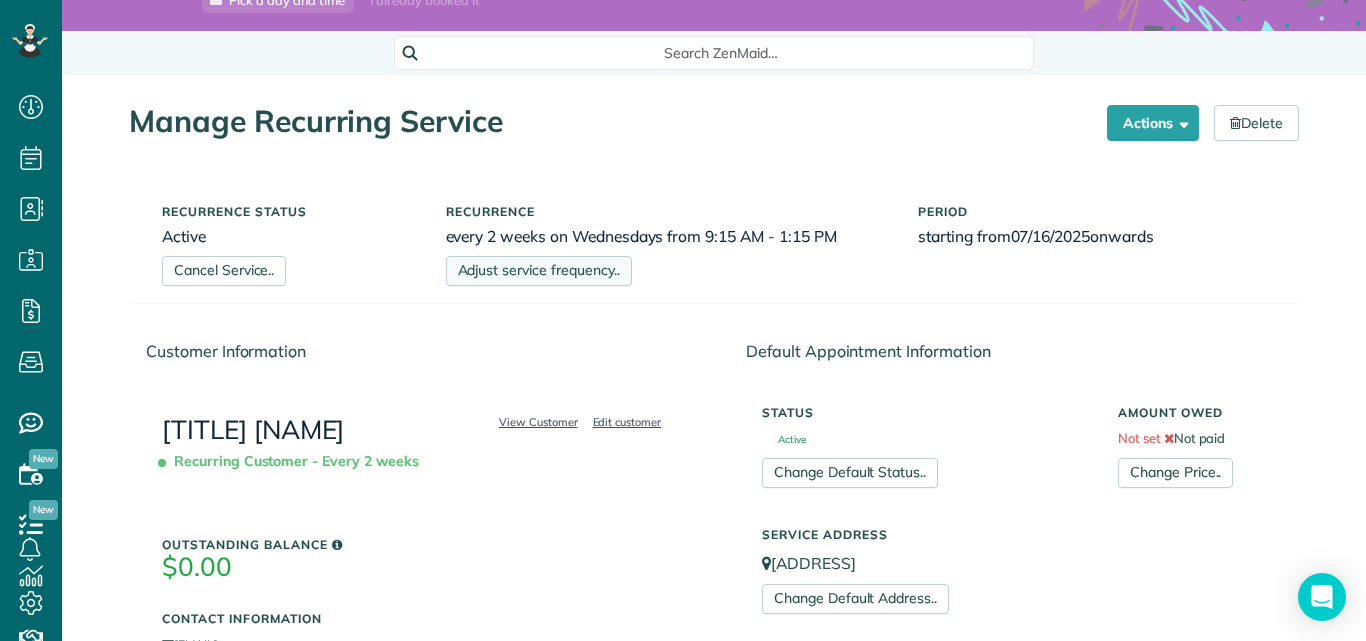 click on "Adjust service frequency.." at bounding box center (539, 271) 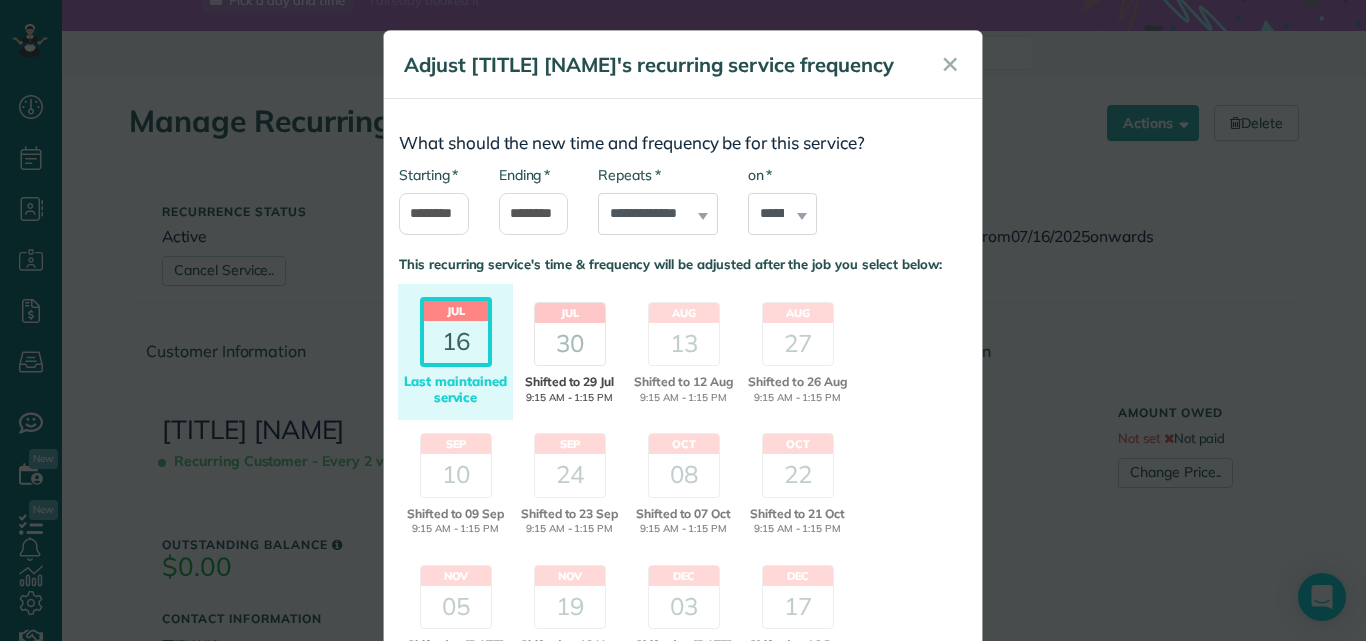 click on "30" at bounding box center [570, 344] 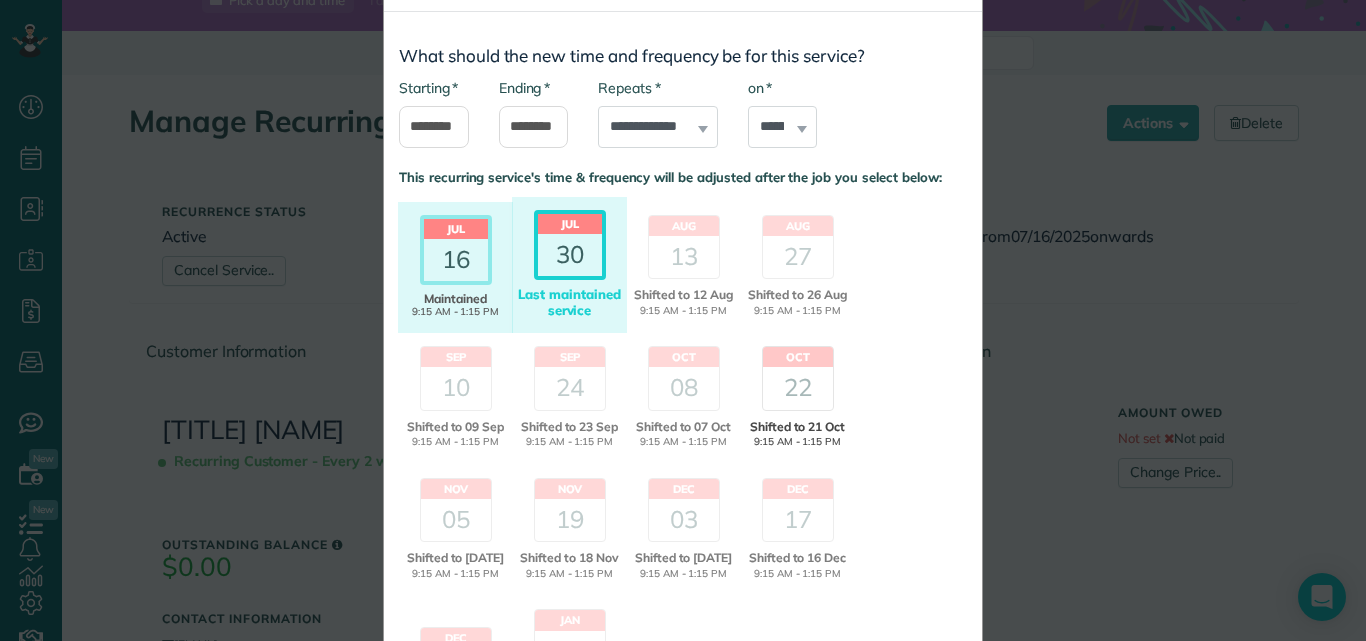 scroll, scrollTop: 200, scrollLeft: 0, axis: vertical 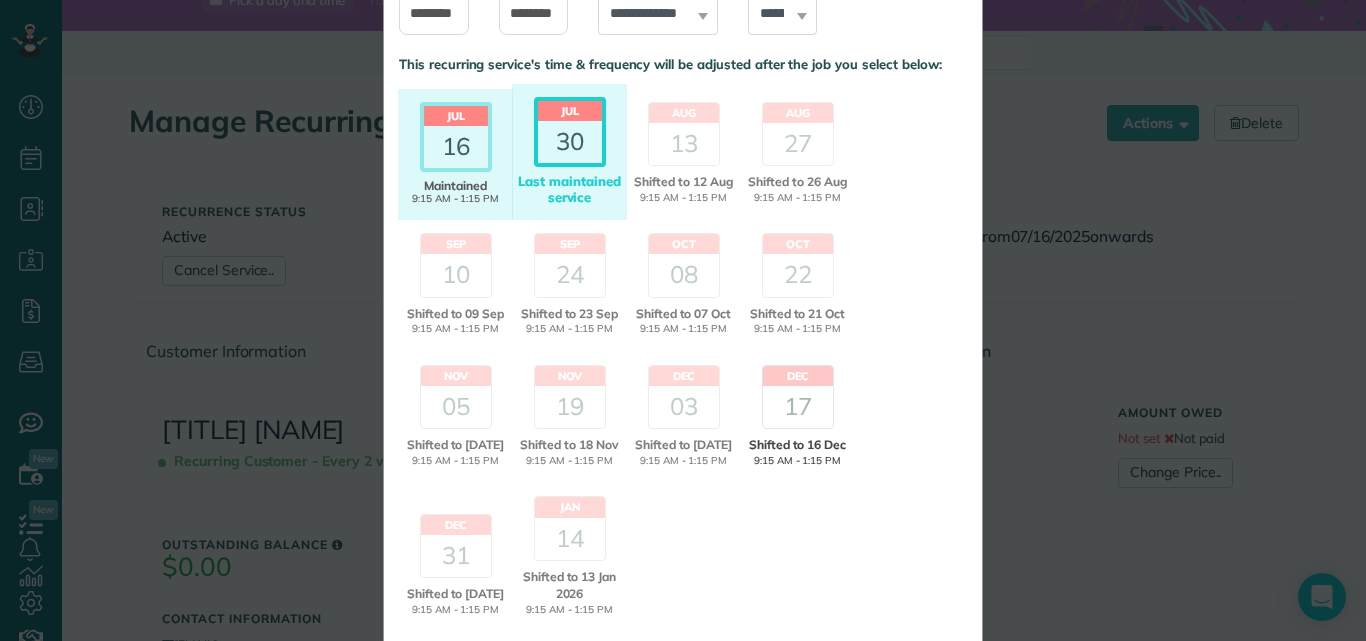 click on "17" at bounding box center [798, 407] 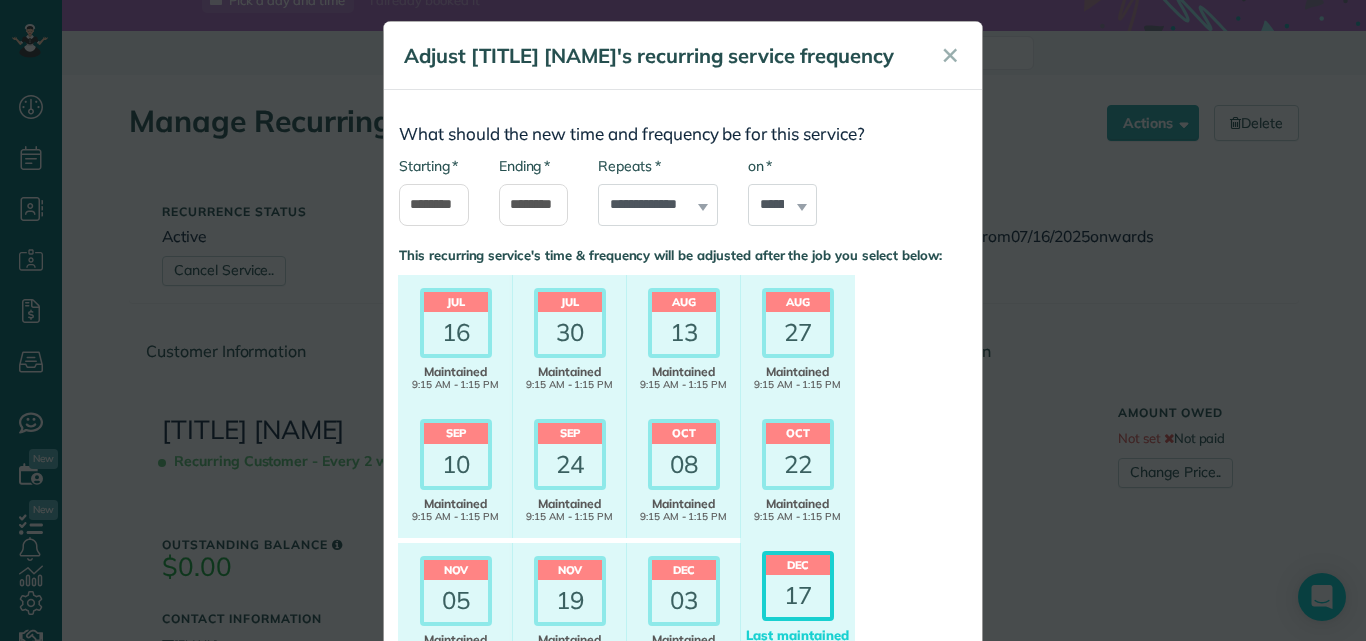 scroll, scrollTop: 0, scrollLeft: 0, axis: both 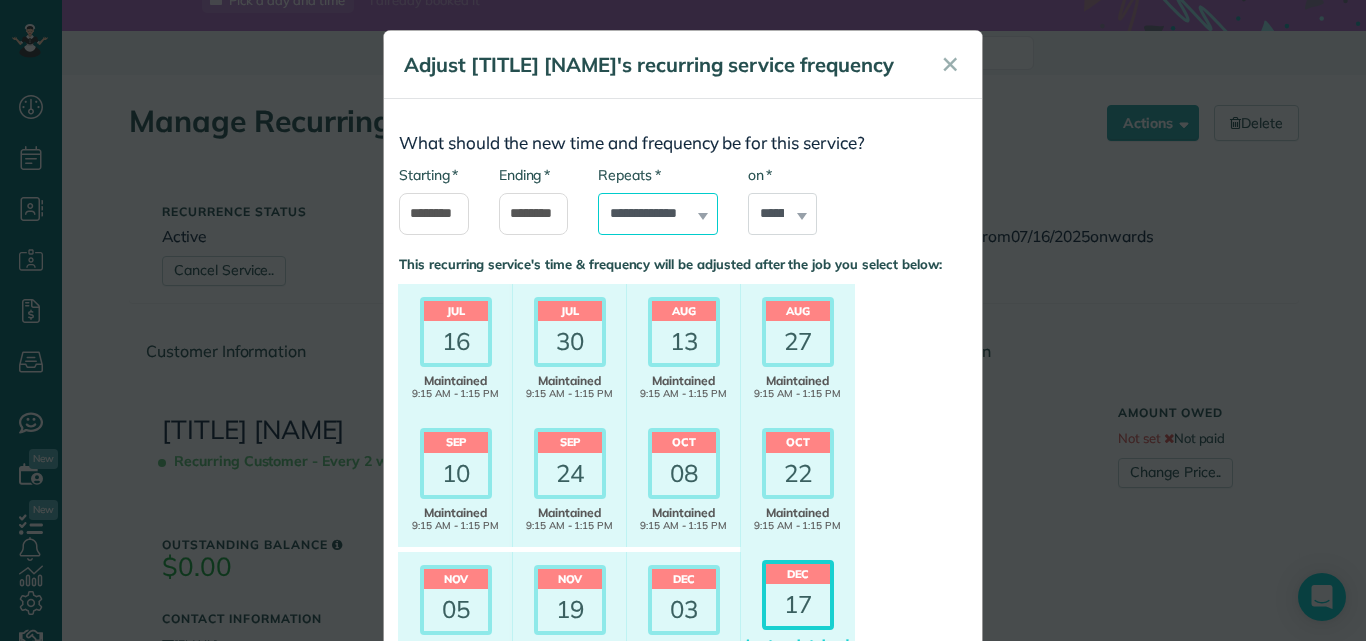 click on "**********" at bounding box center [658, 214] 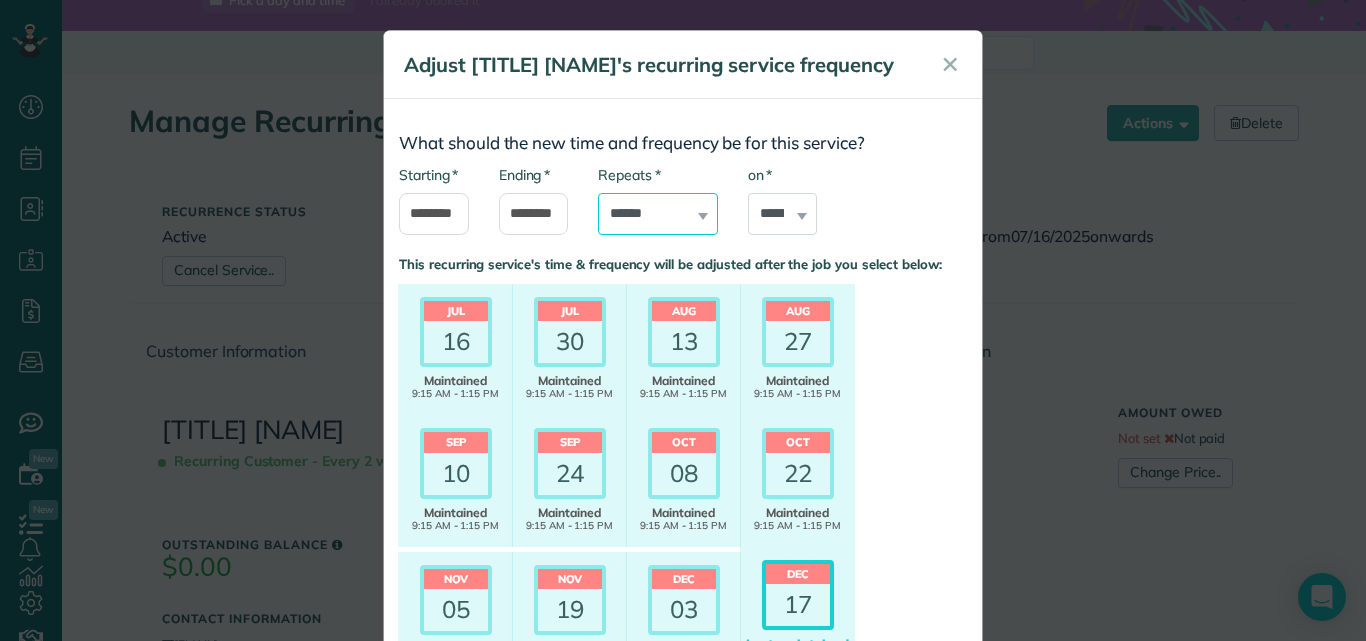 click on "**********" at bounding box center [658, 214] 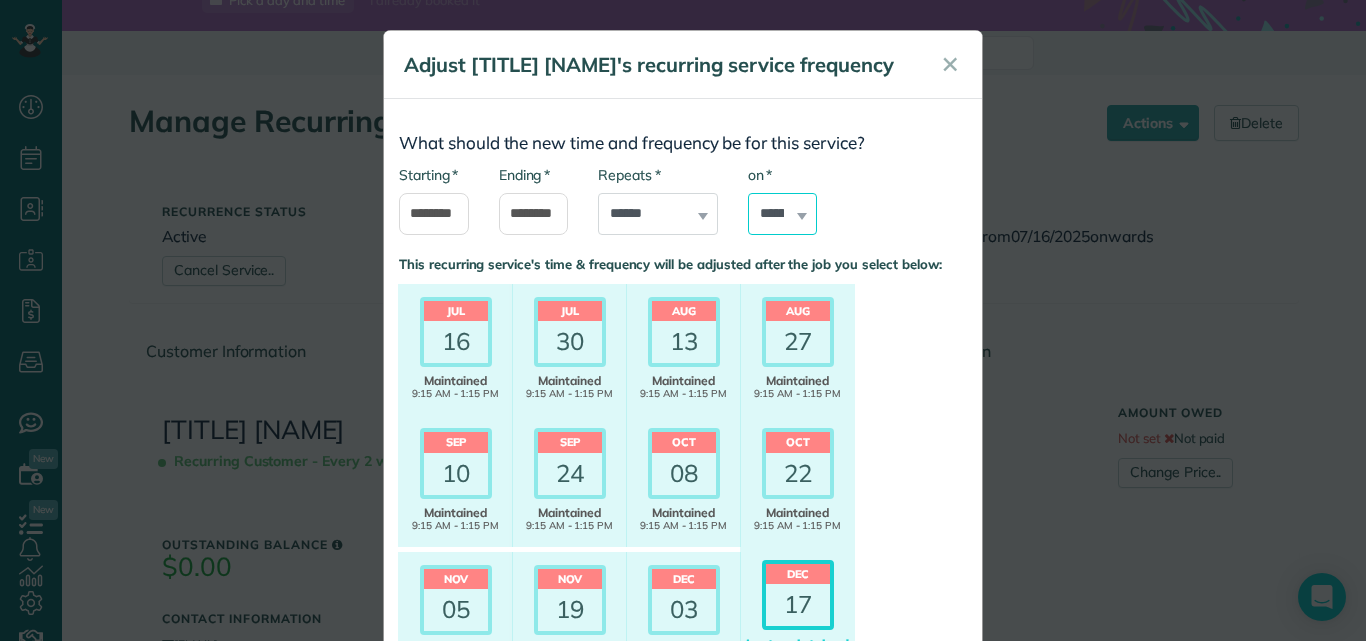 click on "******
******
*******
*********
********
******
********" at bounding box center (783, 214) 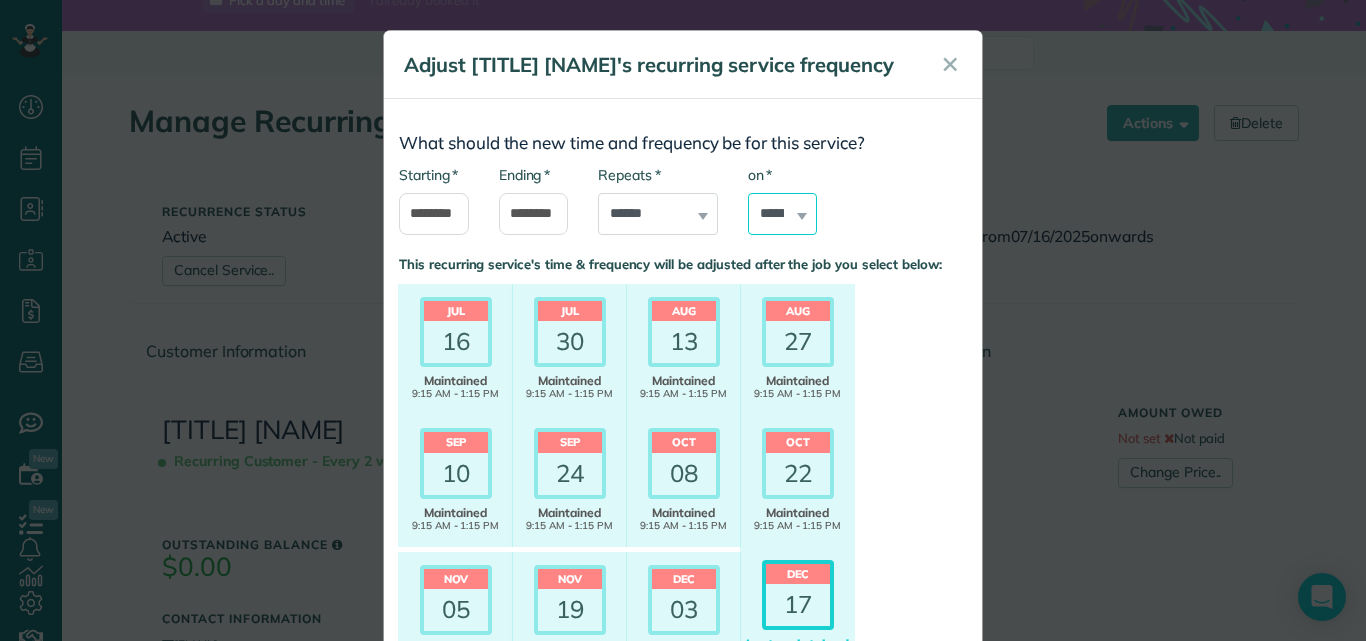 click on "******
******
*******
*********
********
******
********" at bounding box center (783, 214) 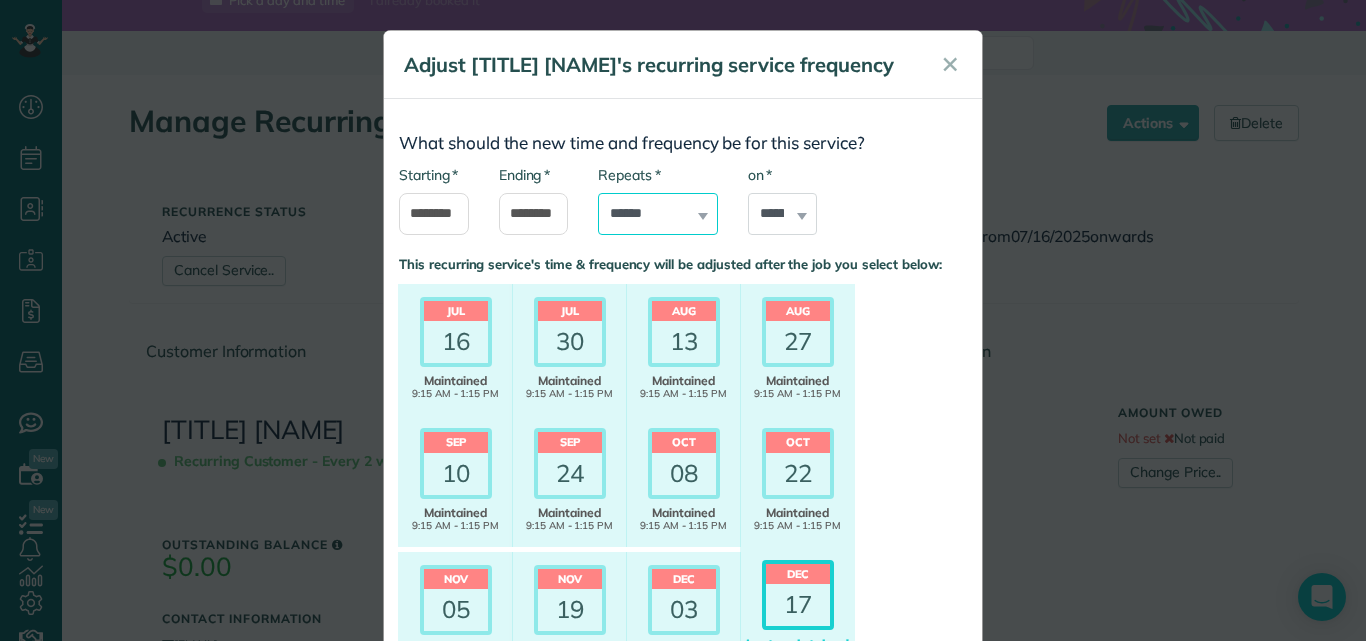 click on "**********" at bounding box center [658, 214] 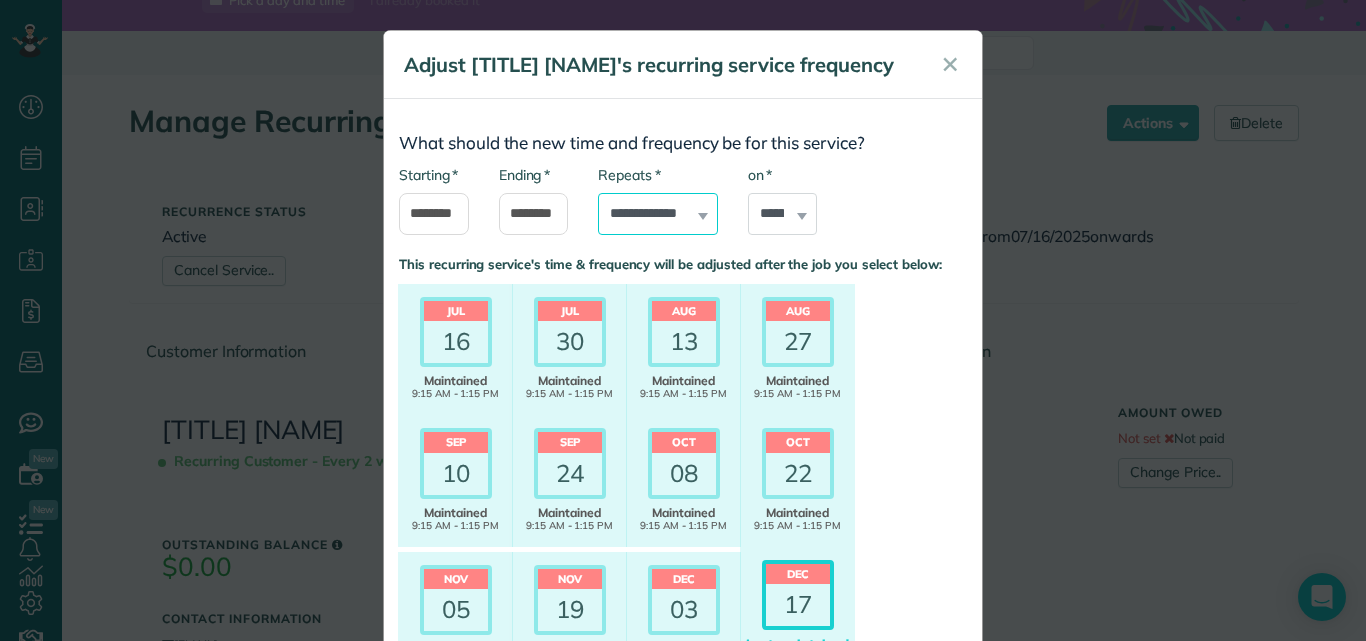 click on "**********" at bounding box center (658, 214) 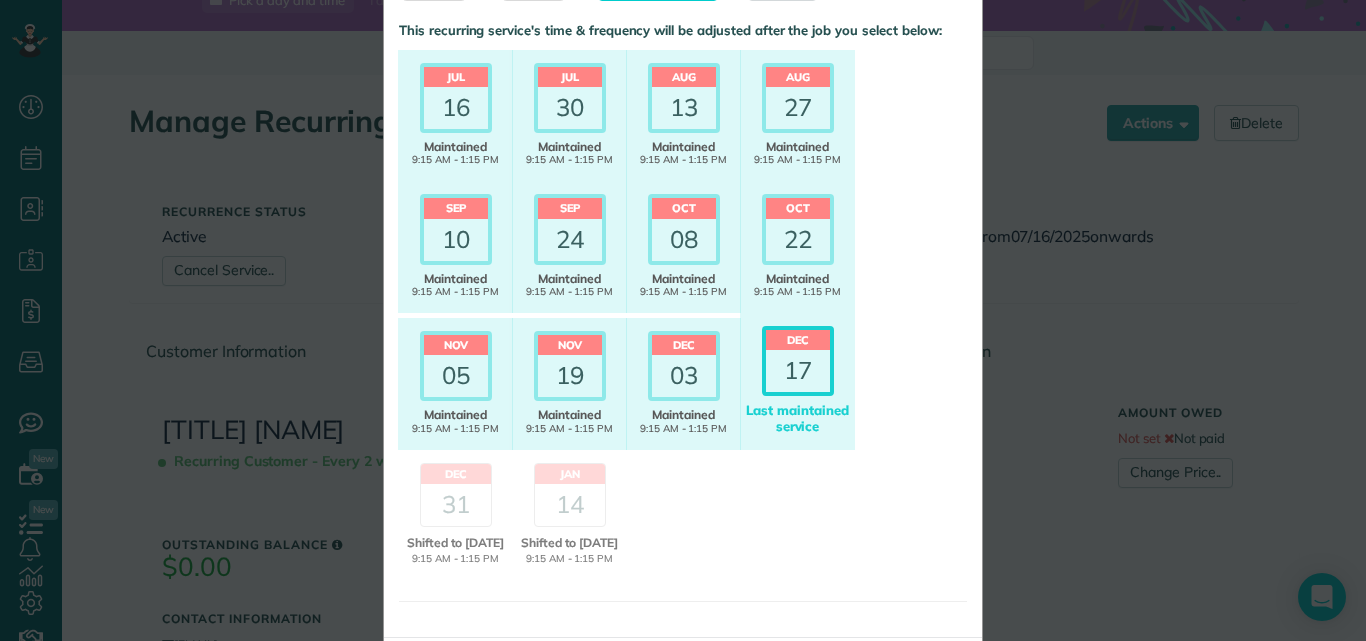 scroll, scrollTop: 377, scrollLeft: 0, axis: vertical 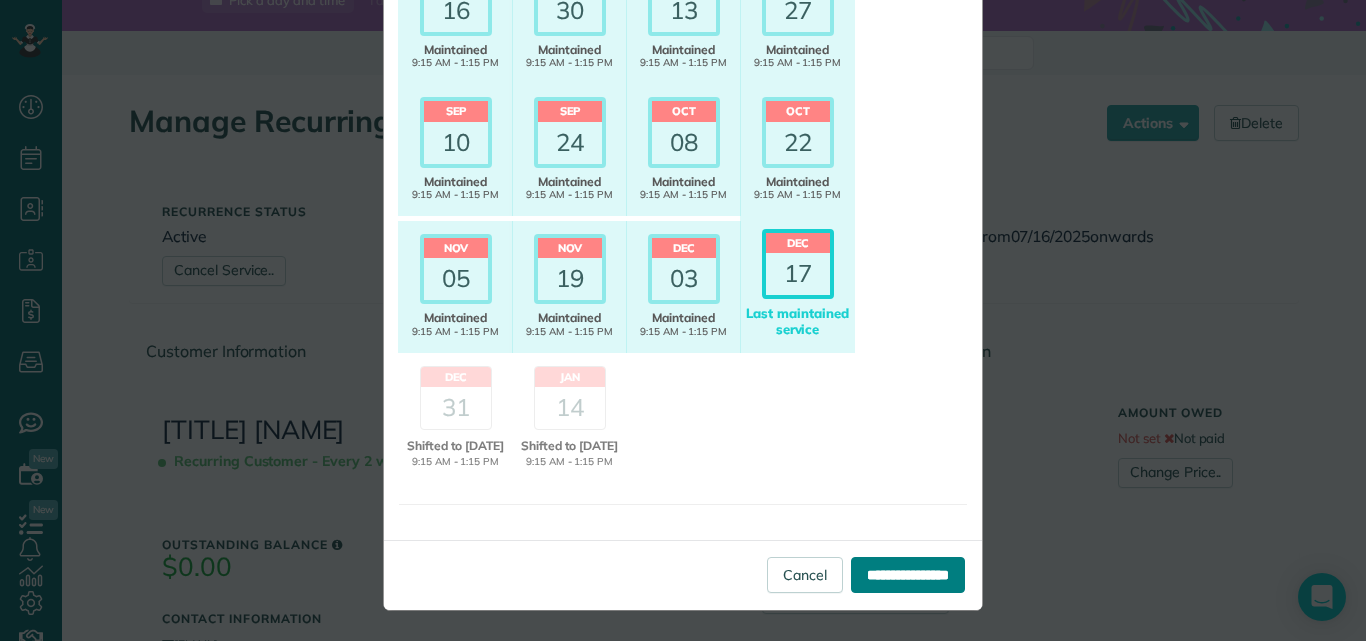 click on "**********" at bounding box center (908, 575) 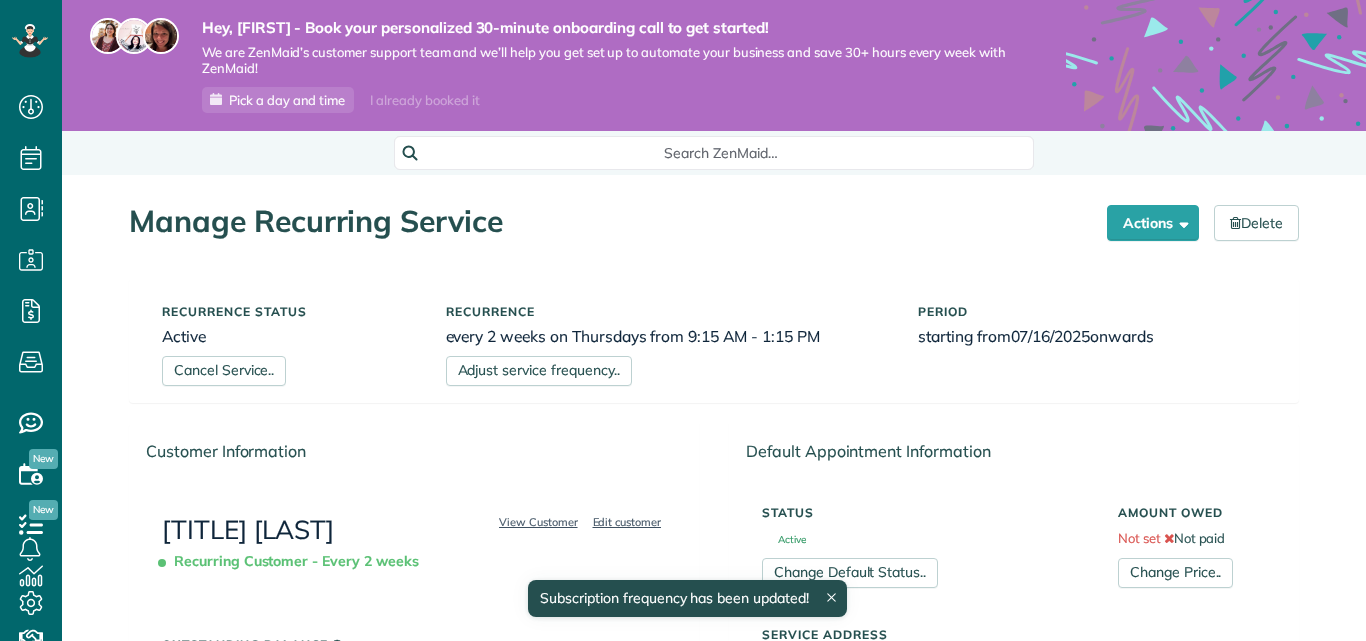 scroll, scrollTop: 0, scrollLeft: 0, axis: both 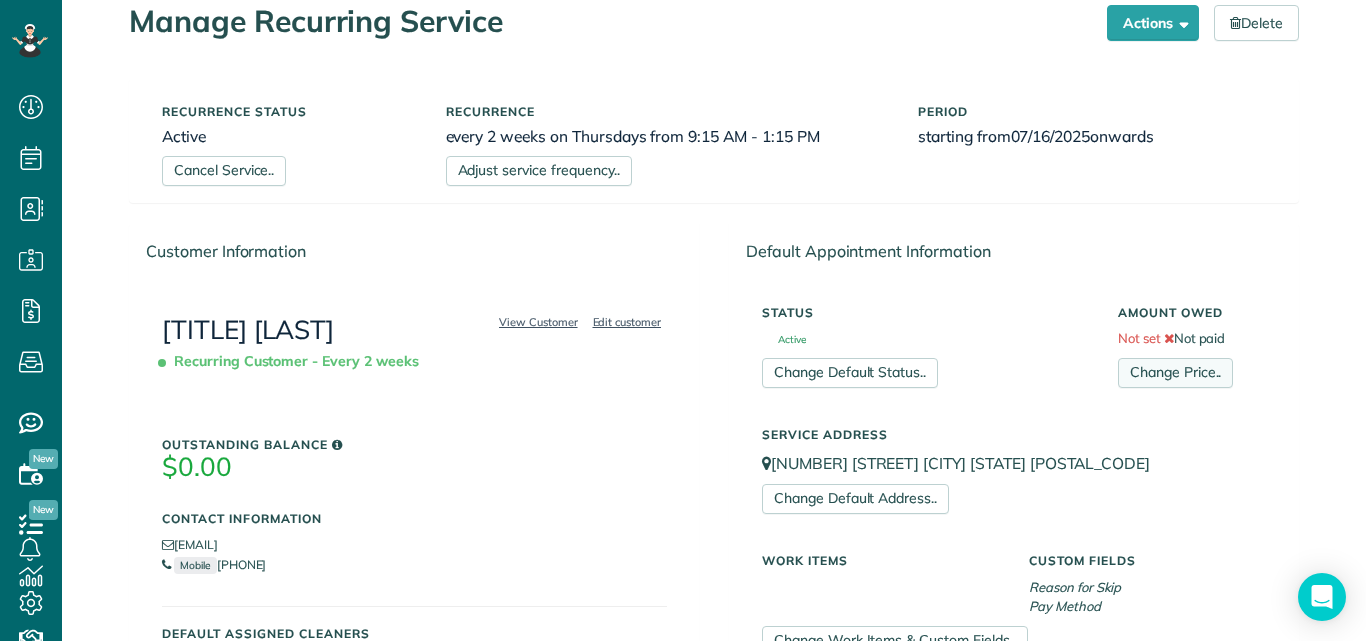 click on "Change Price.." at bounding box center [1175, 373] 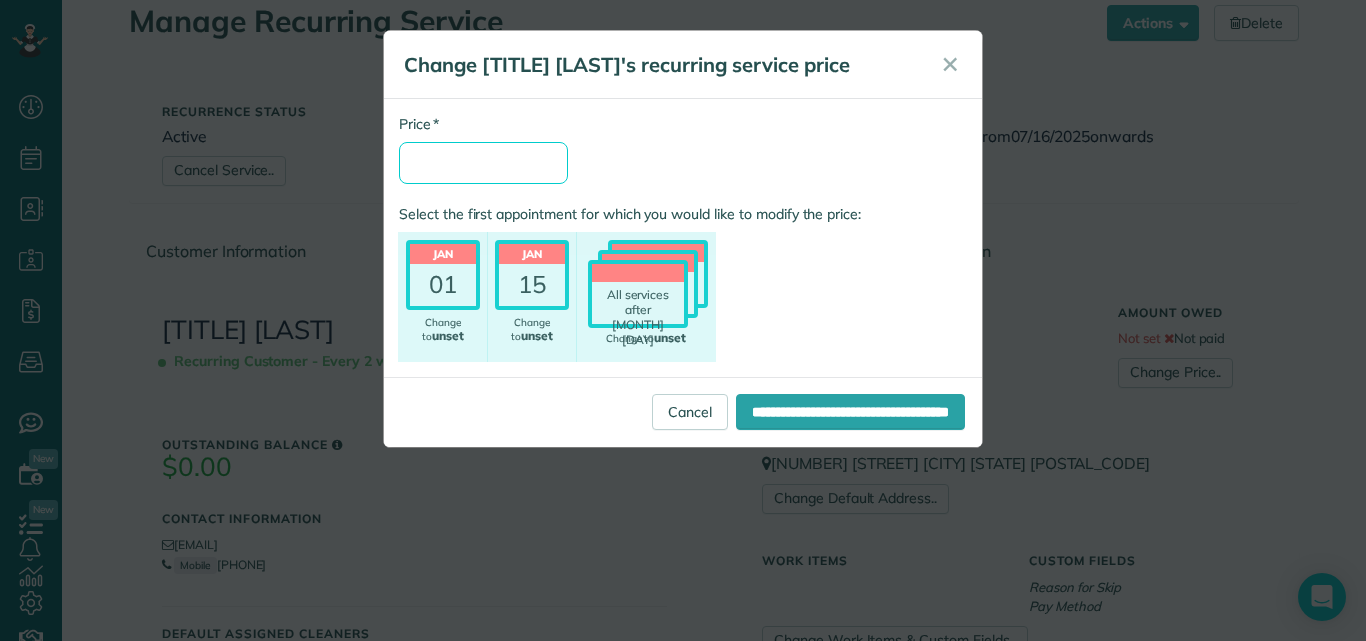 click on "*  Price" at bounding box center (483, 163) 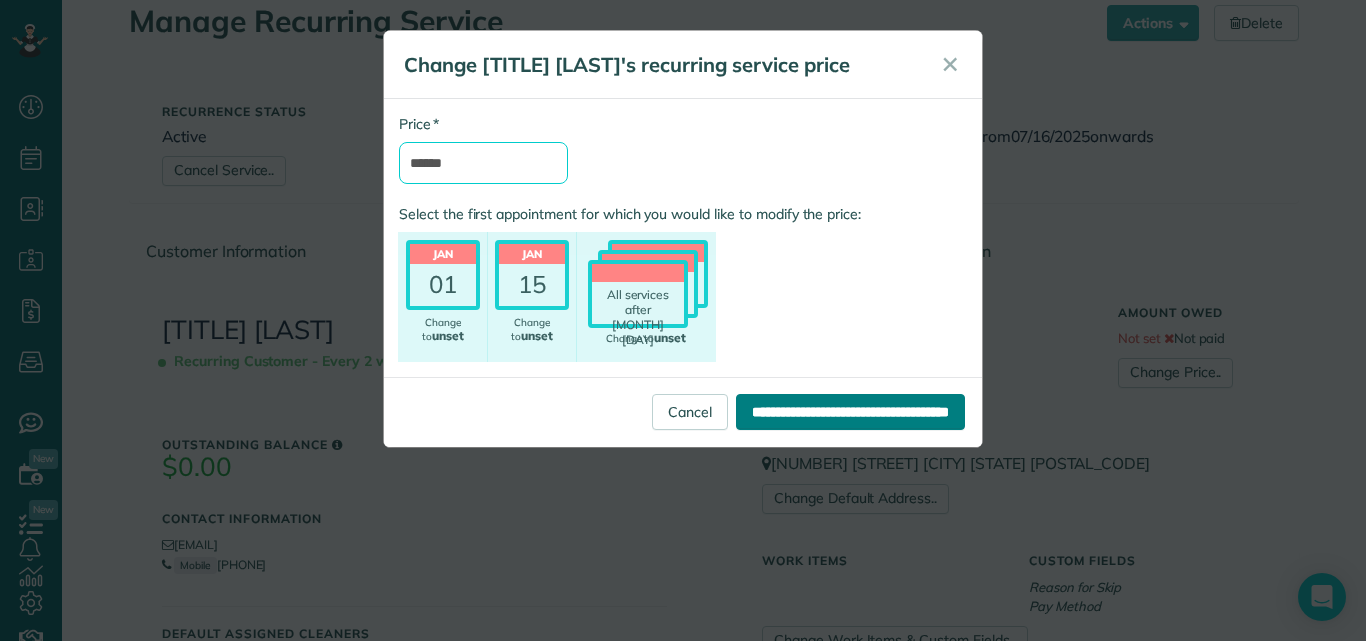 type on "******" 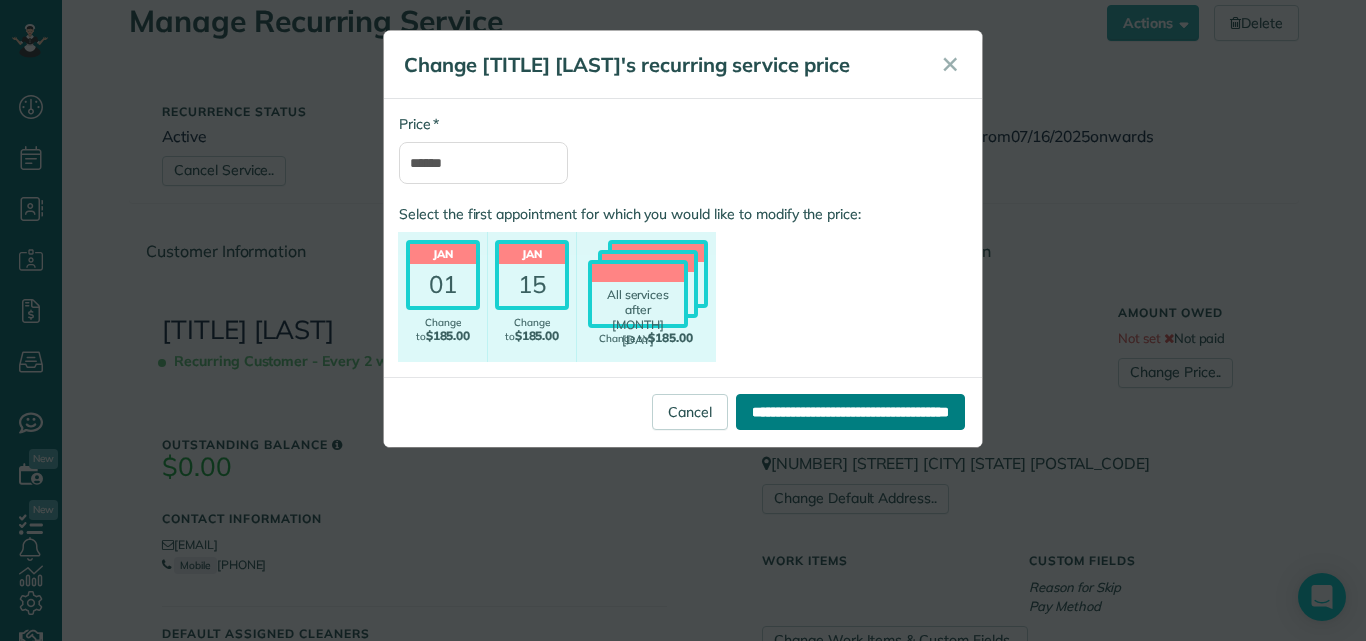 click on "**********" at bounding box center (850, 412) 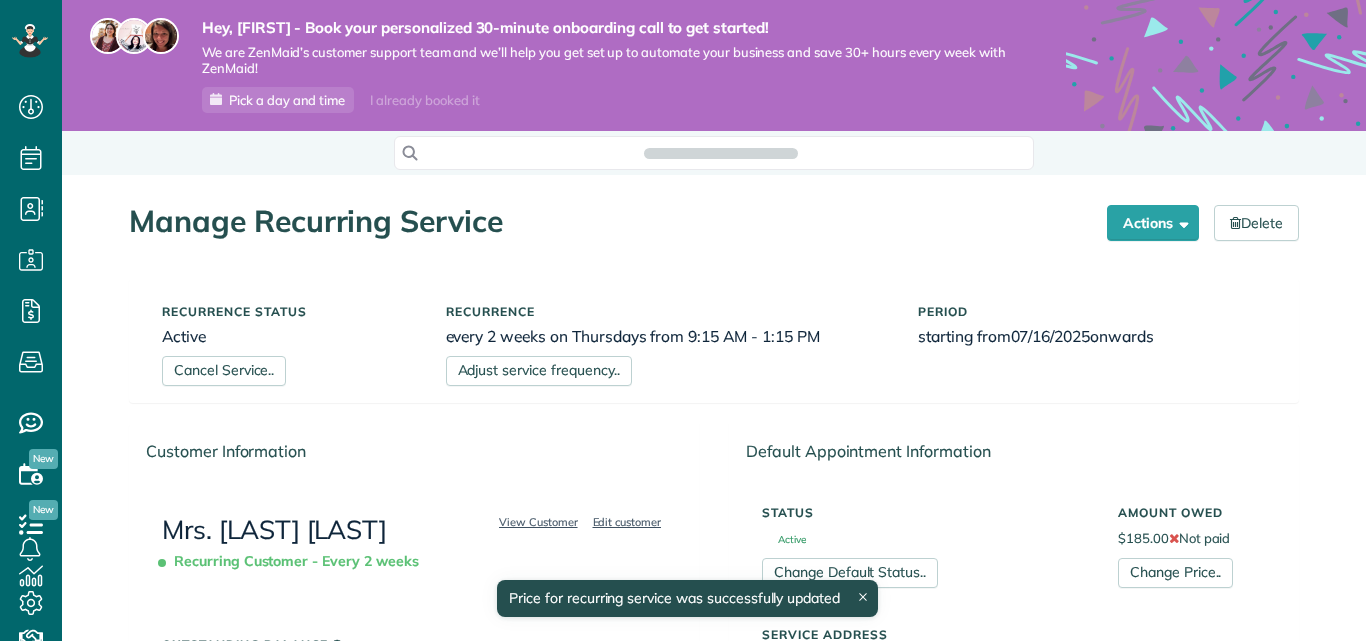 scroll, scrollTop: 0, scrollLeft: 0, axis: both 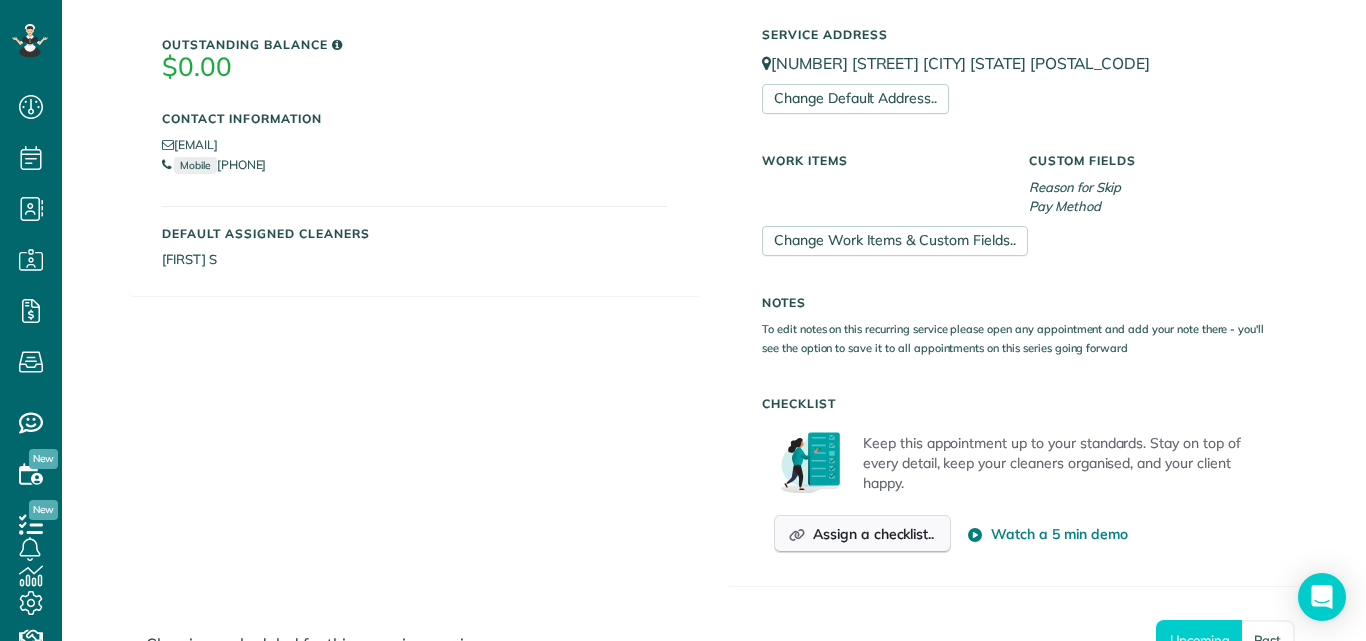 click on "Assign a checklist.." at bounding box center [862, 534] 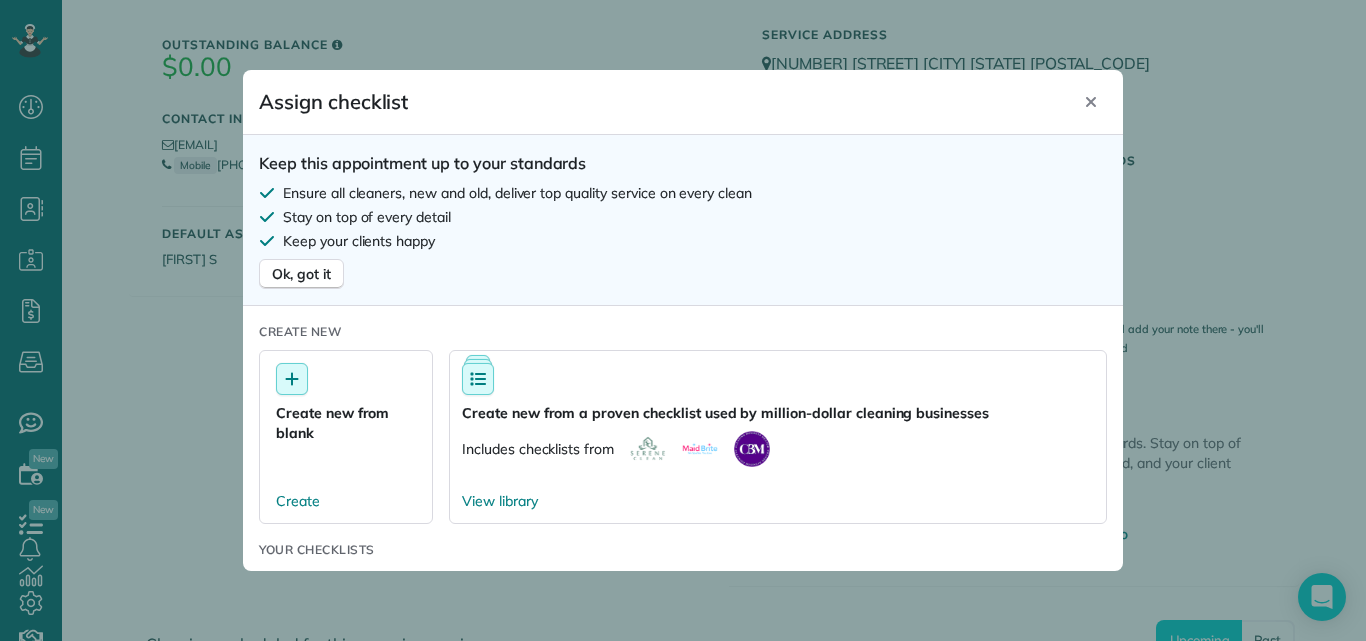 scroll, scrollTop: 184, scrollLeft: 0, axis: vertical 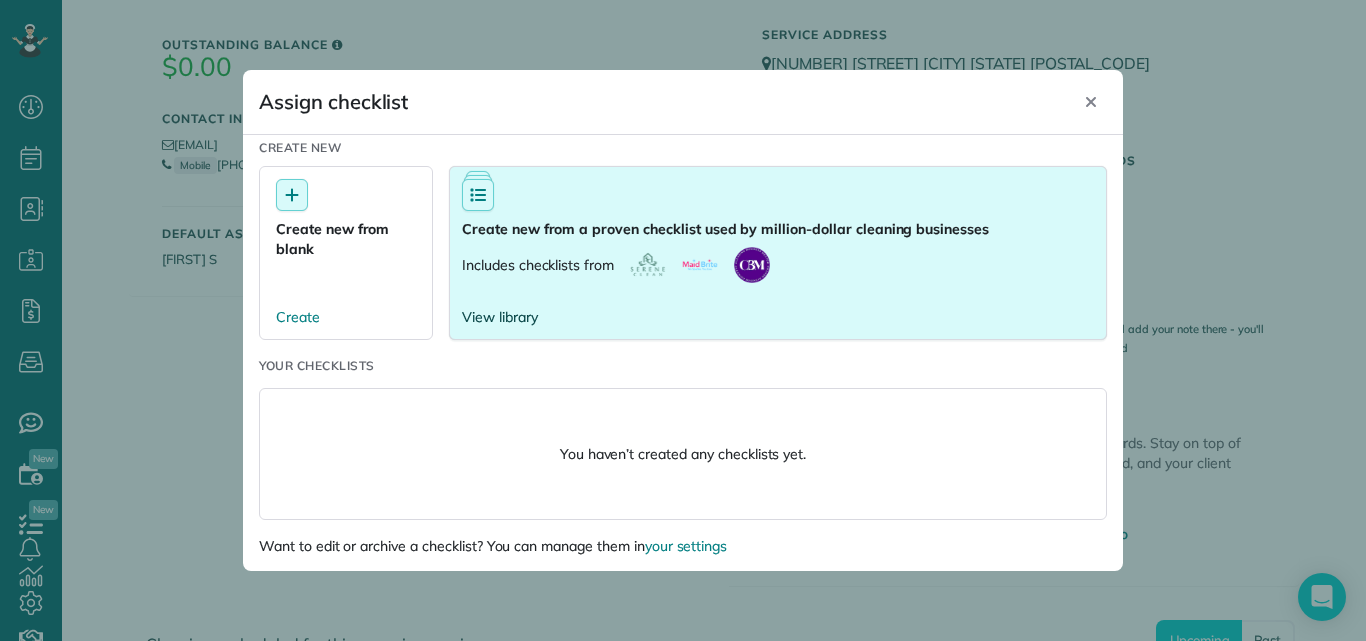 click on "View library" at bounding box center [500, 317] 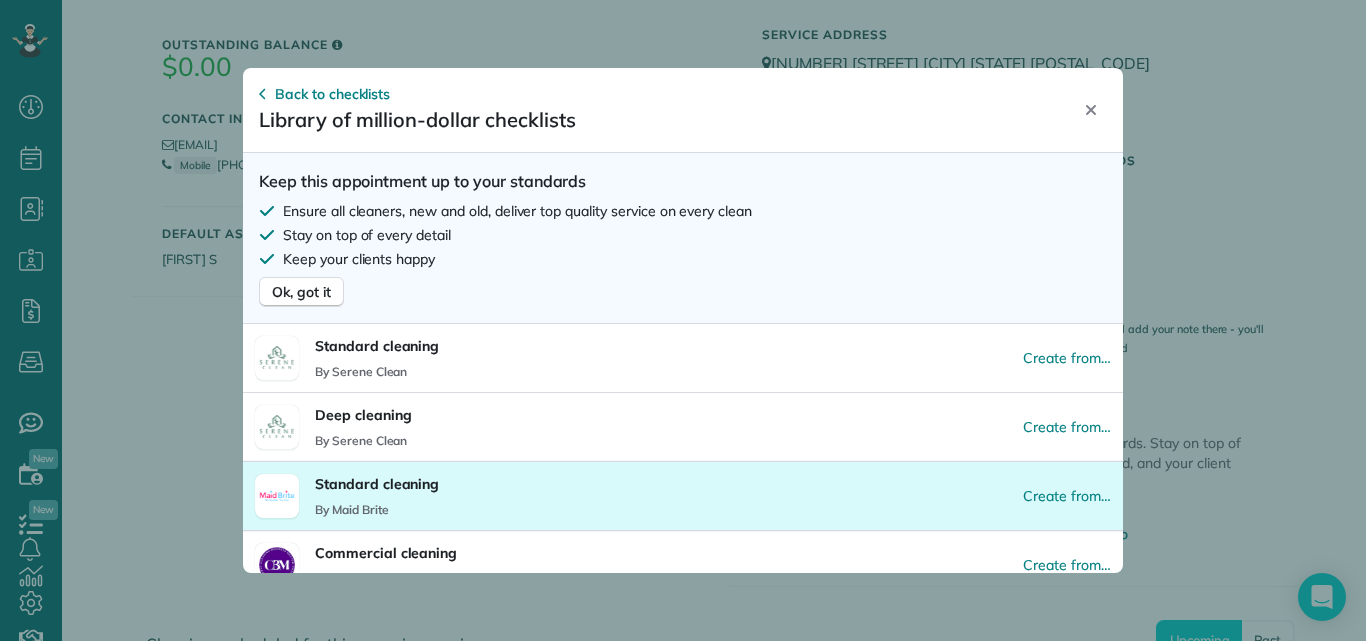 click on "Standard cleaning By Maid Brite Create from…" at bounding box center (683, 495) 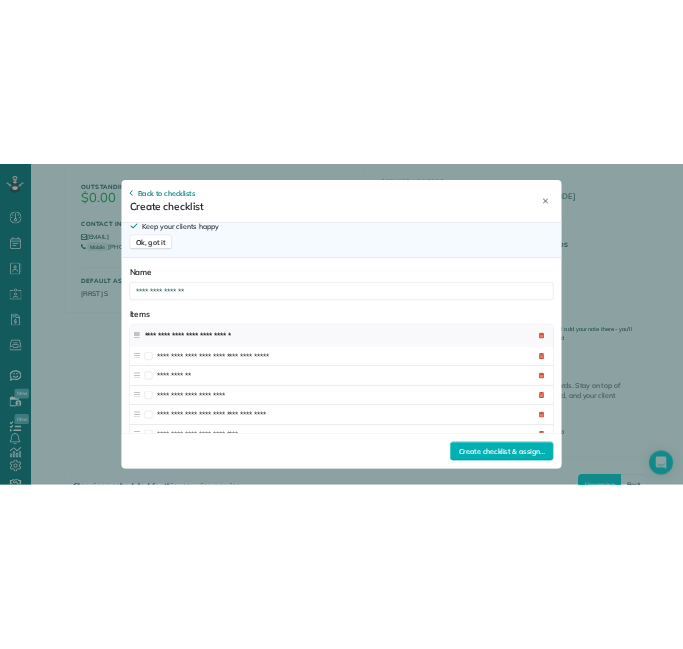 scroll, scrollTop: 200, scrollLeft: 0, axis: vertical 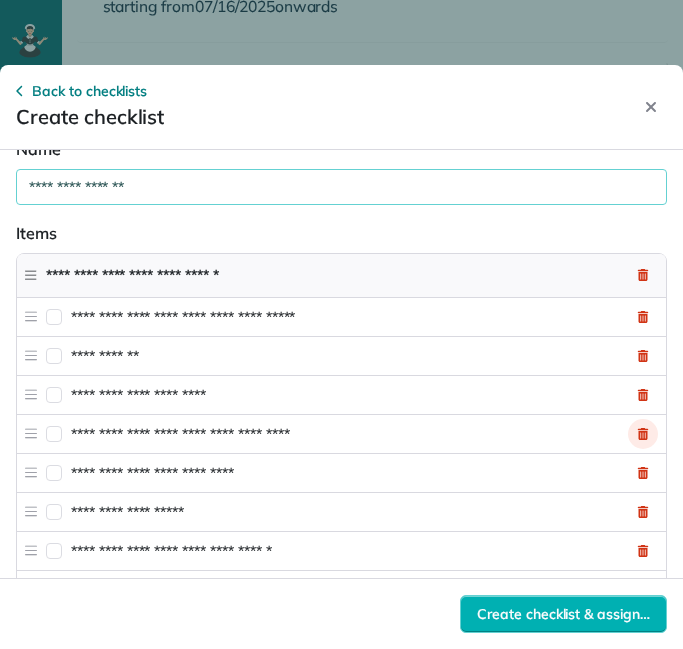 click on "Remove item" at bounding box center [643, 395] 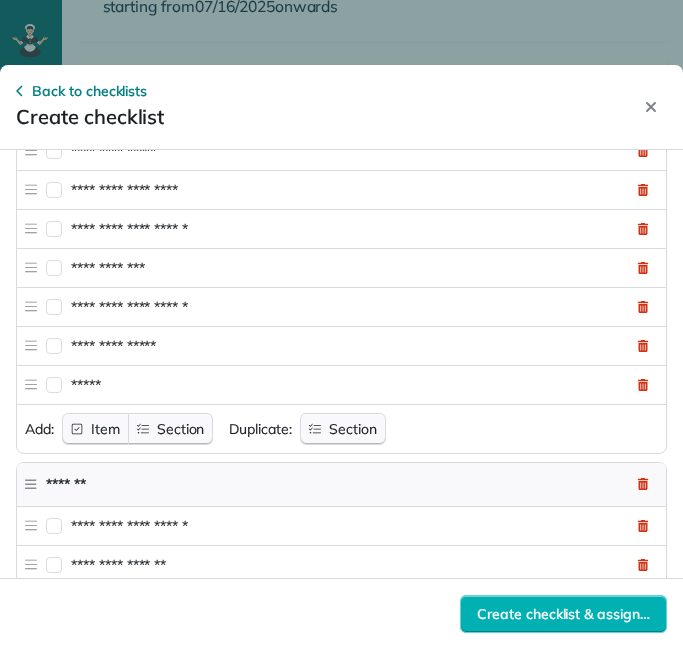 scroll, scrollTop: 700, scrollLeft: 0, axis: vertical 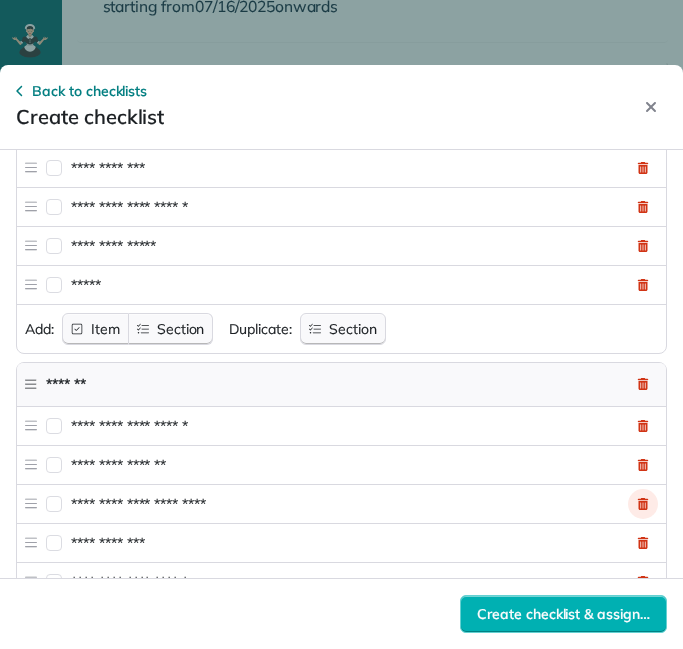 click 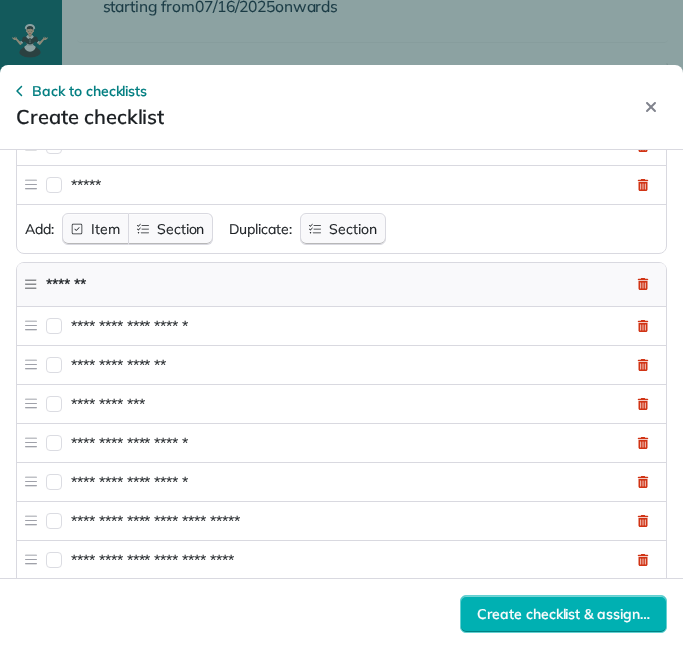 scroll, scrollTop: 900, scrollLeft: 0, axis: vertical 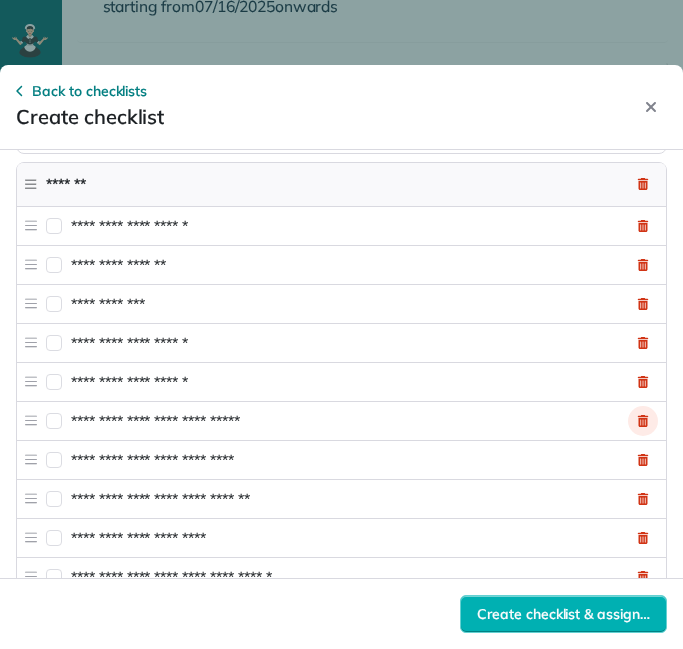 click 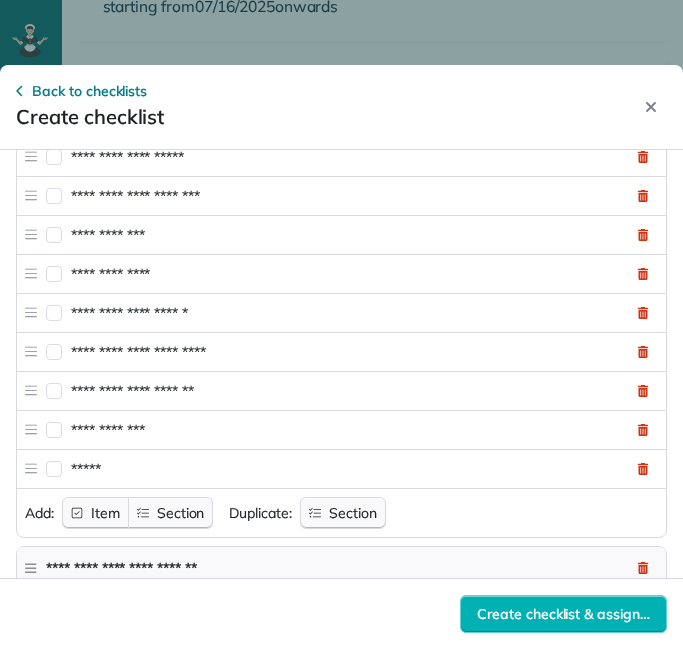 scroll, scrollTop: 1700, scrollLeft: 0, axis: vertical 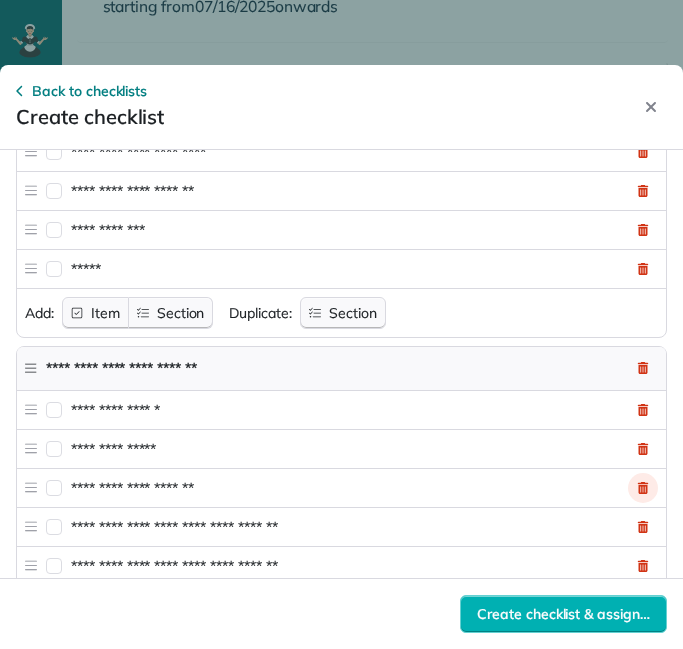 click 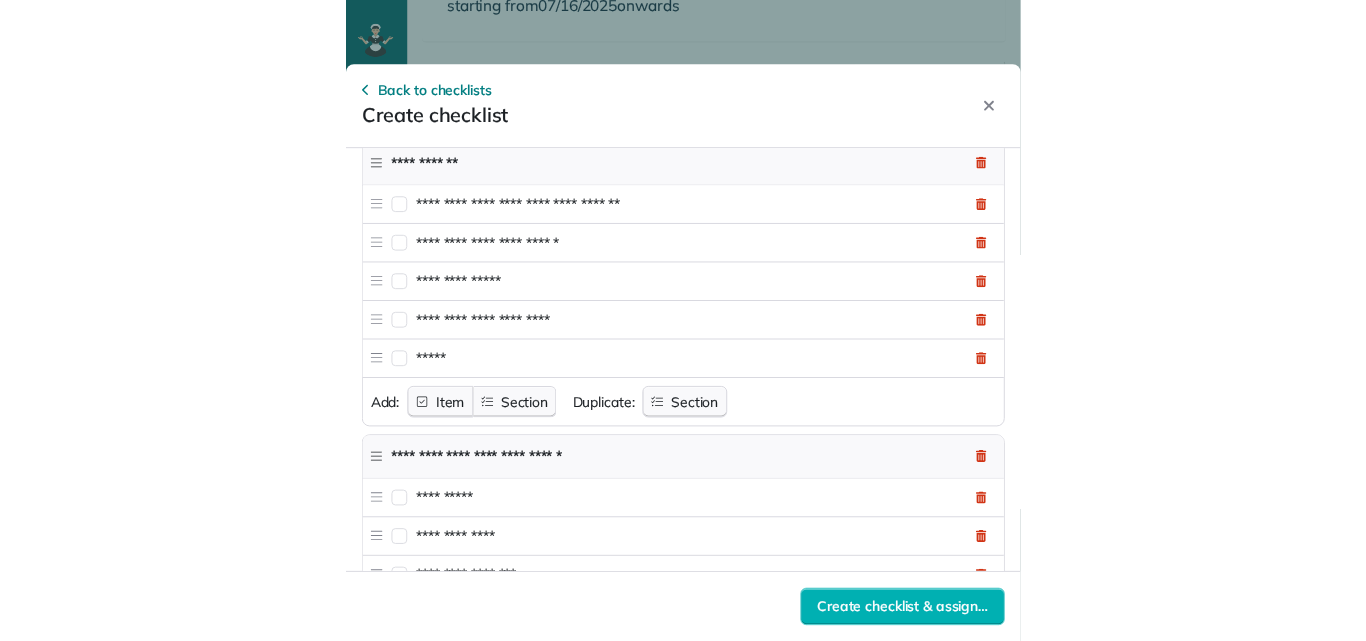 scroll, scrollTop: 2445, scrollLeft: 0, axis: vertical 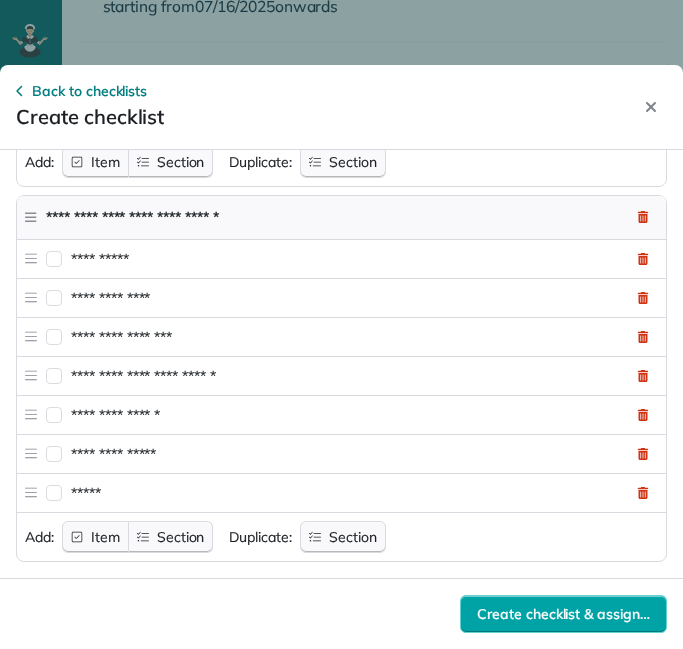 click on "Create checklist & assign…" at bounding box center [563, 614] 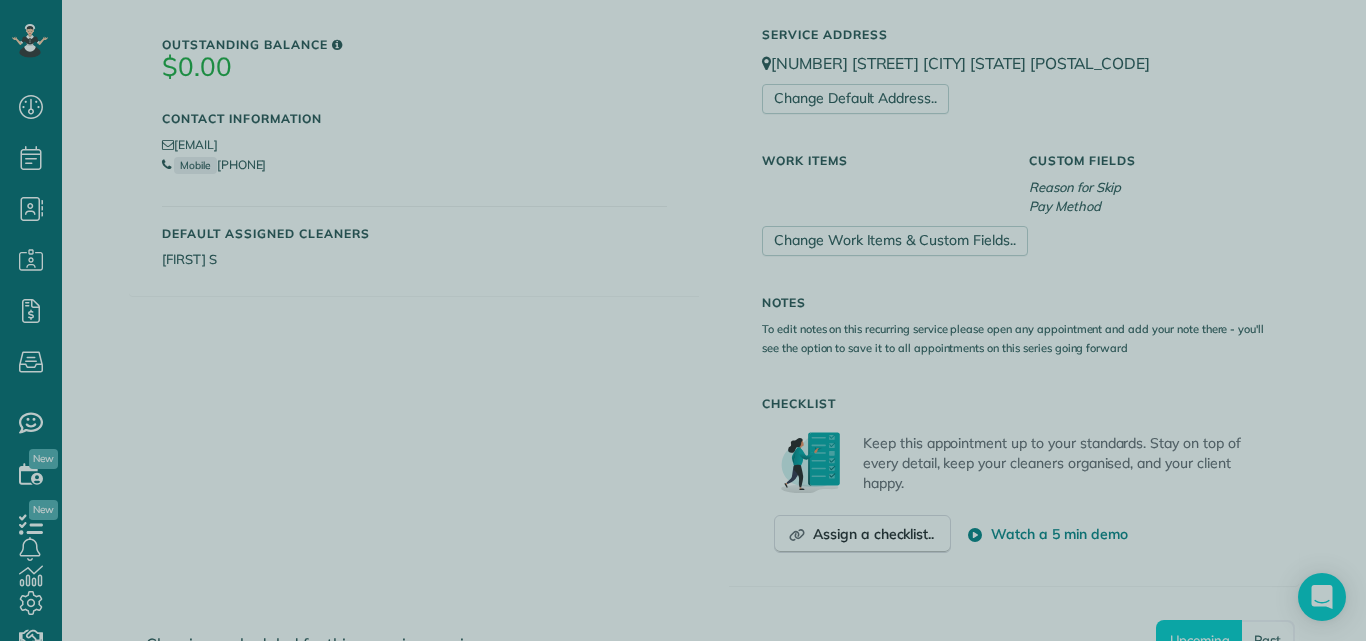 scroll, scrollTop: 641, scrollLeft: 62, axis: both 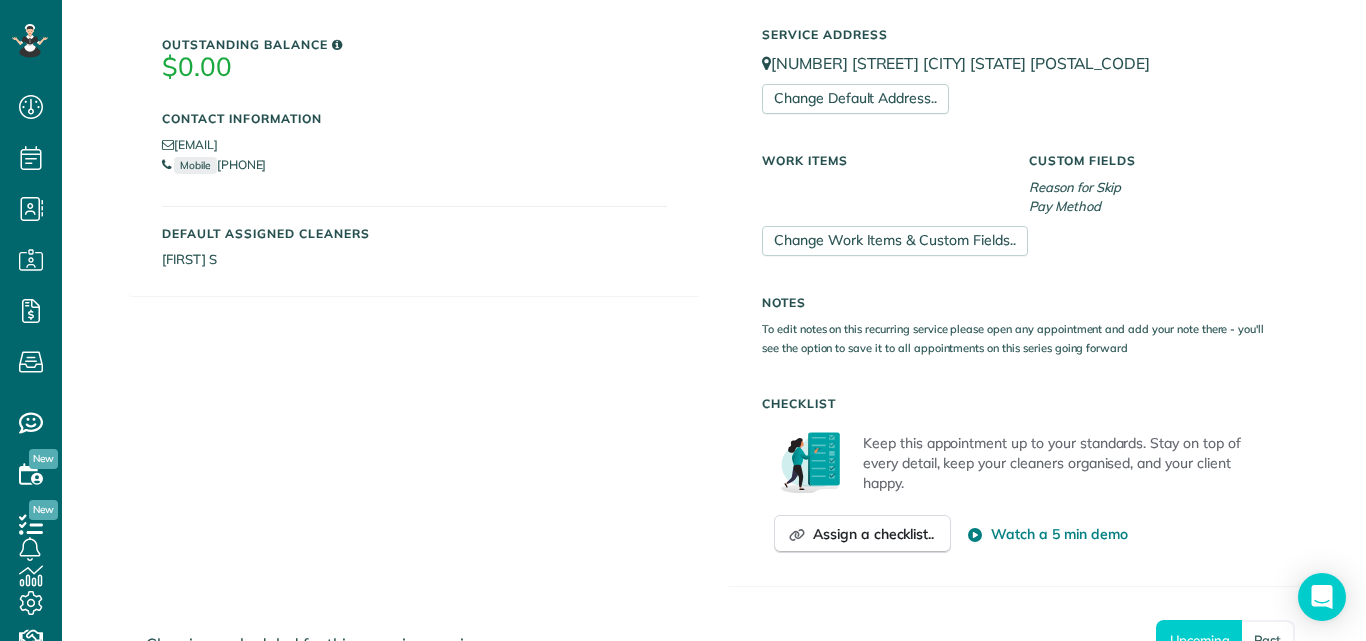 click on "Dashboard
Scheduling
Calendar View
List View
Dispatch View - Weekly scheduling (Beta)" at bounding box center (683, 320) 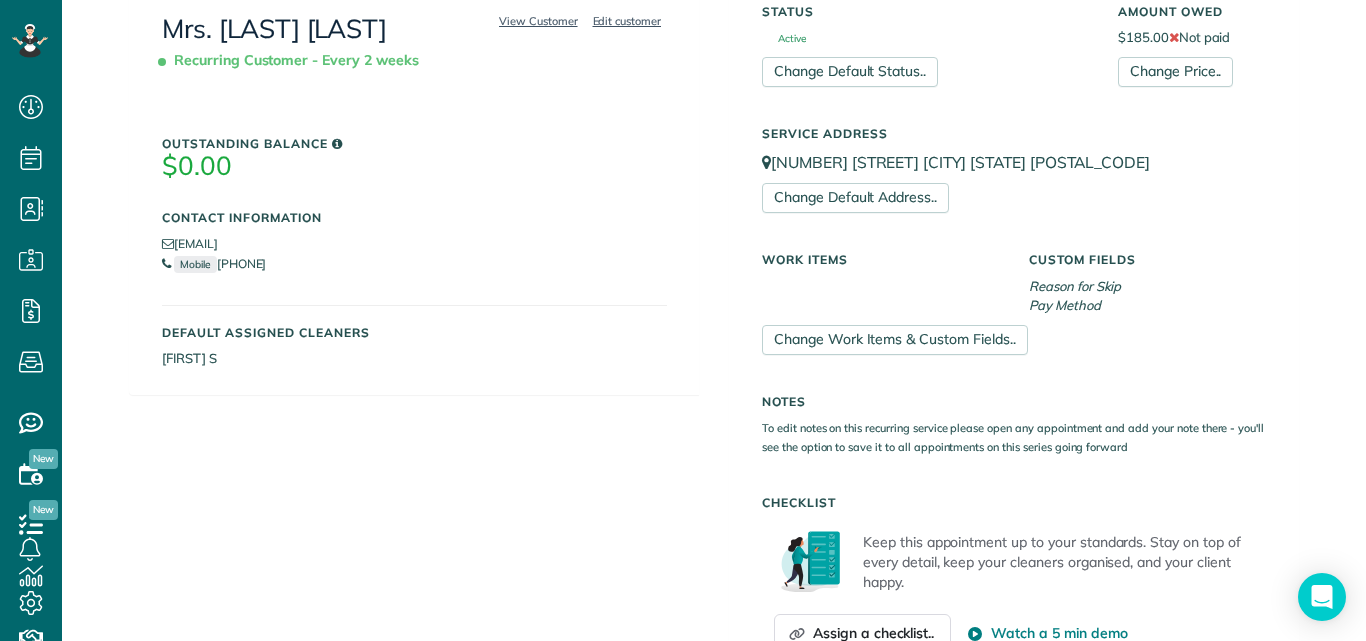 scroll, scrollTop: 500, scrollLeft: 0, axis: vertical 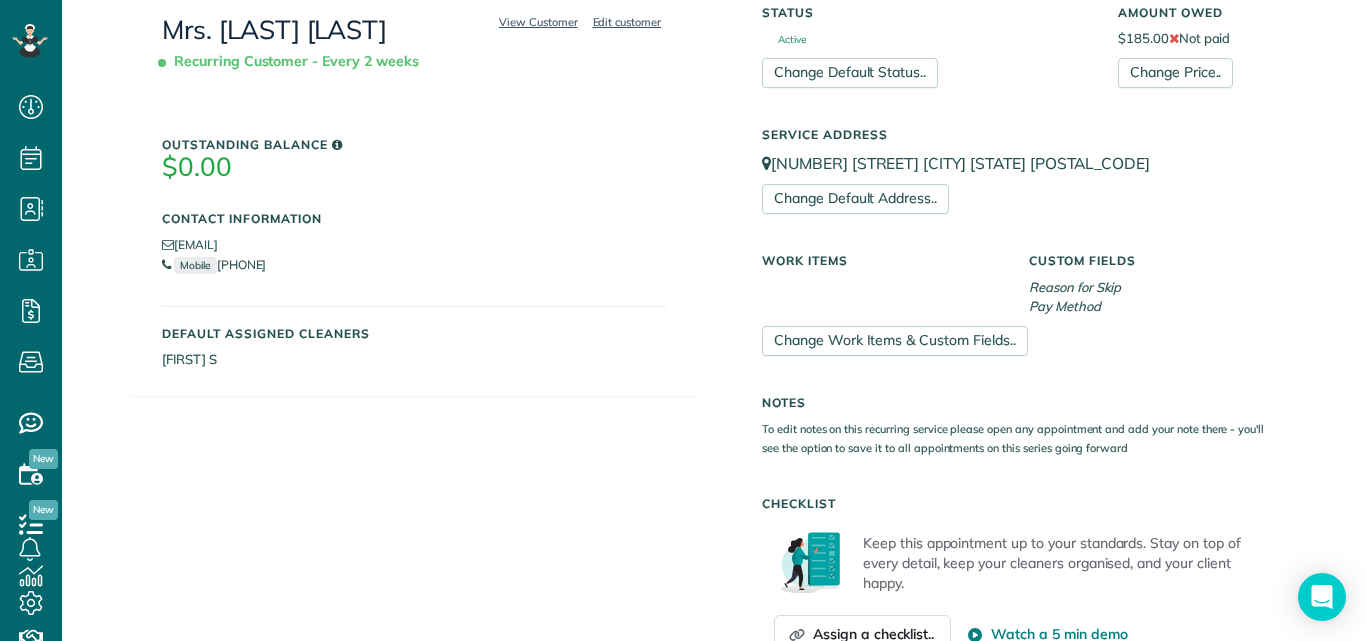 click on "Contact Information" at bounding box center (414, 218) 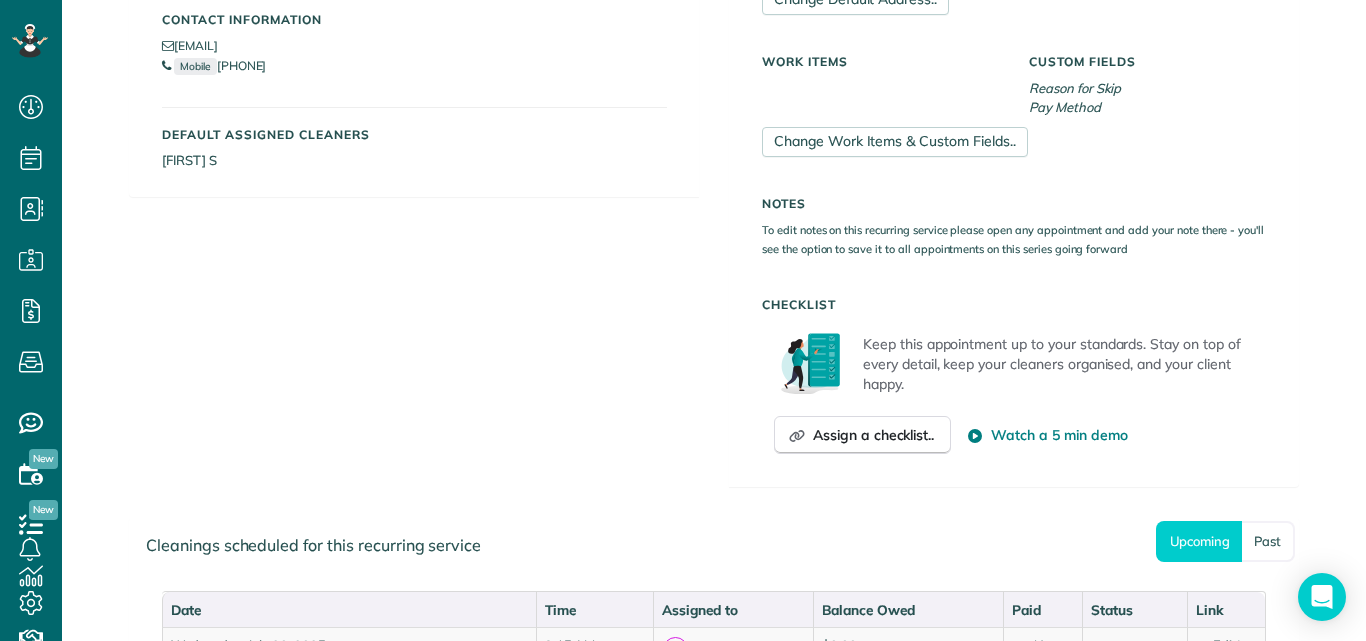scroll, scrollTop: 700, scrollLeft: 0, axis: vertical 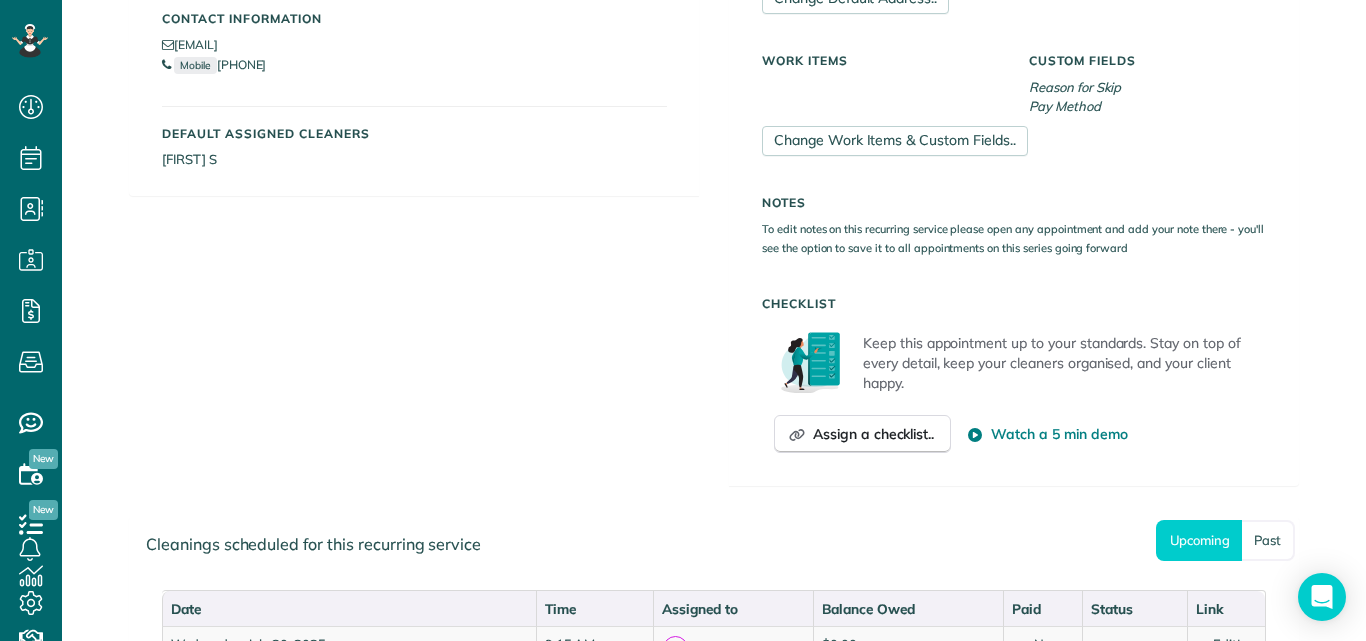 click 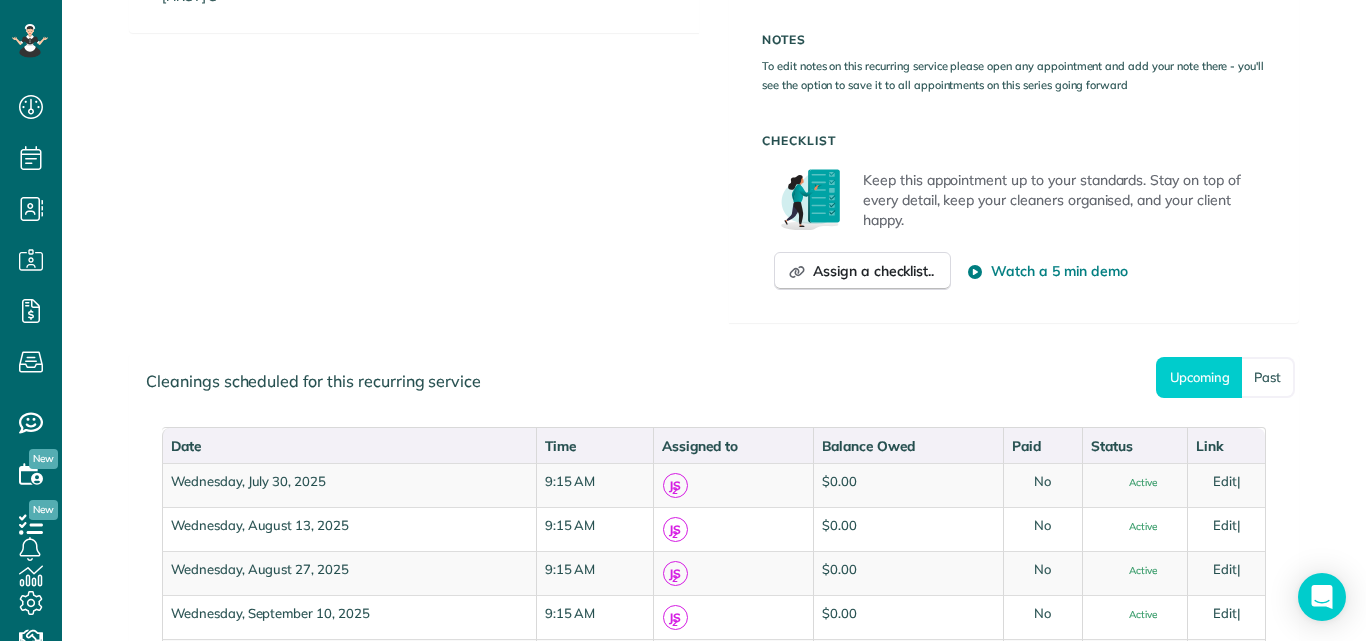 scroll, scrollTop: 900, scrollLeft: 0, axis: vertical 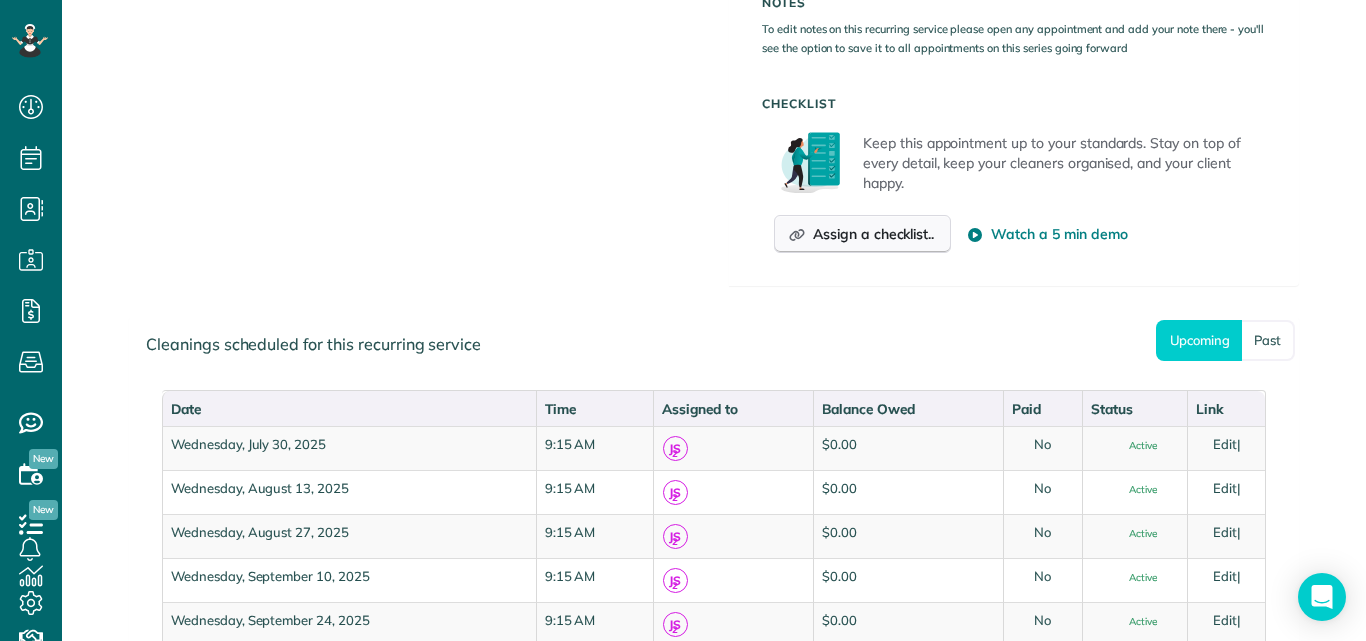 click on "Assign a checklist.." at bounding box center [873, 234] 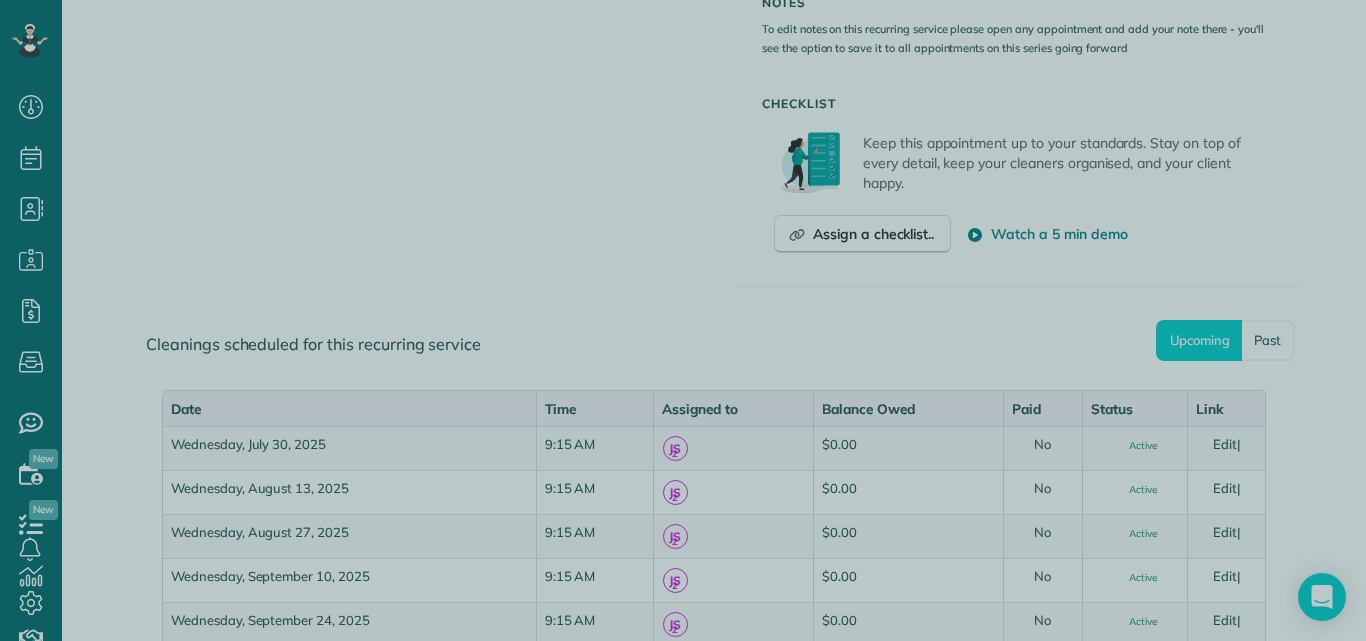 click at bounding box center [683, 320] 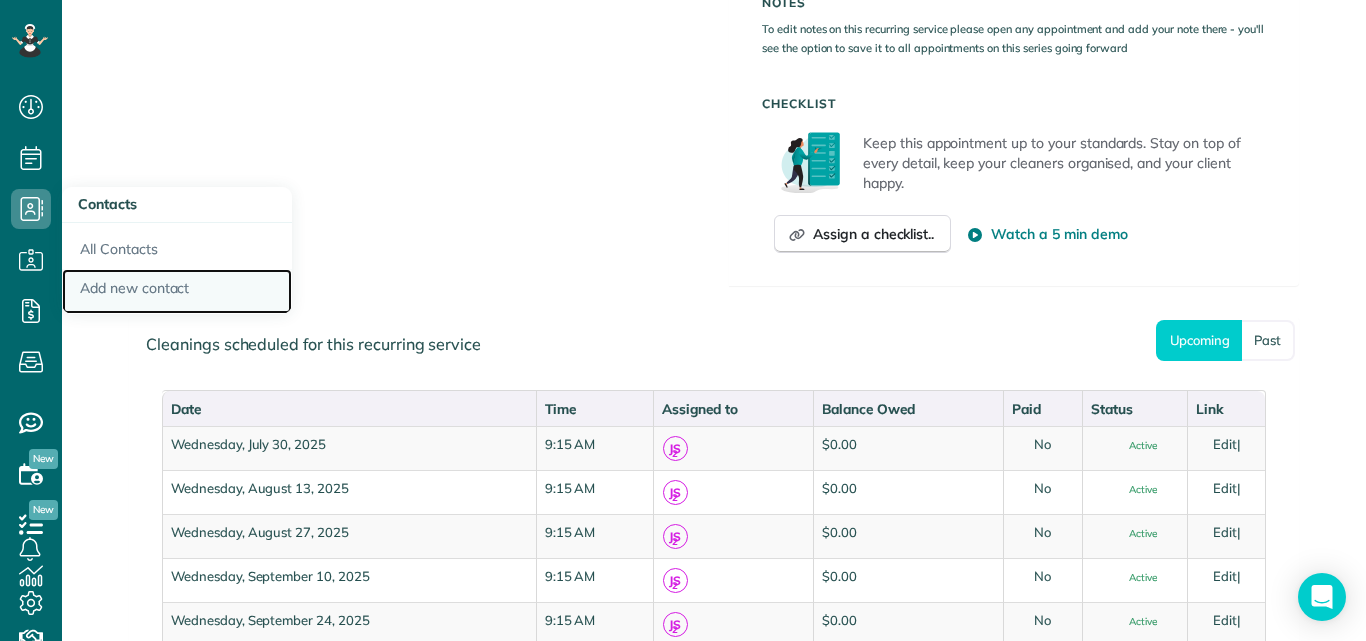 click on "Add new contact" at bounding box center [177, 292] 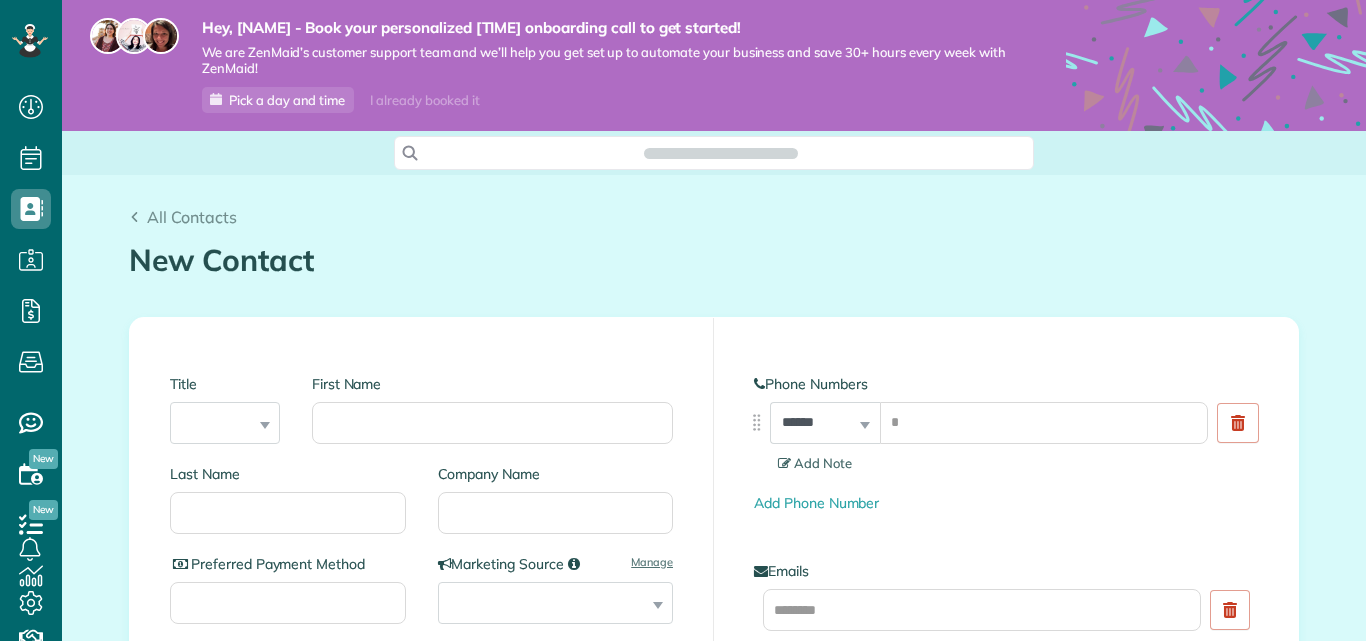 scroll, scrollTop: 0, scrollLeft: 0, axis: both 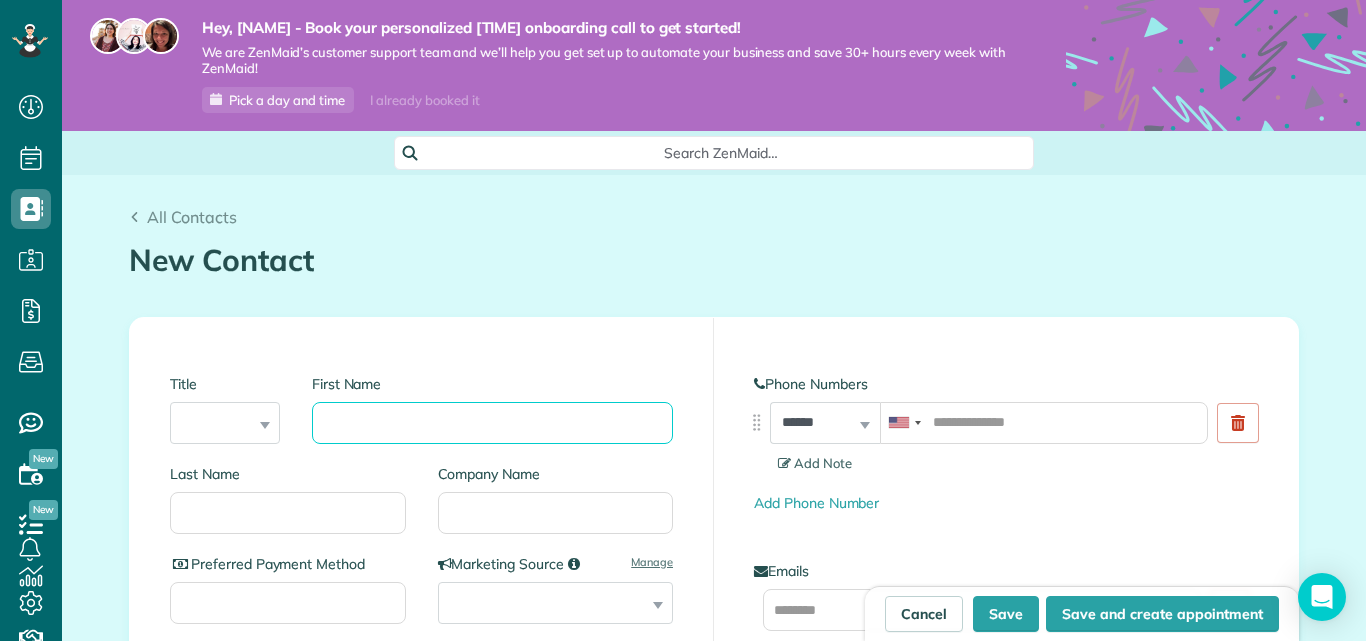 click on "First Name" at bounding box center (492, 423) 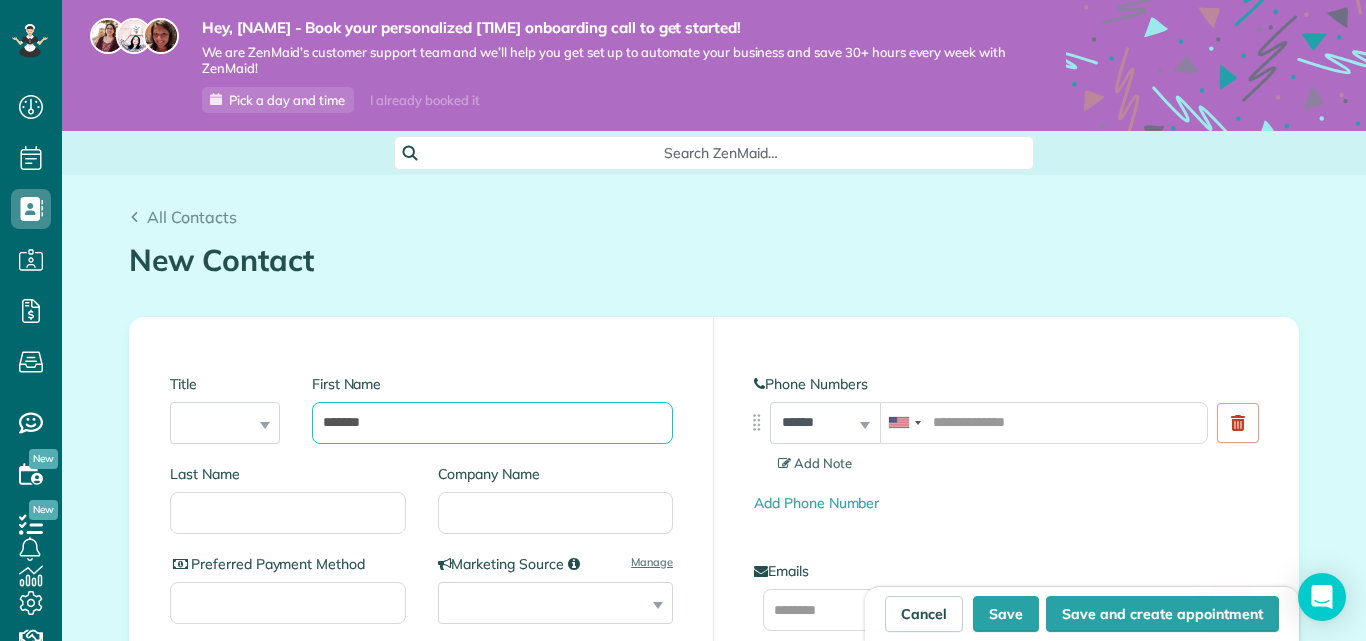 type on "*******" 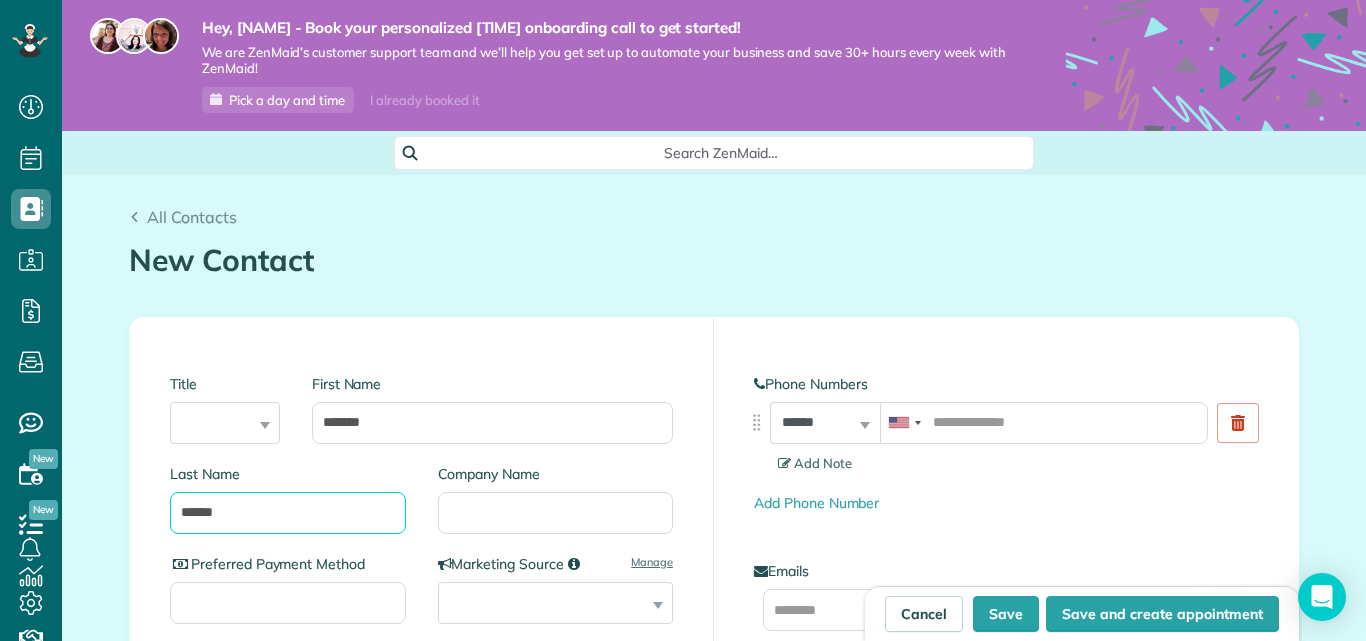 type on "******" 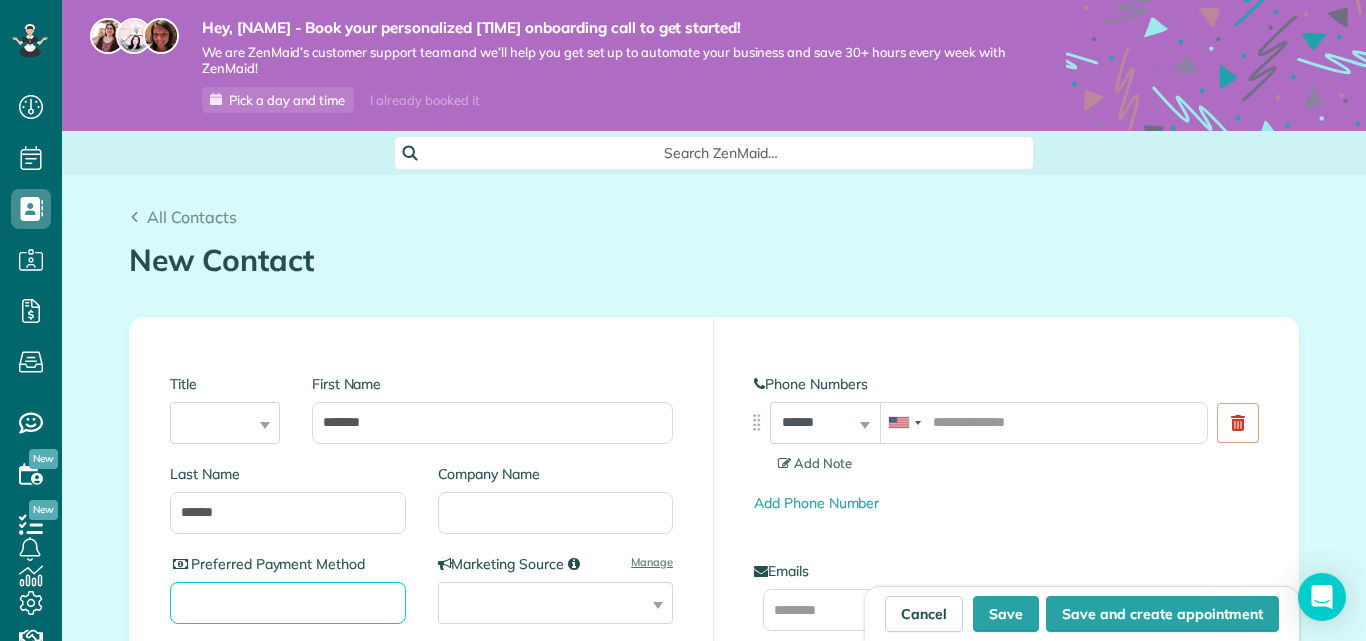 type on "*" 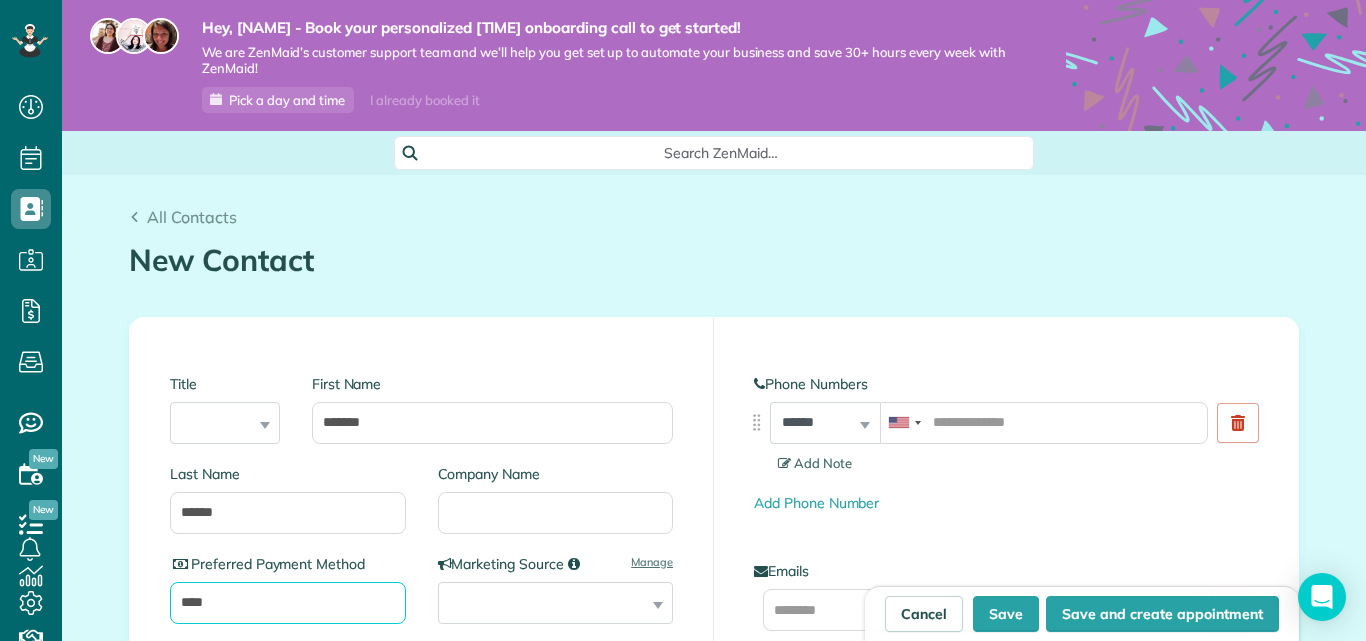 type on "****" 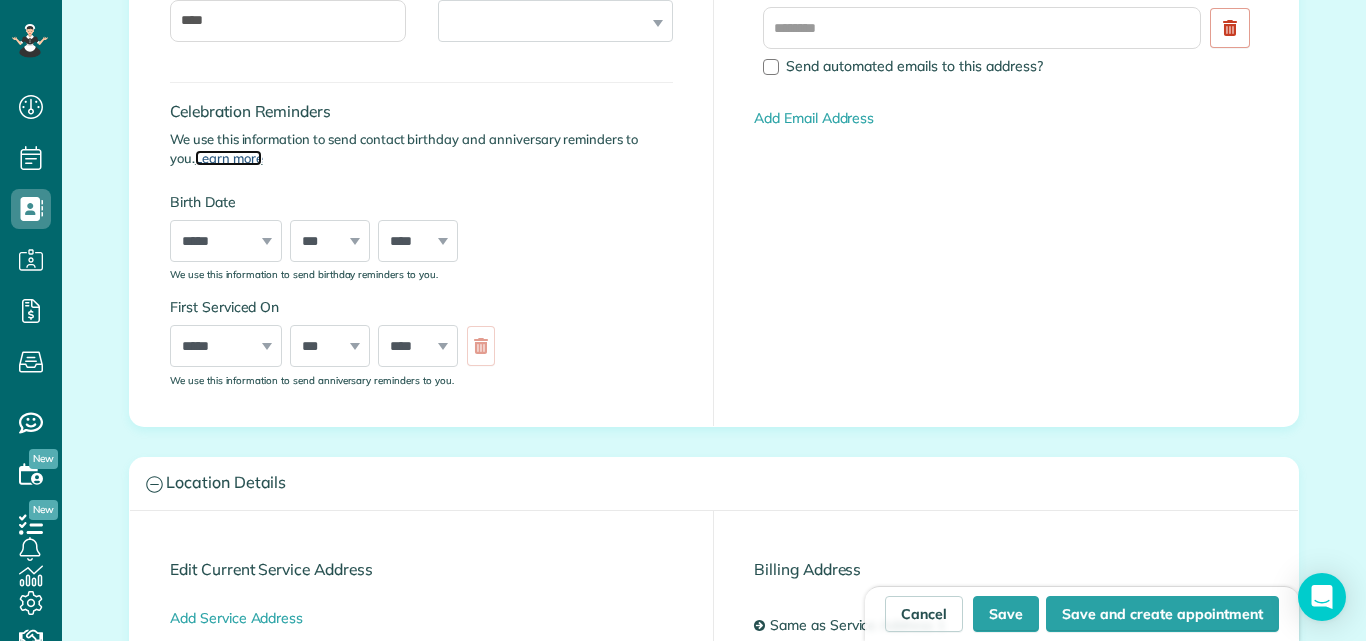 scroll, scrollTop: 819, scrollLeft: 0, axis: vertical 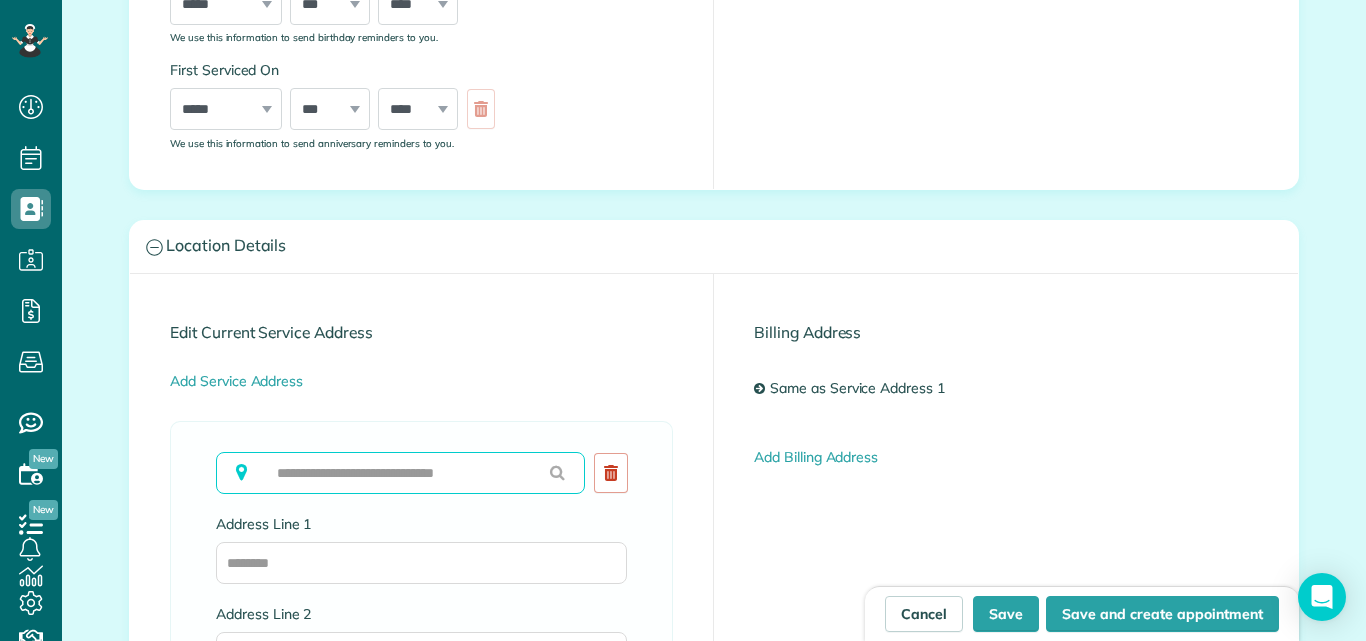 click at bounding box center [400, 473] 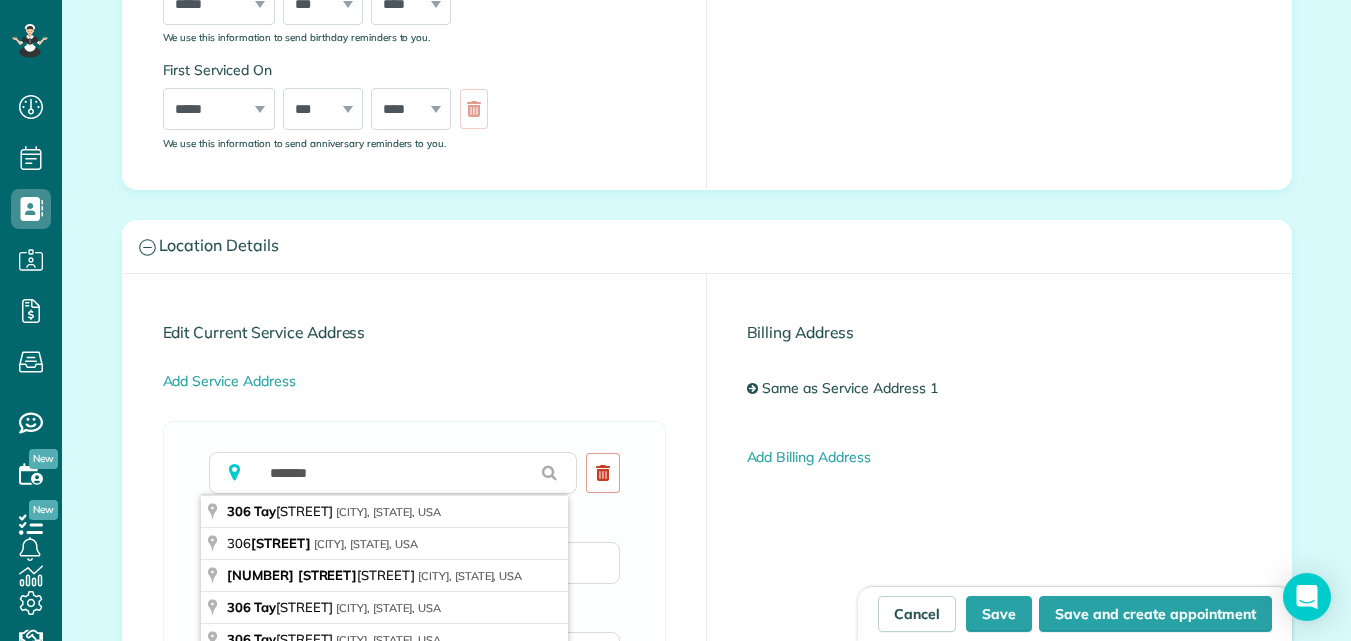 type on "**********" 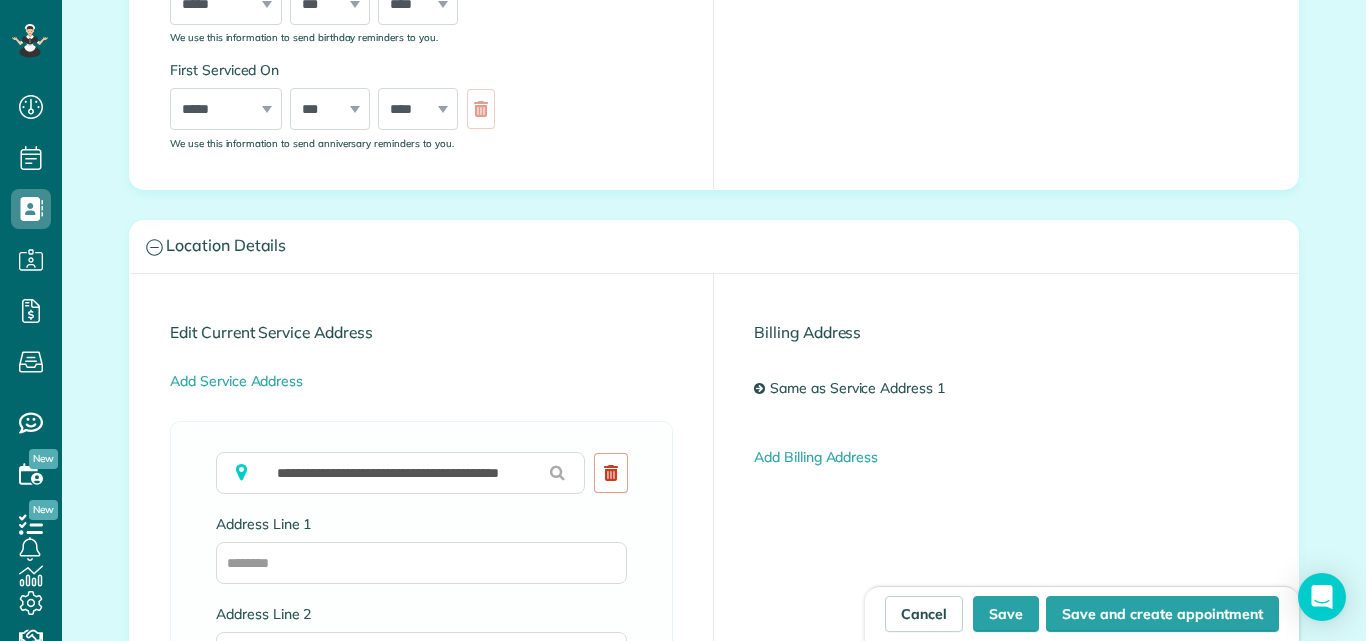 type on "**********" 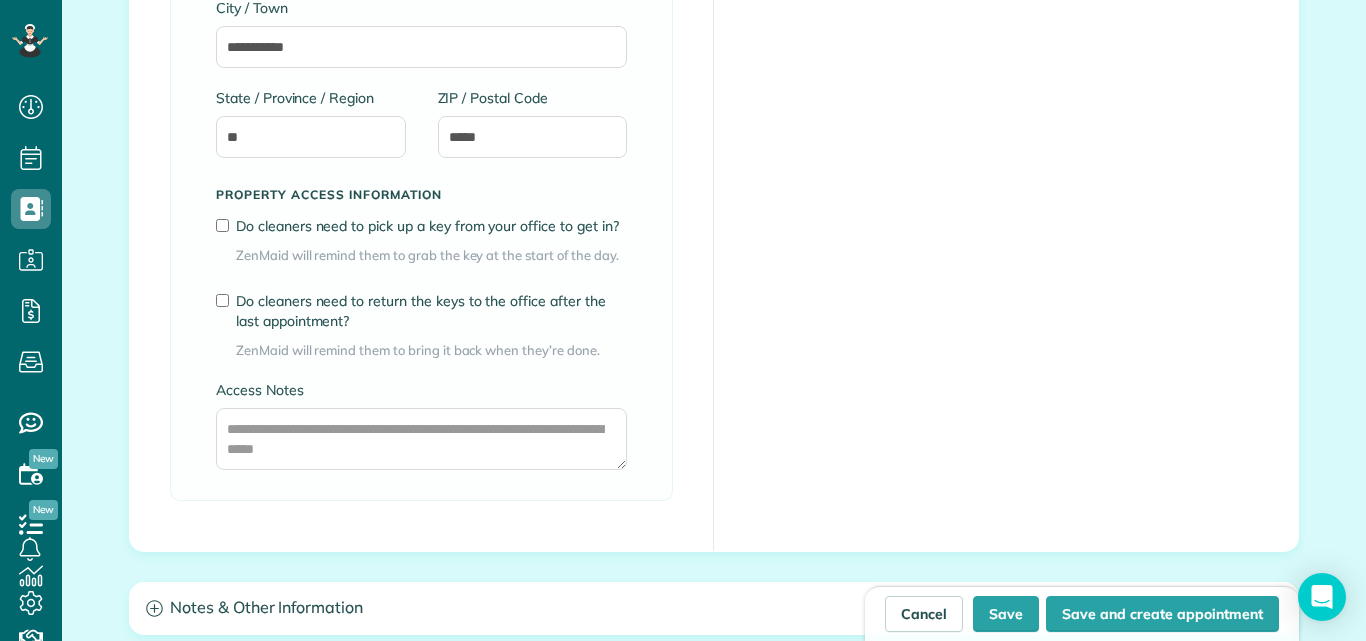 scroll, scrollTop: 1519, scrollLeft: 0, axis: vertical 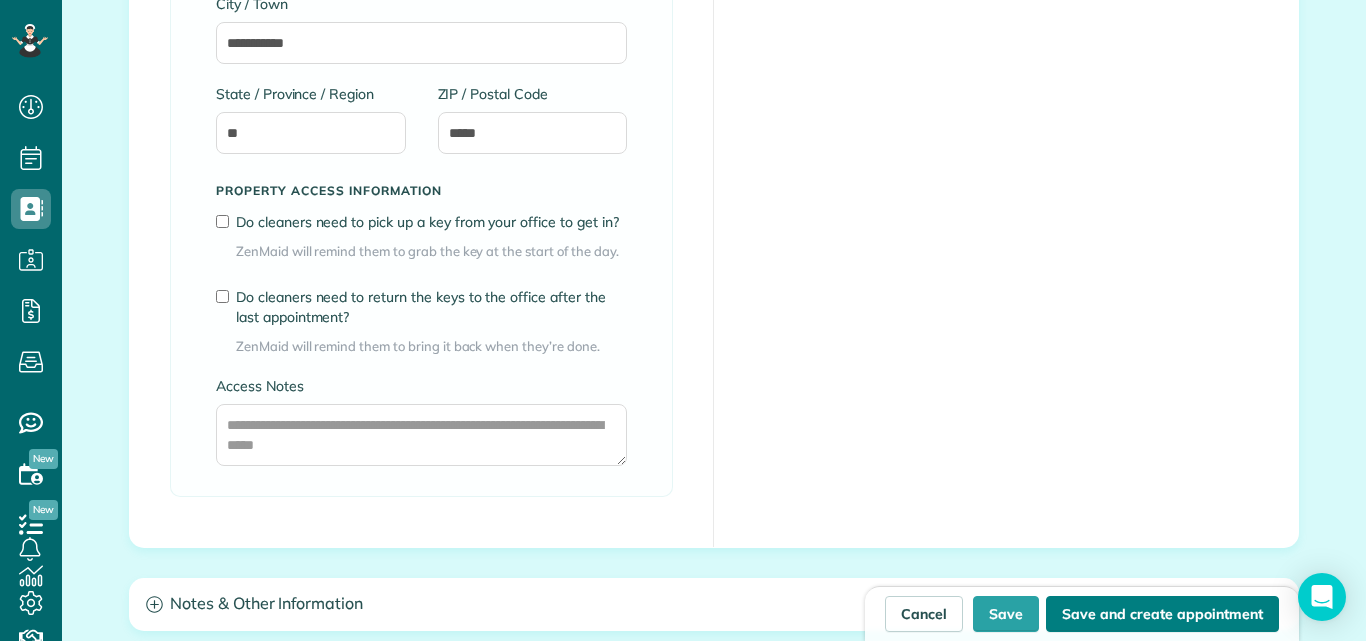 click on "Save and create appointment" at bounding box center [1162, 614] 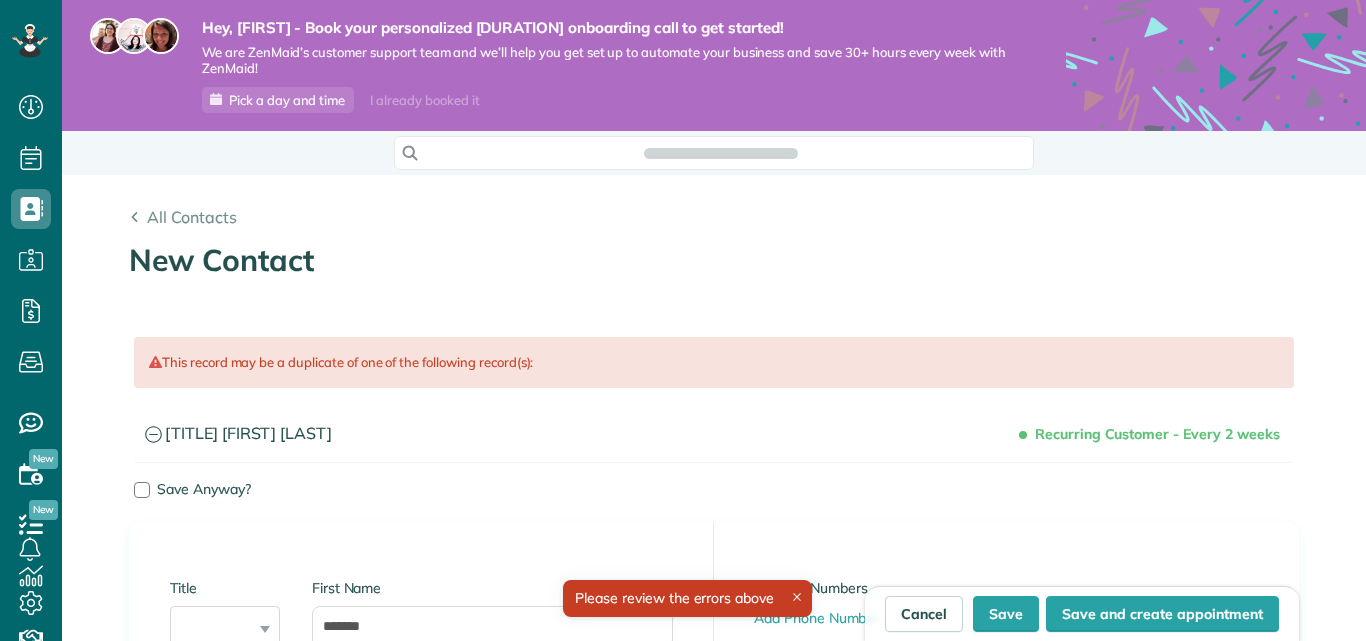scroll, scrollTop: 0, scrollLeft: 0, axis: both 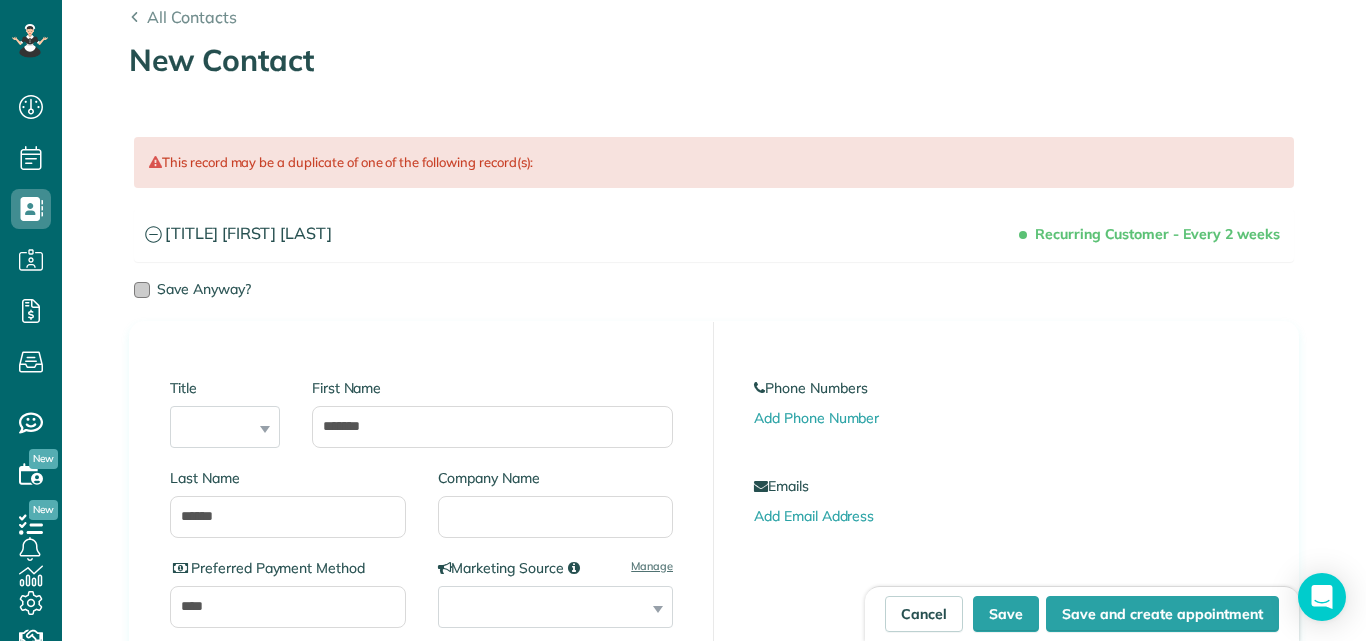 click on "Save Anyway?" at bounding box center (204, 289) 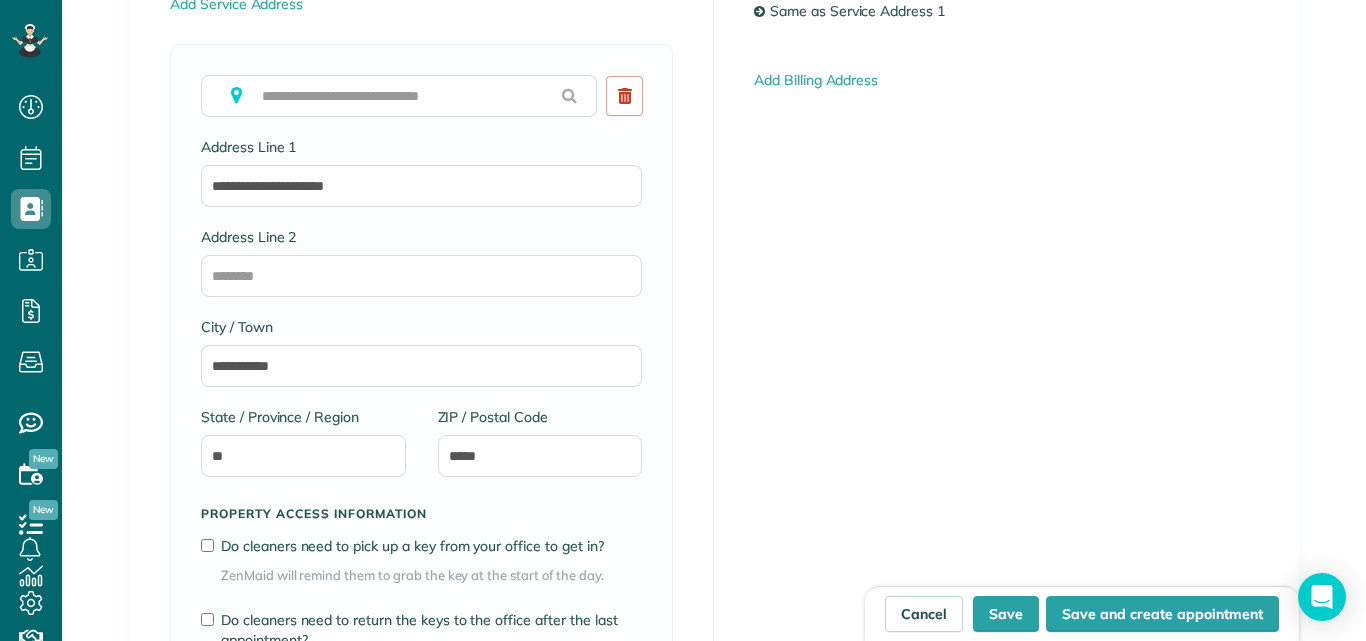 scroll, scrollTop: 1900, scrollLeft: 0, axis: vertical 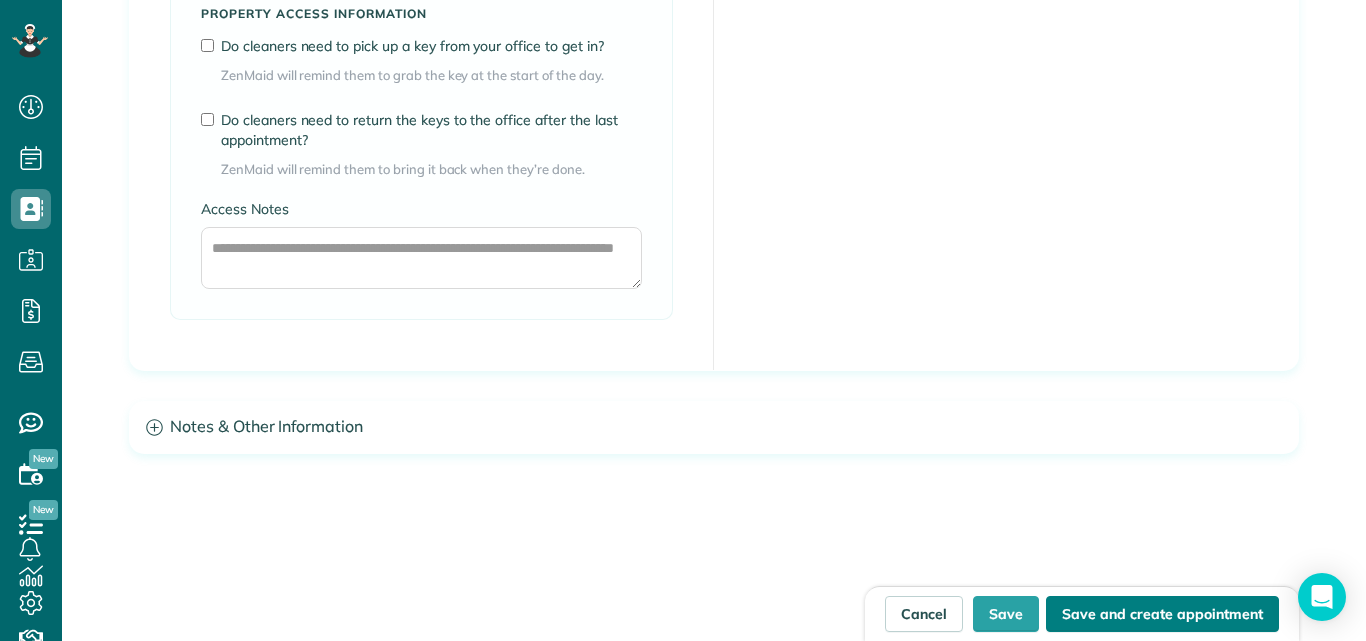 click on "Save and create appointment" at bounding box center (1162, 614) 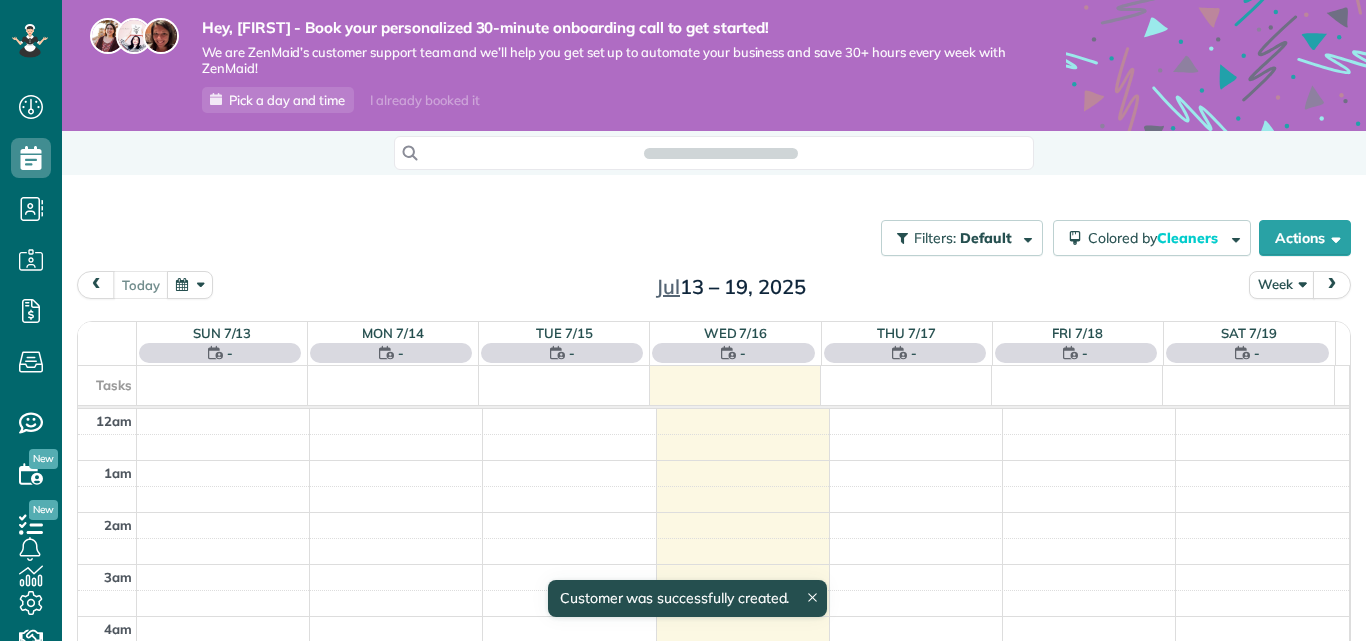 scroll, scrollTop: 0, scrollLeft: 0, axis: both 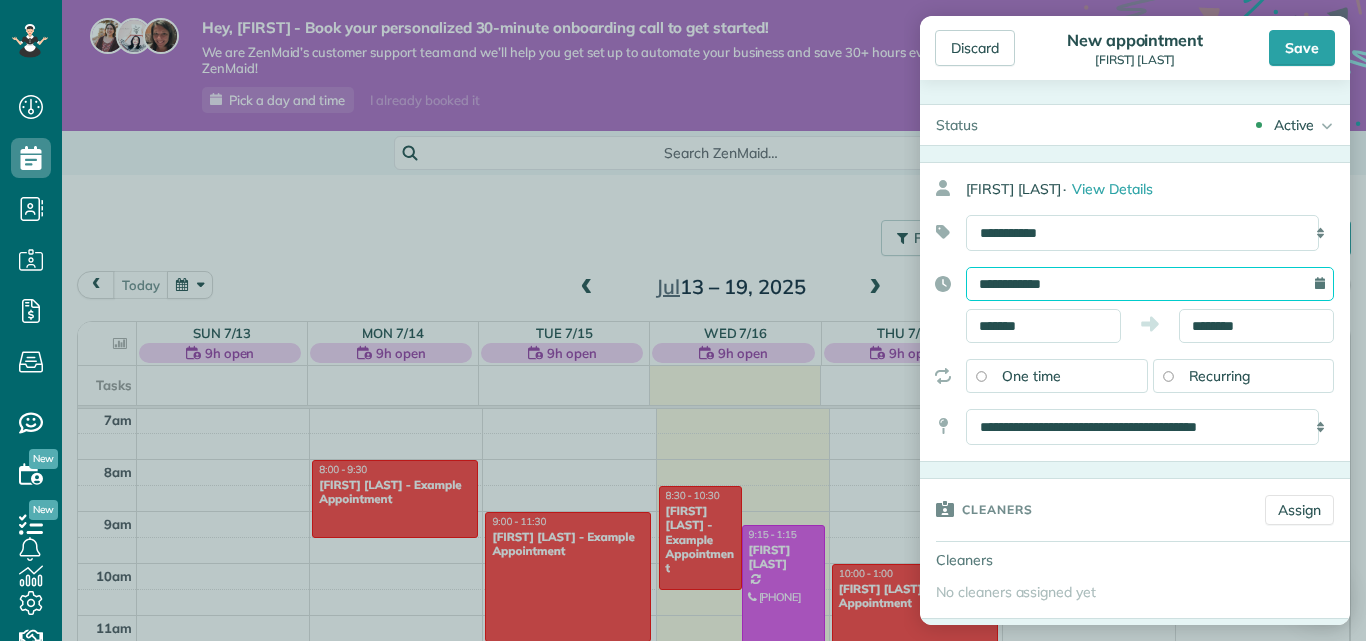 click on "**********" at bounding box center (1150, 284) 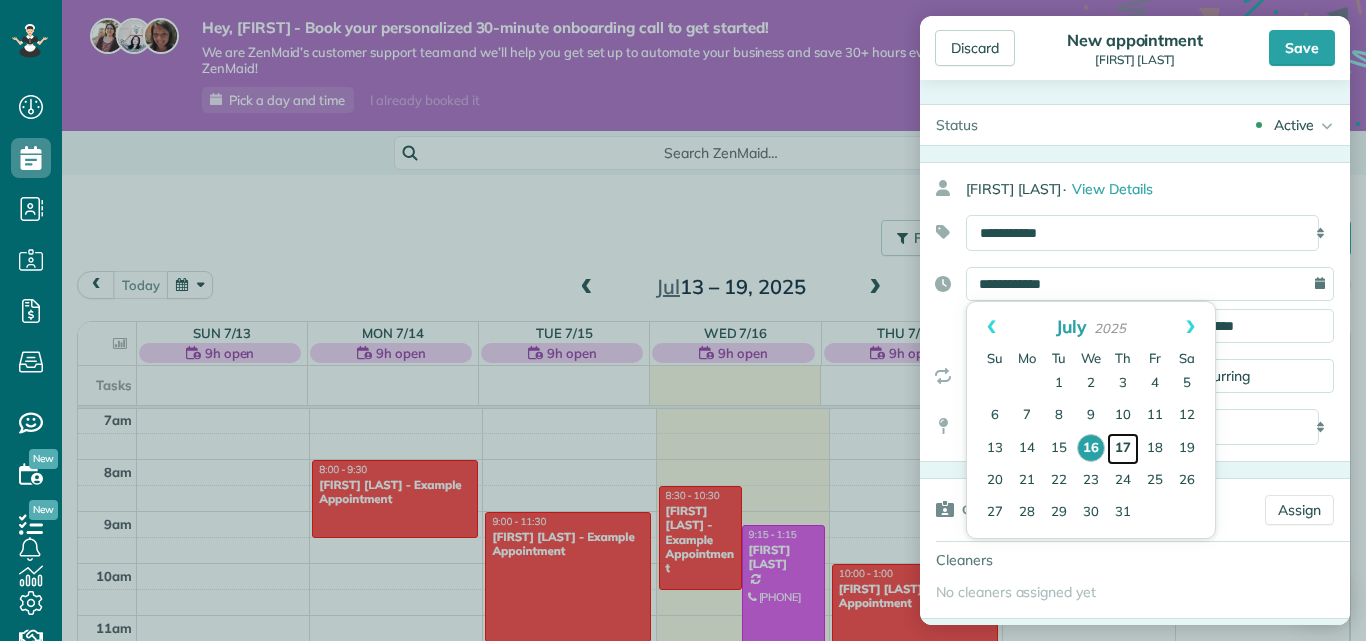 click on "17" at bounding box center [1123, 449] 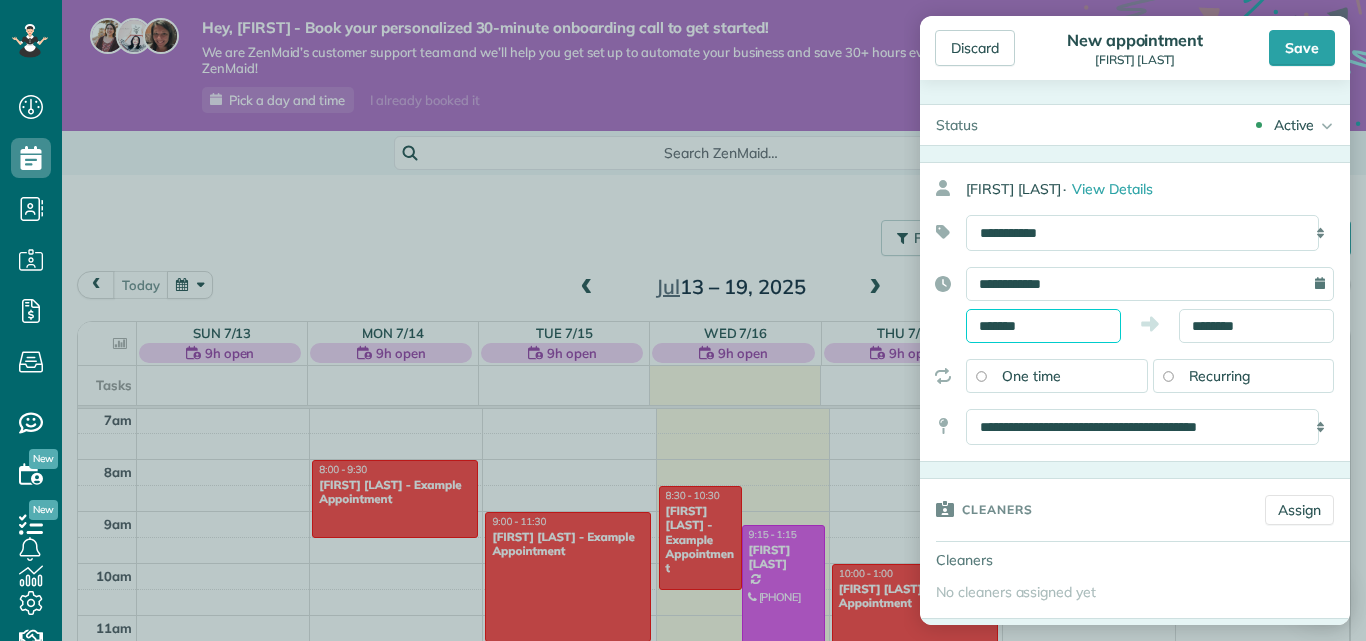 click on "*******" at bounding box center (1043, 326) 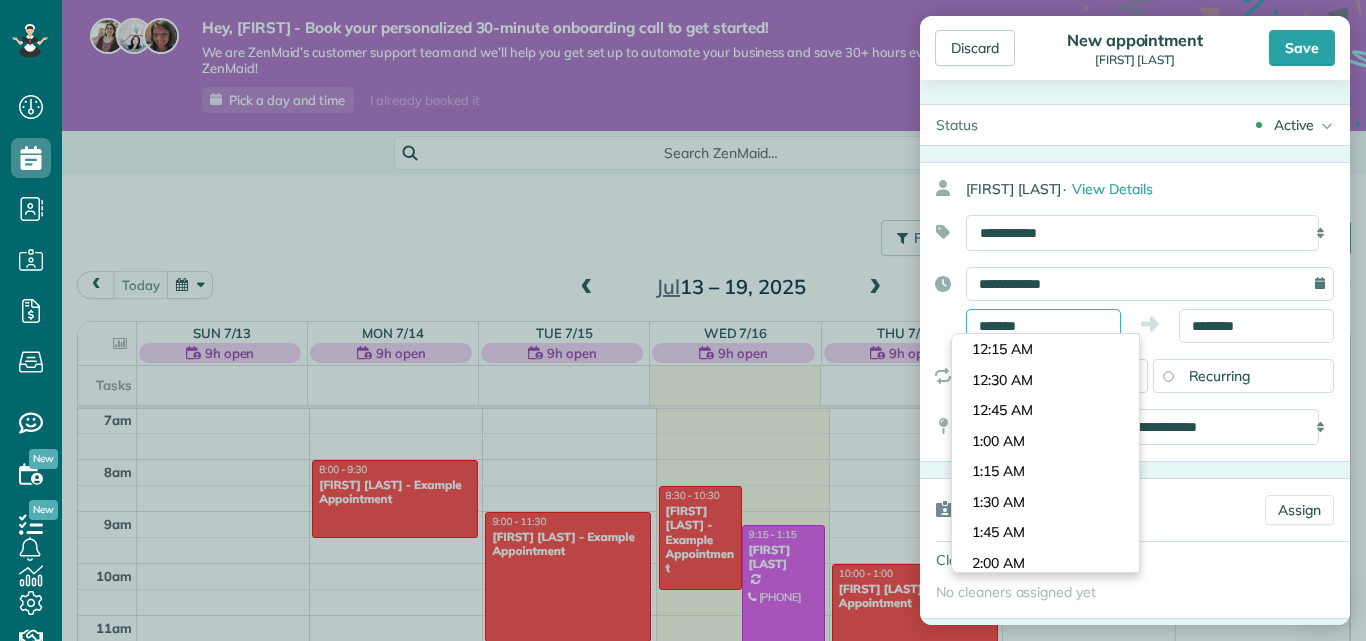 scroll, scrollTop: 1038, scrollLeft: 0, axis: vertical 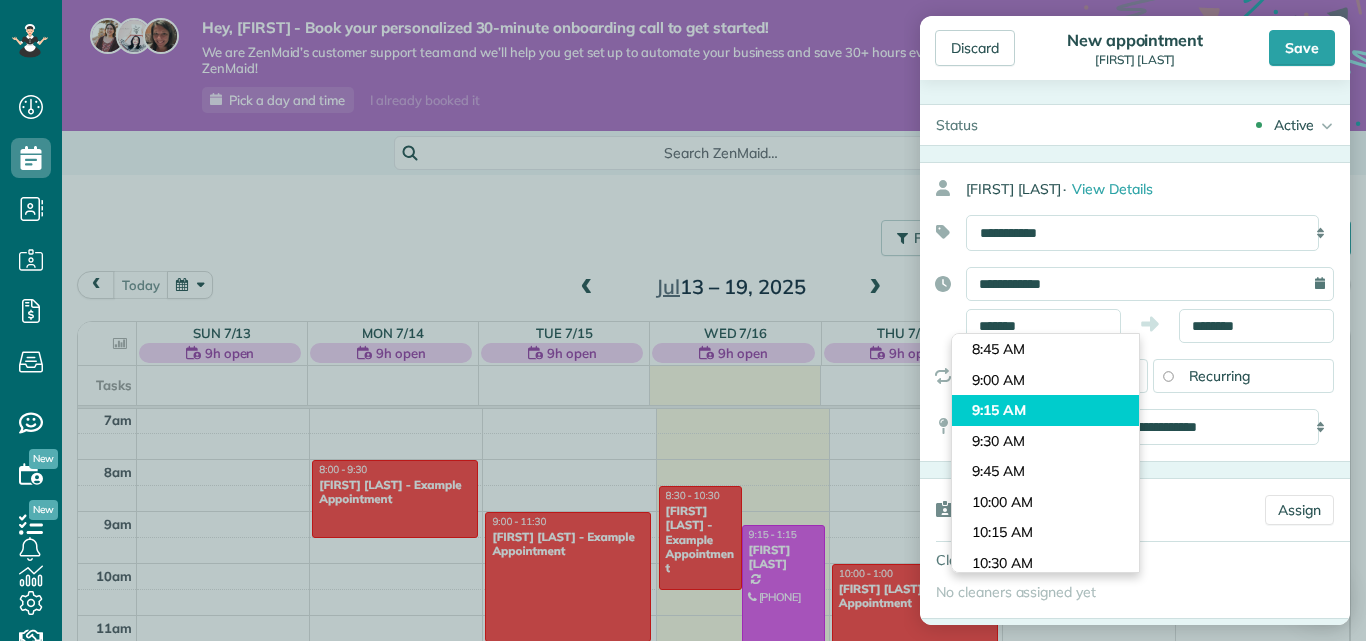 type on "*******" 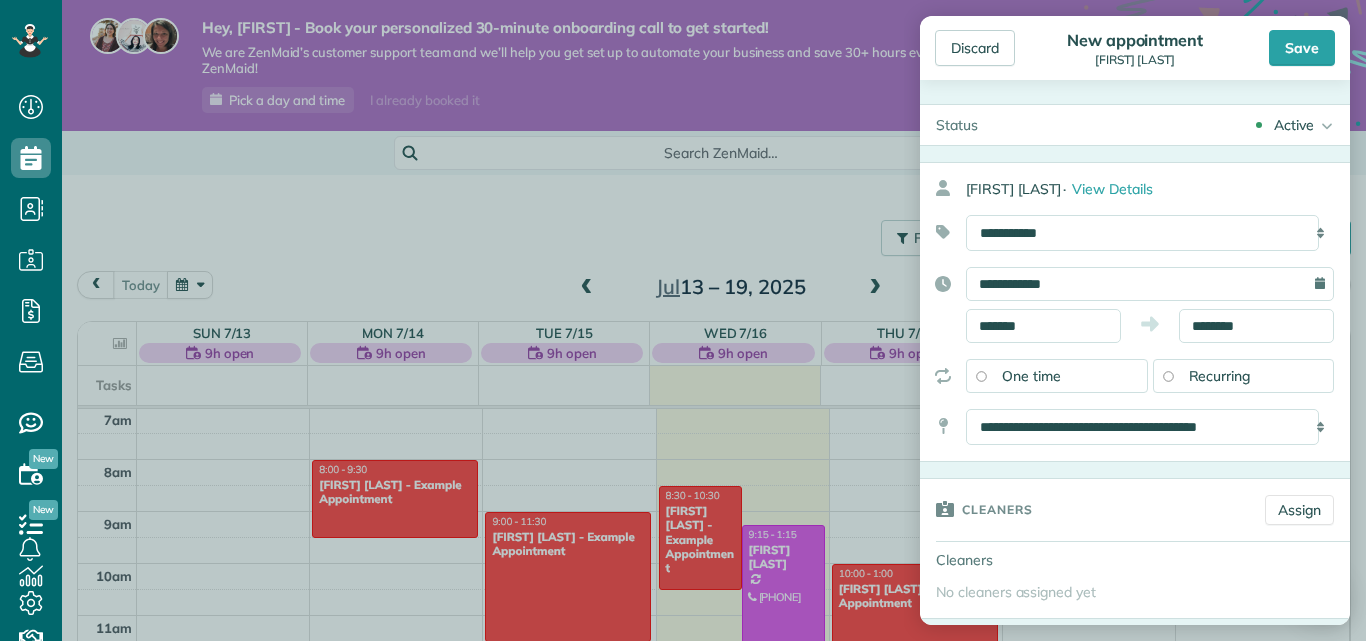 click on "Dashboard
Scheduling
Calendar View
List View
Dispatch View - Weekly scheduling (Beta)" at bounding box center [683, 320] 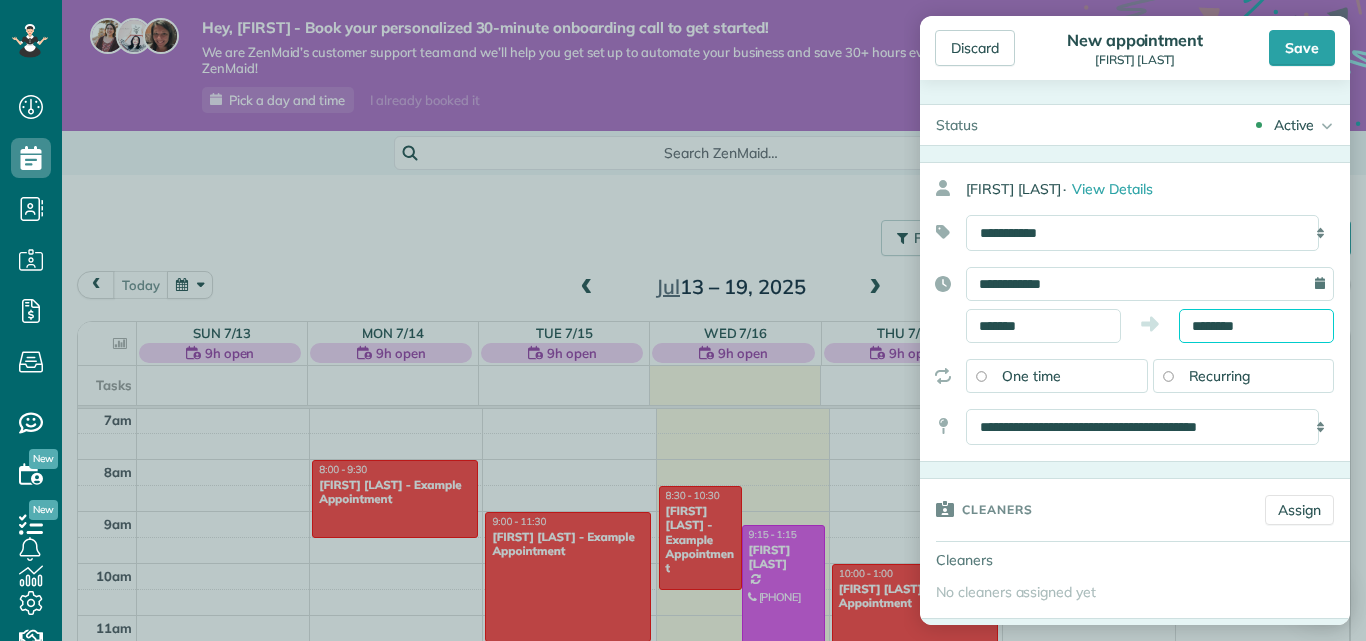click on "********" at bounding box center (1256, 326) 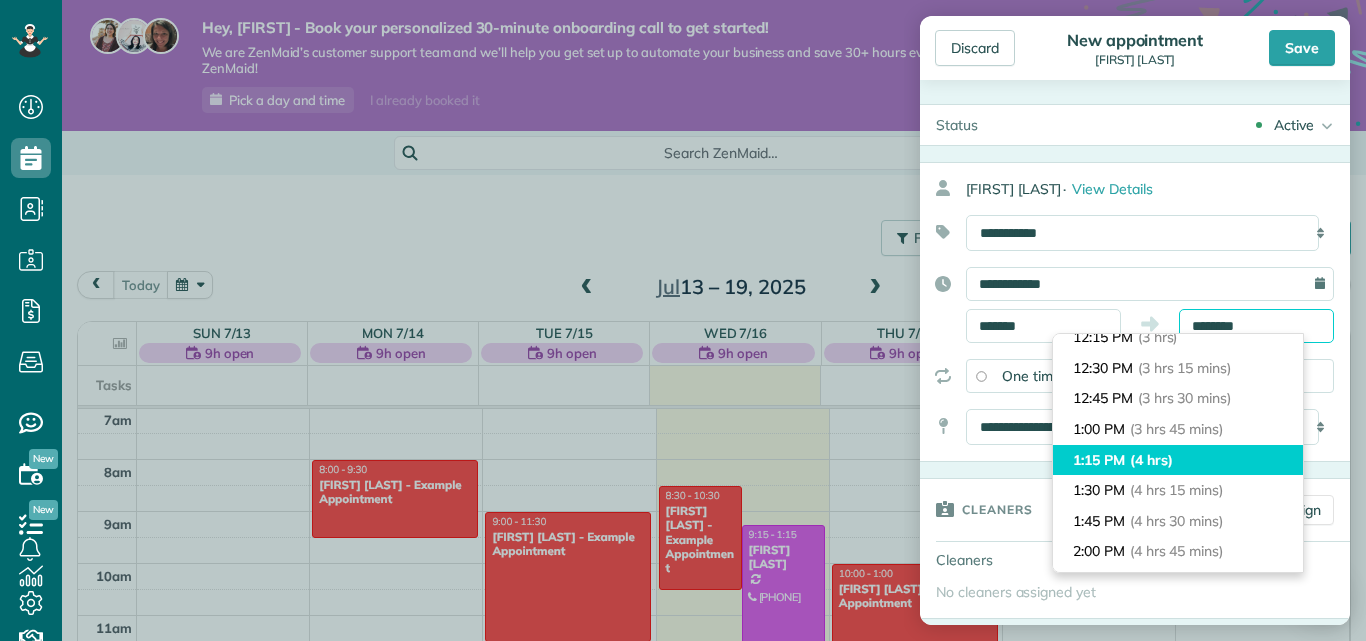 scroll, scrollTop: 383, scrollLeft: 0, axis: vertical 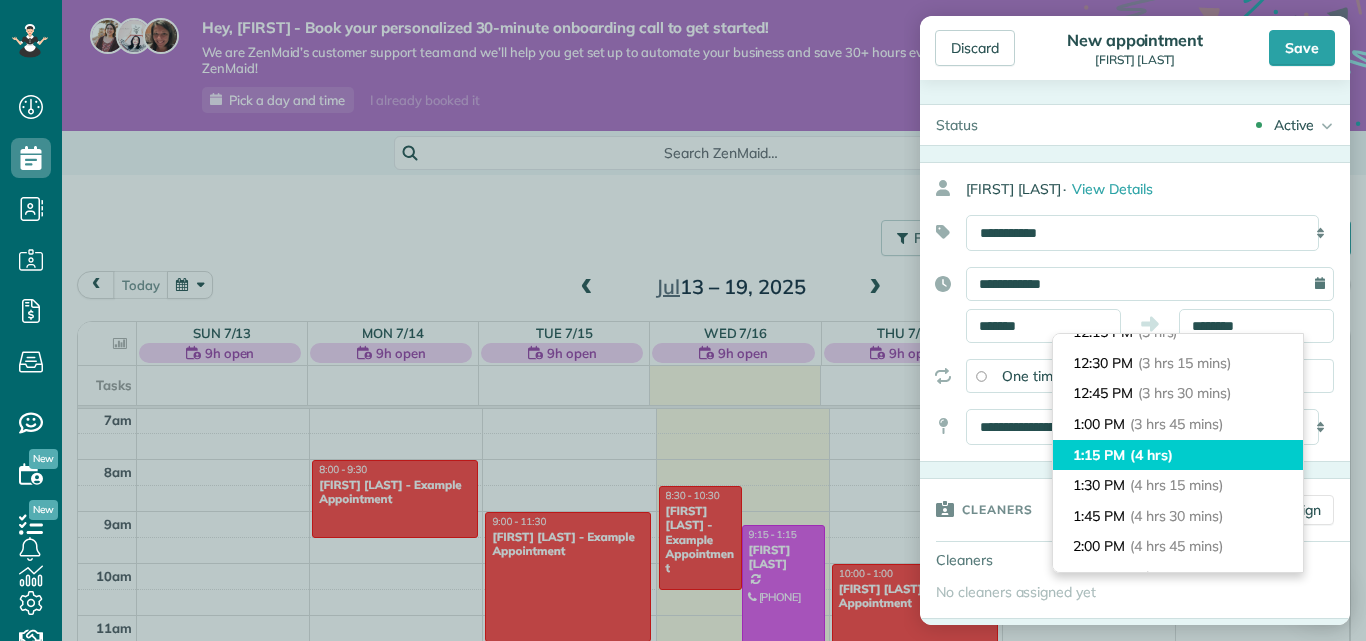 type on "*******" 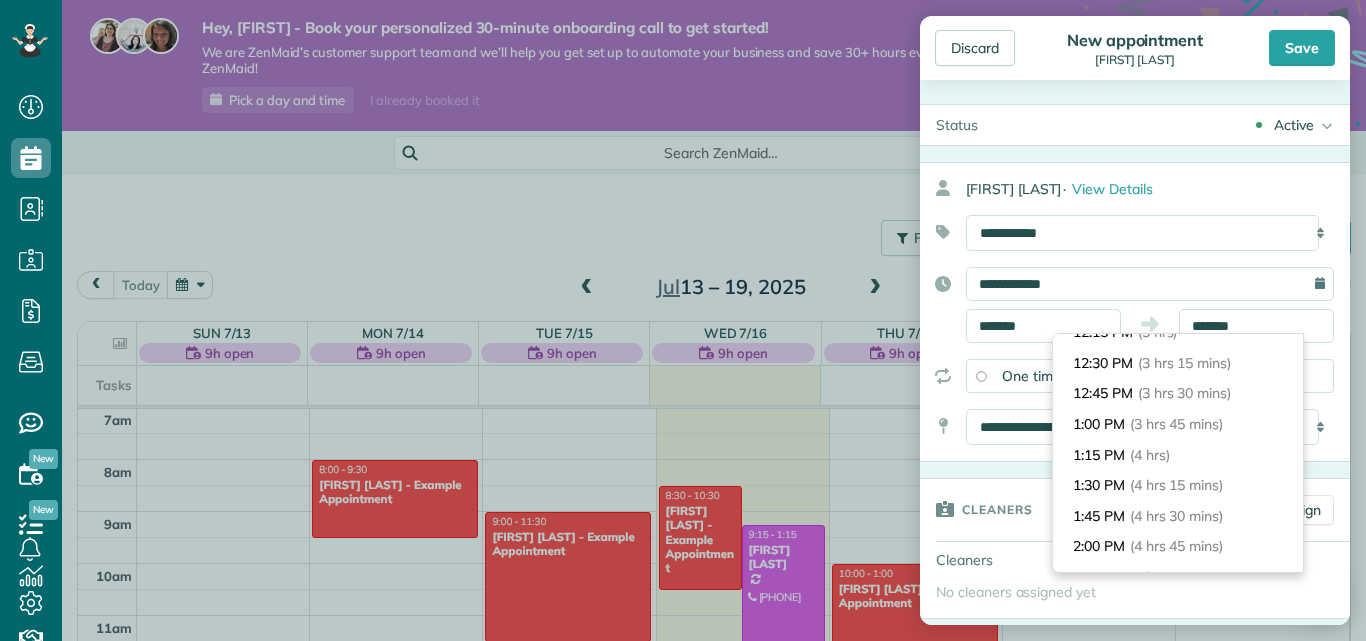 click on "1:15 PM  (4 hrs)" at bounding box center (1178, 455) 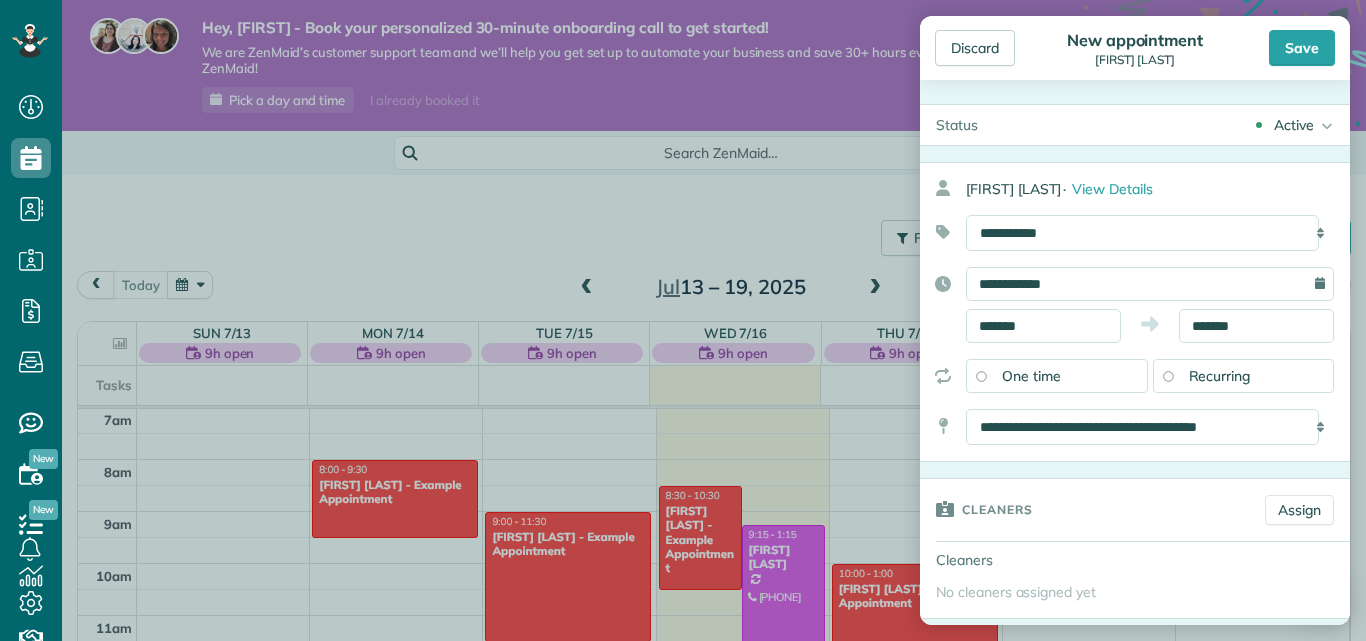 click on "Recurring" at bounding box center (1220, 376) 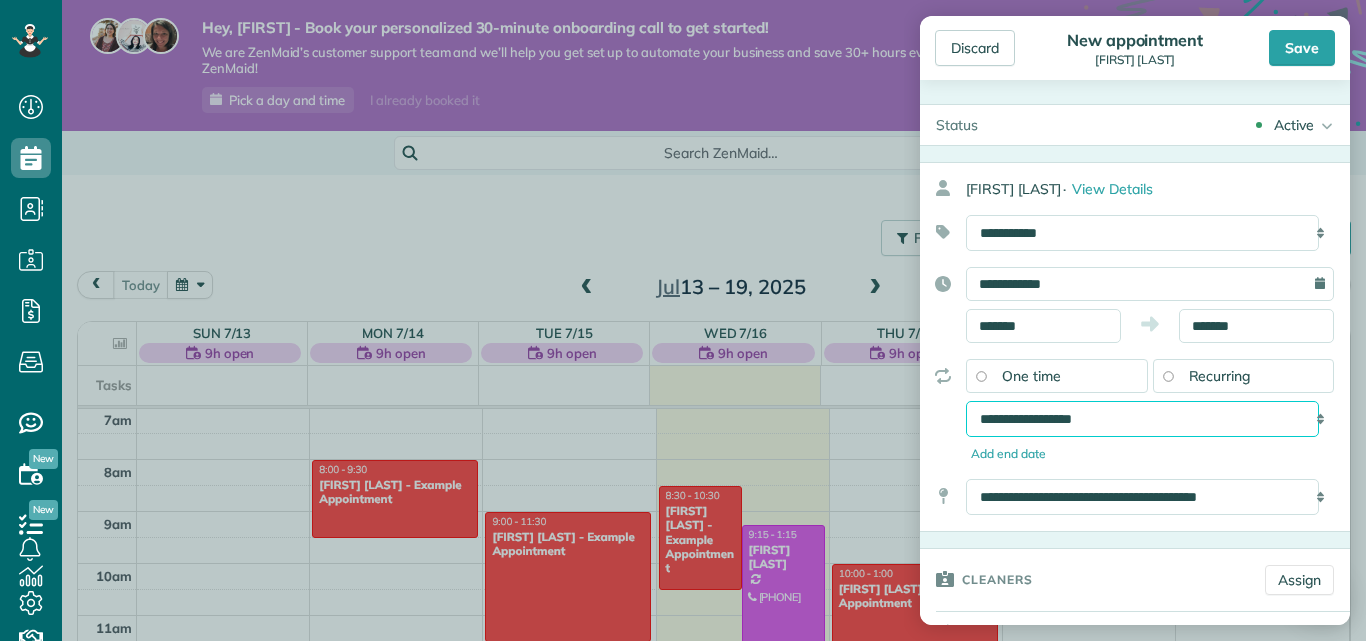 click on "**********" at bounding box center [1142, 419] 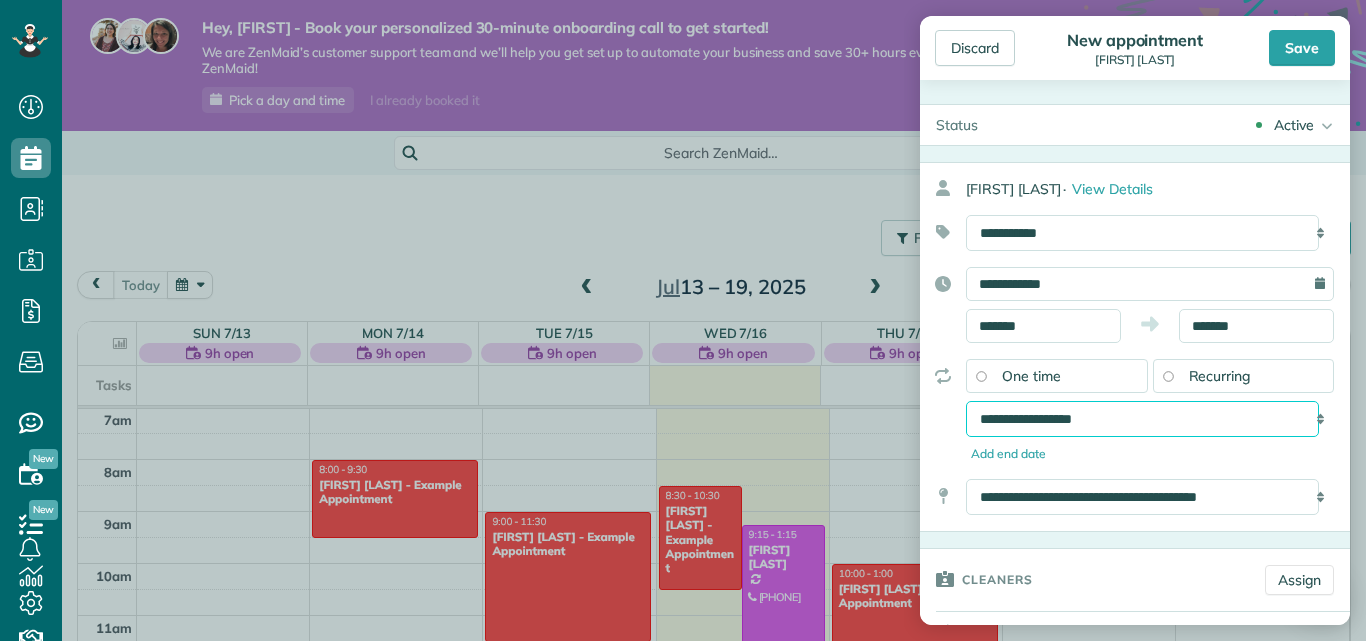 select on "**********" 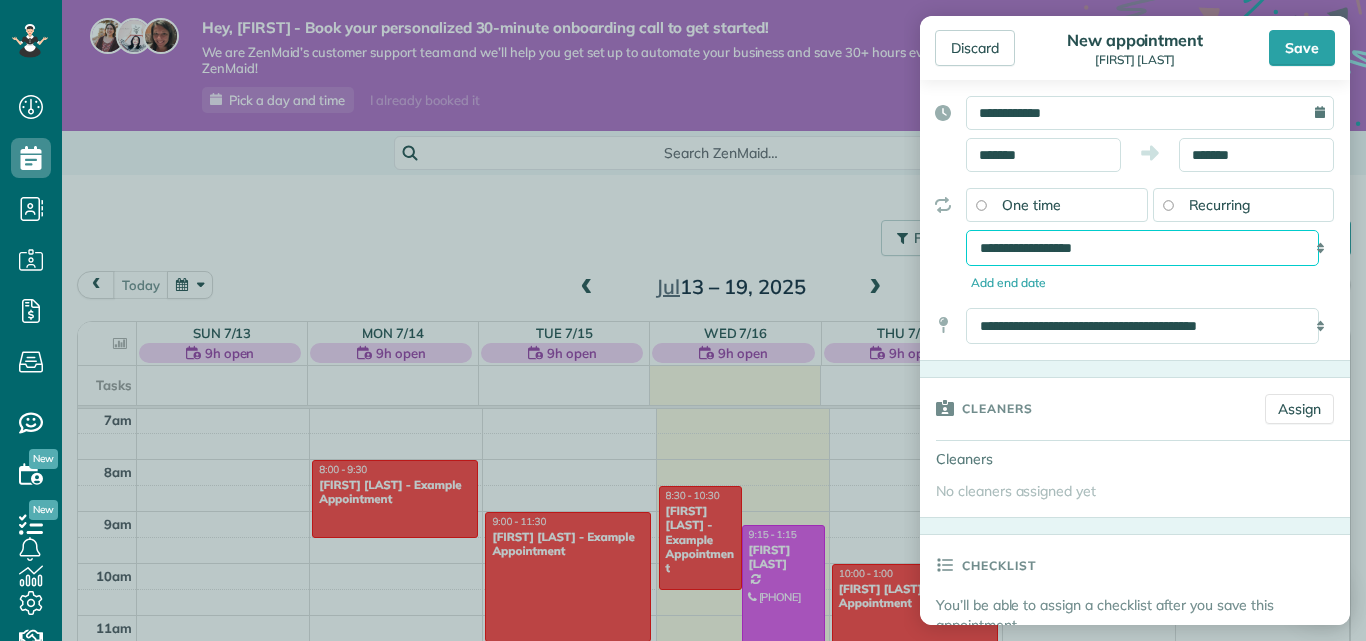 scroll, scrollTop: 300, scrollLeft: 0, axis: vertical 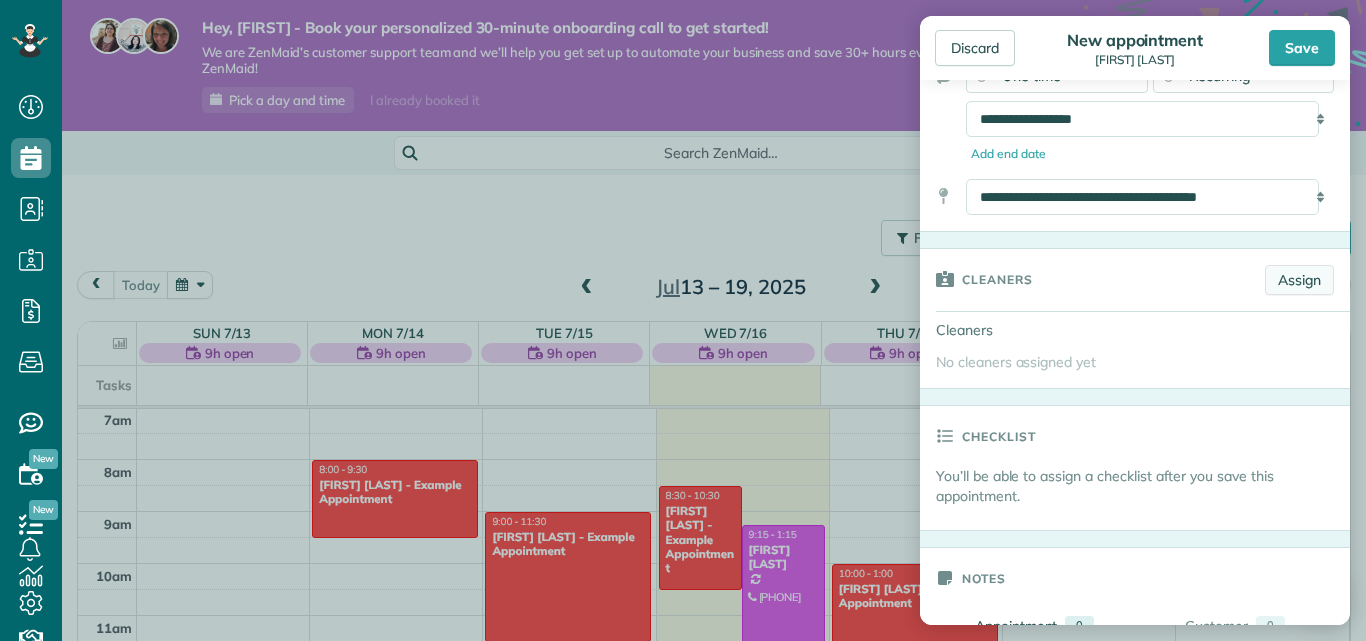 click on "Assign" at bounding box center [1299, 280] 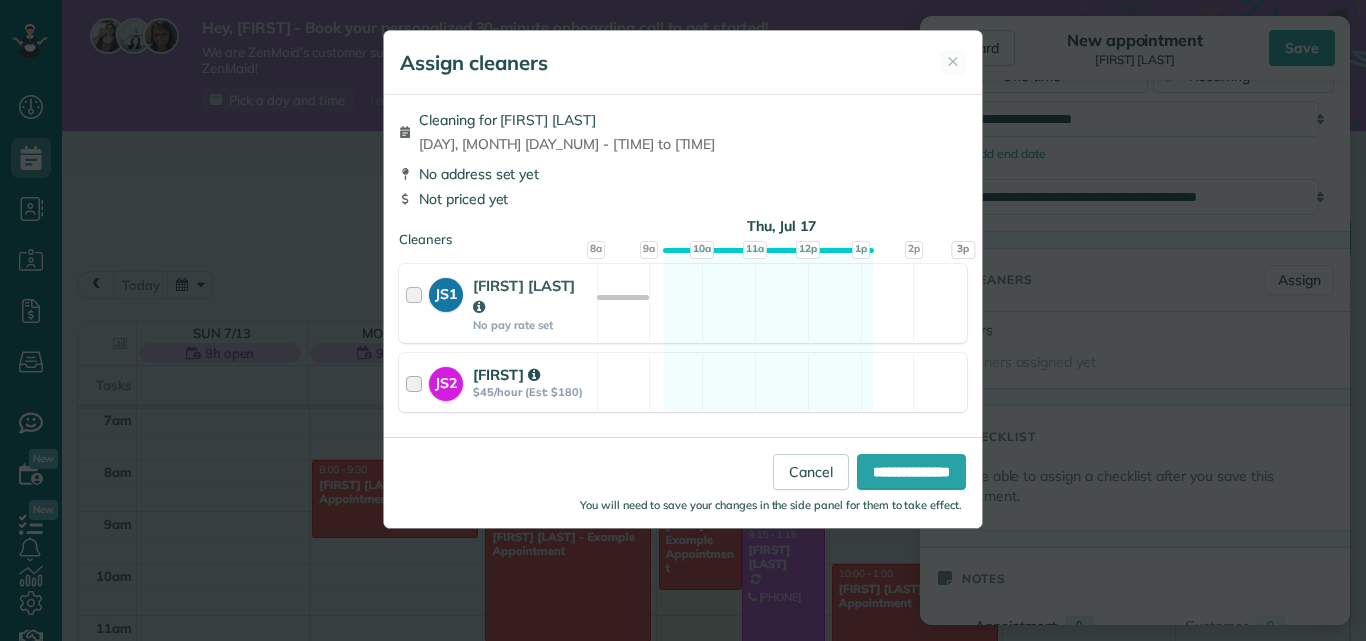 click on "JS2
Joanna S
$45/hour (Est: $180)" at bounding box center [498, 382] 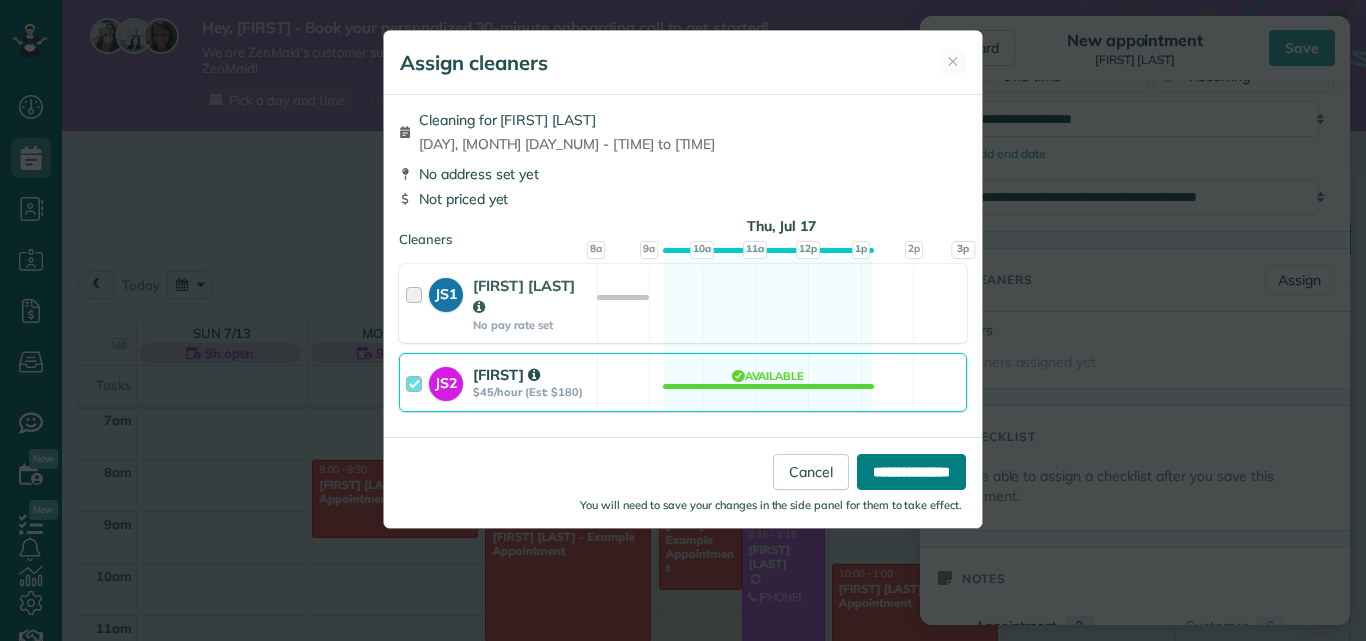 click on "**********" at bounding box center (911, 472) 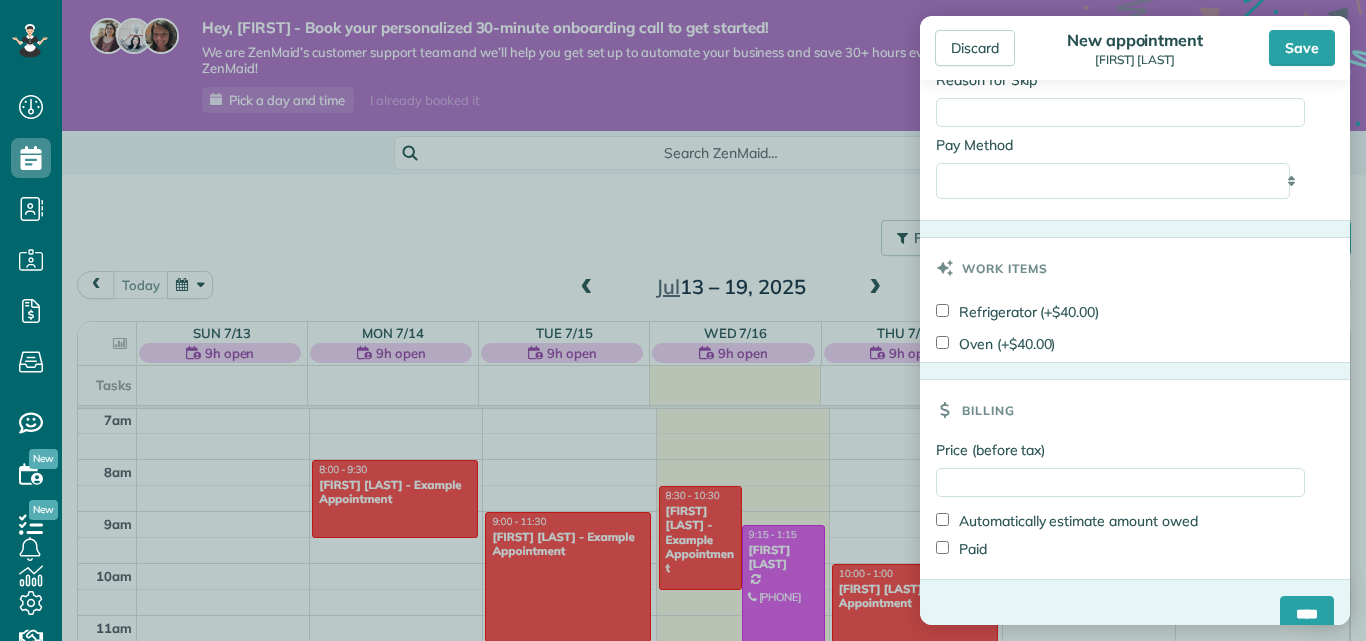 scroll, scrollTop: 1199, scrollLeft: 0, axis: vertical 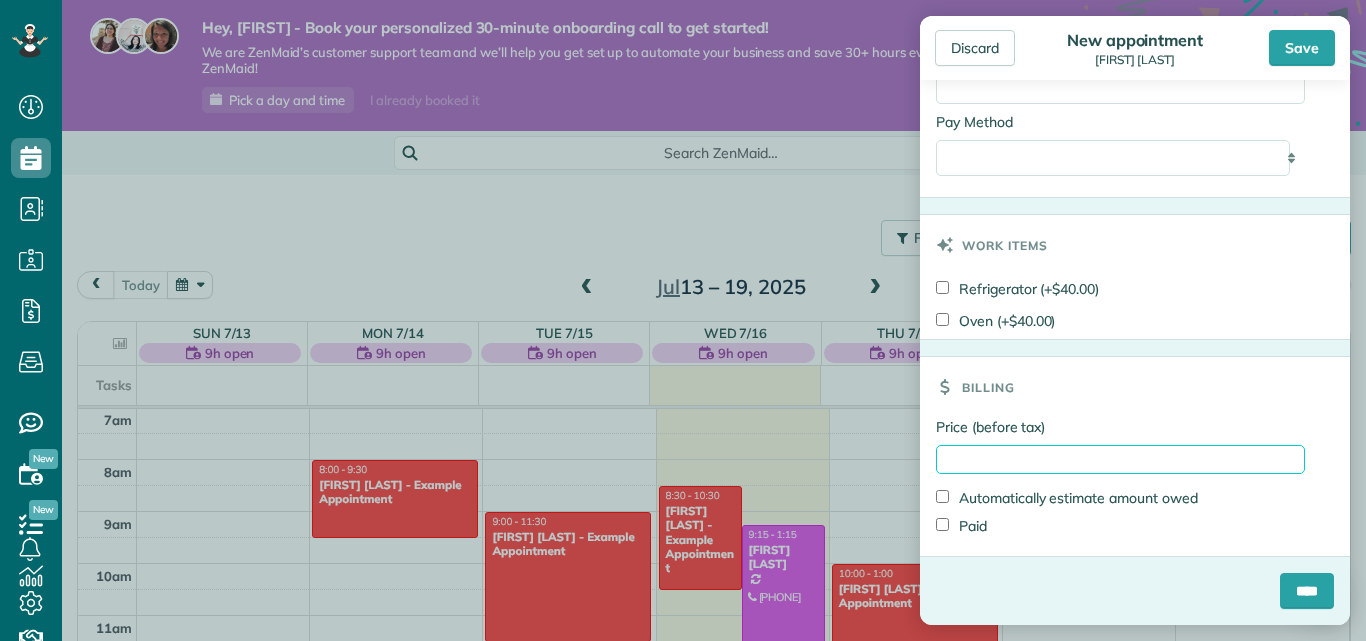 click on "Price (before tax)" at bounding box center [1120, 459] 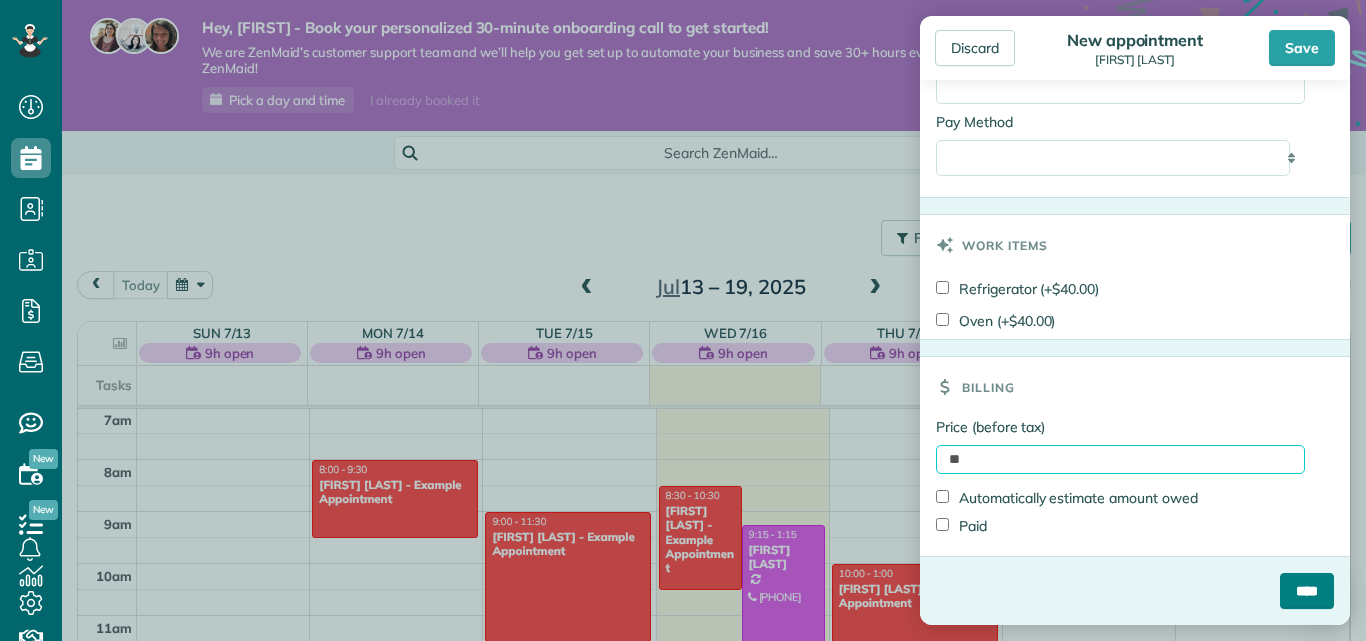 type on "**" 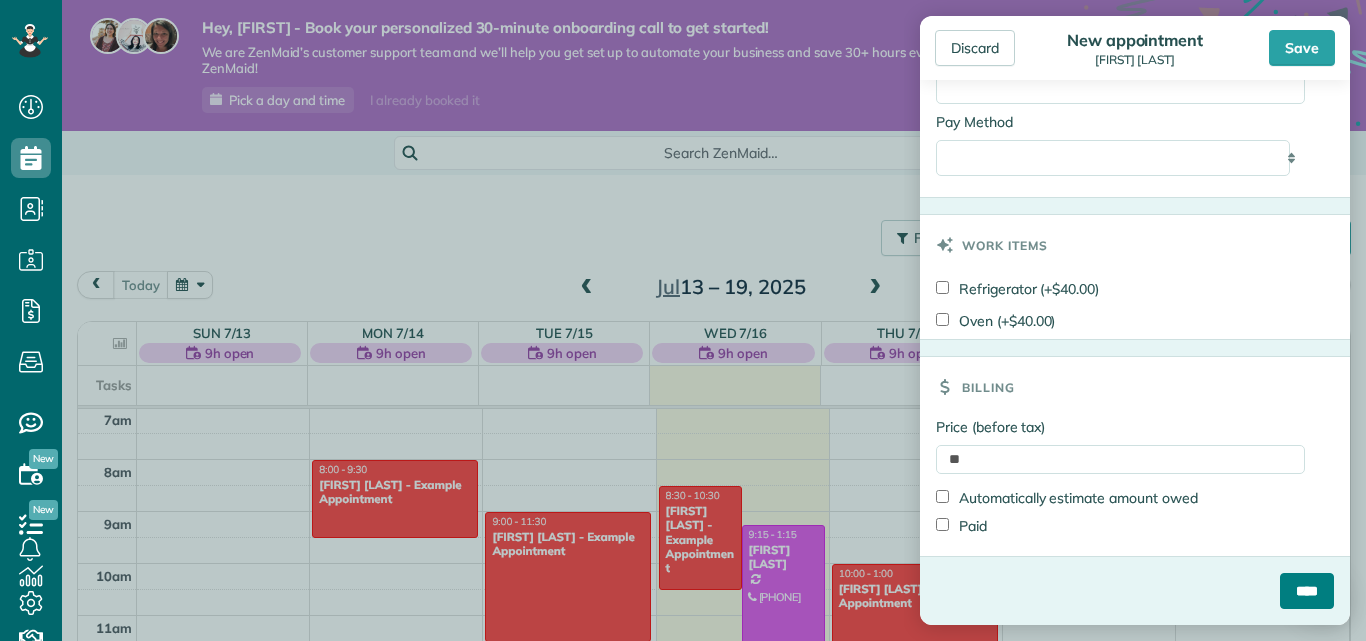 click on "****" at bounding box center (1307, 591) 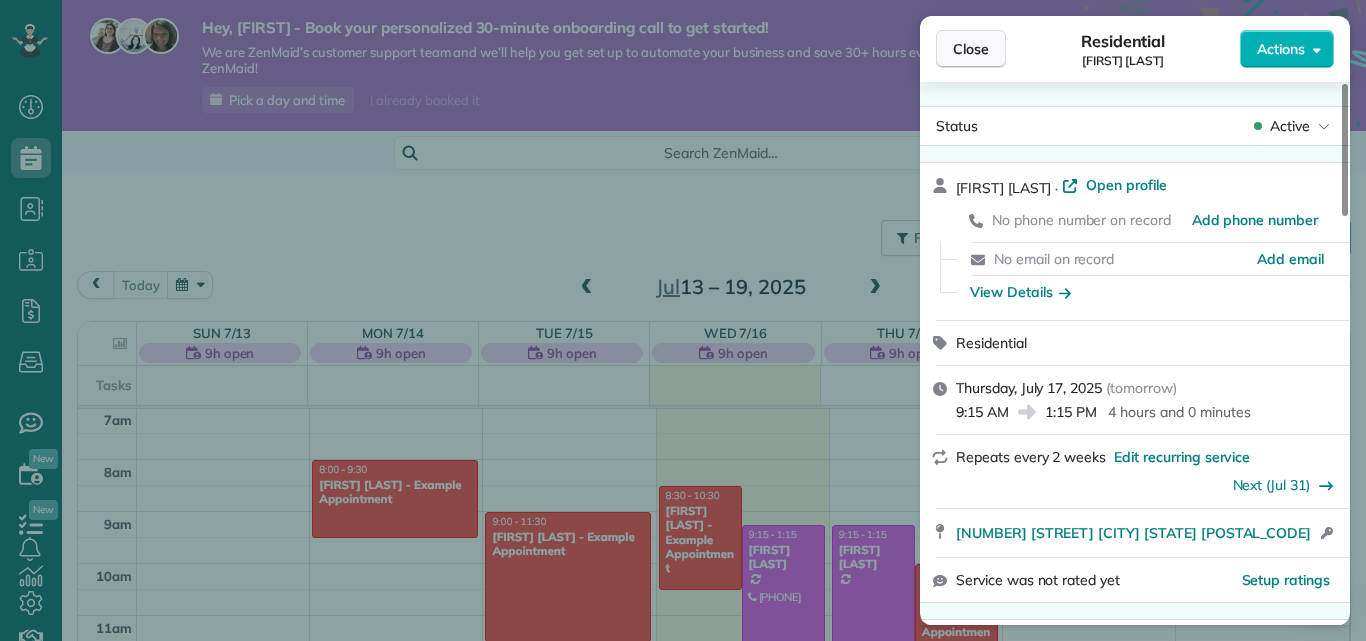 click on "Close" at bounding box center (971, 49) 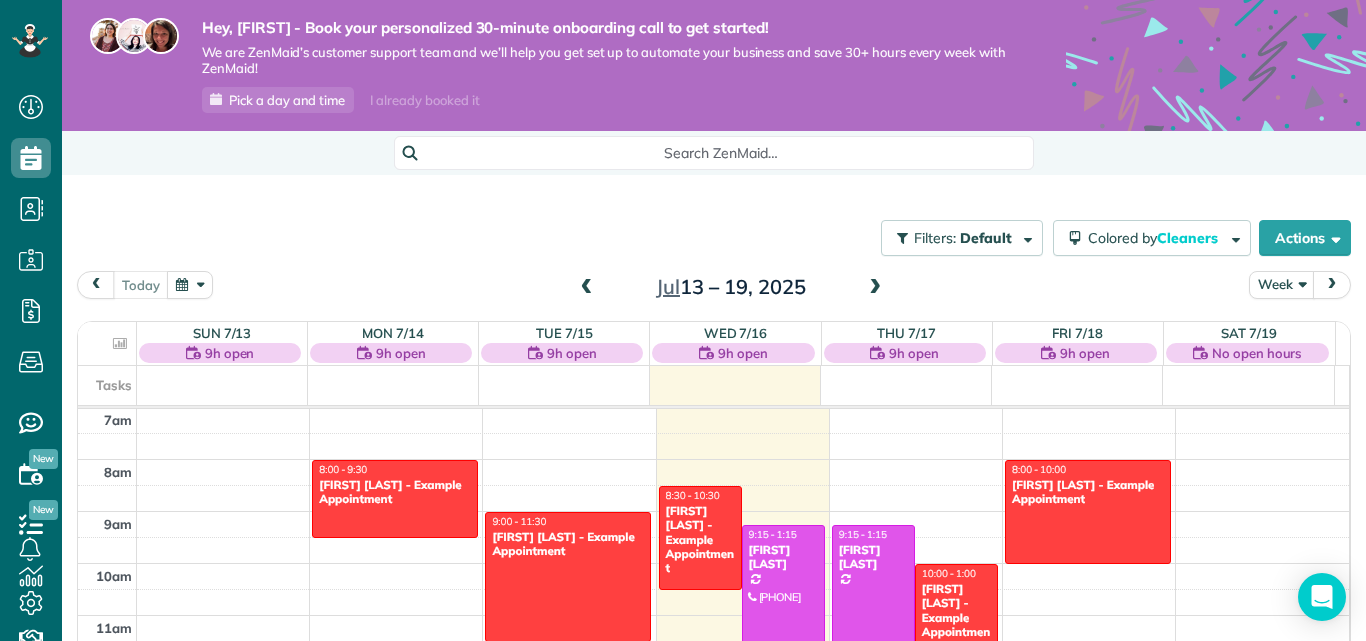 click at bounding box center [873, 629] 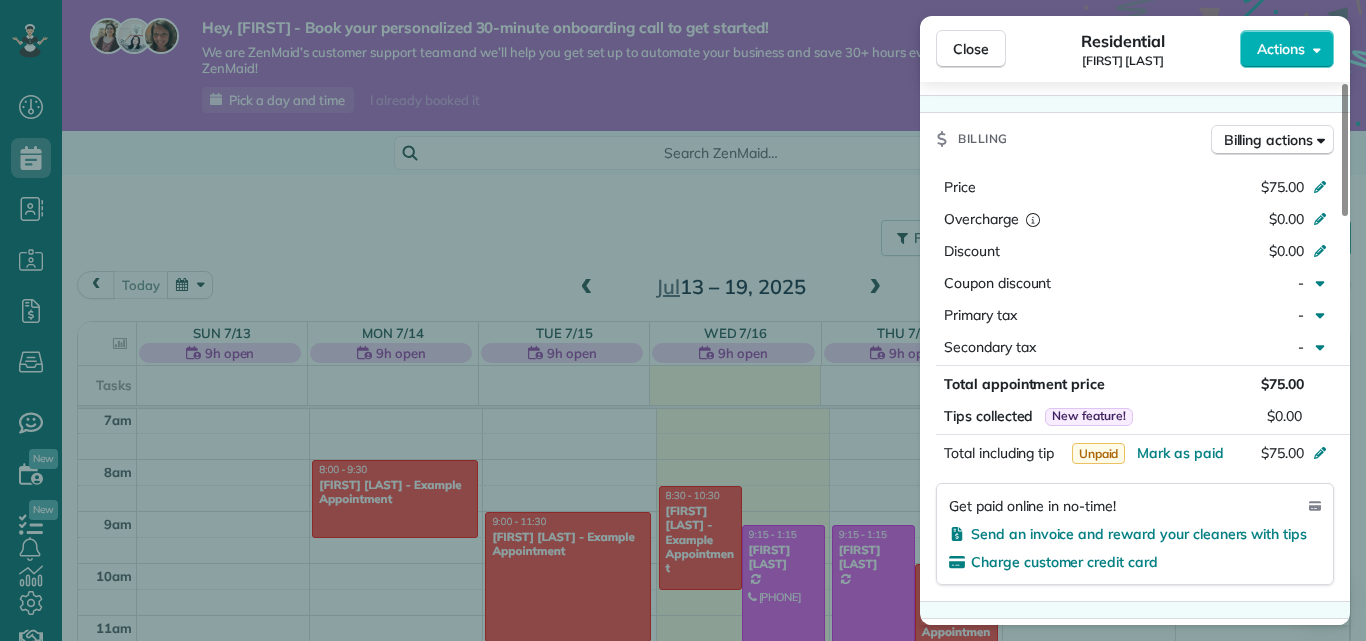 scroll, scrollTop: 900, scrollLeft: 0, axis: vertical 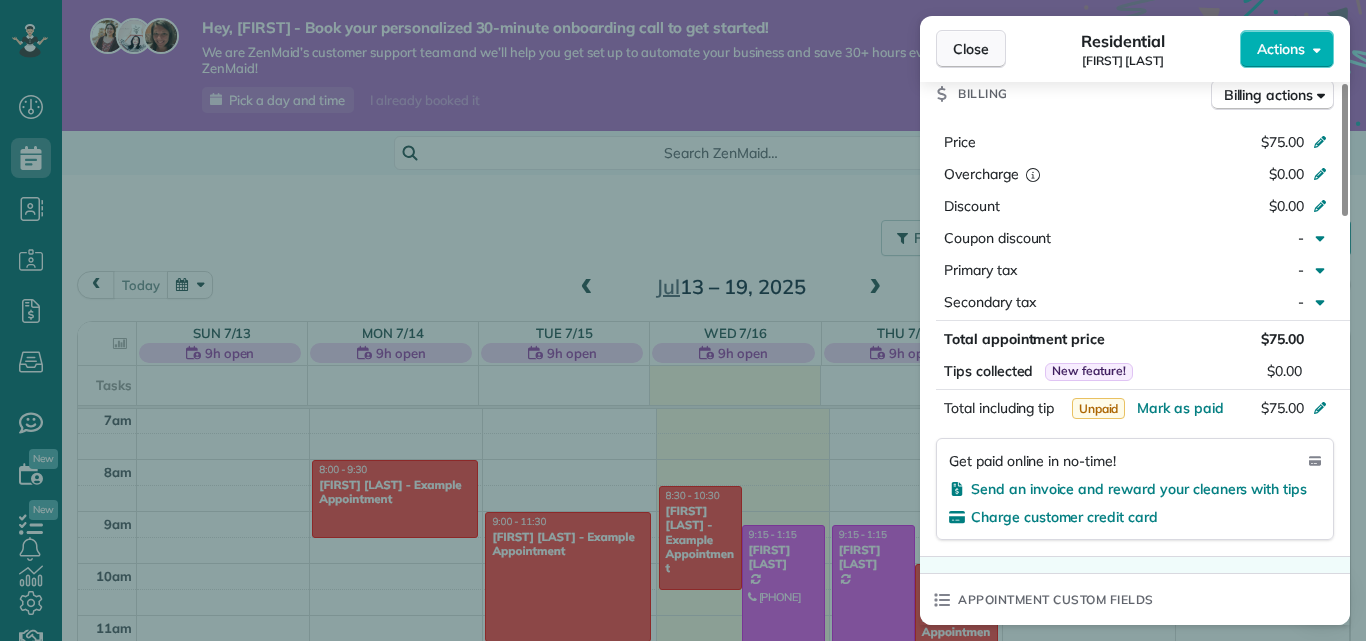 click on "Close" at bounding box center (971, 49) 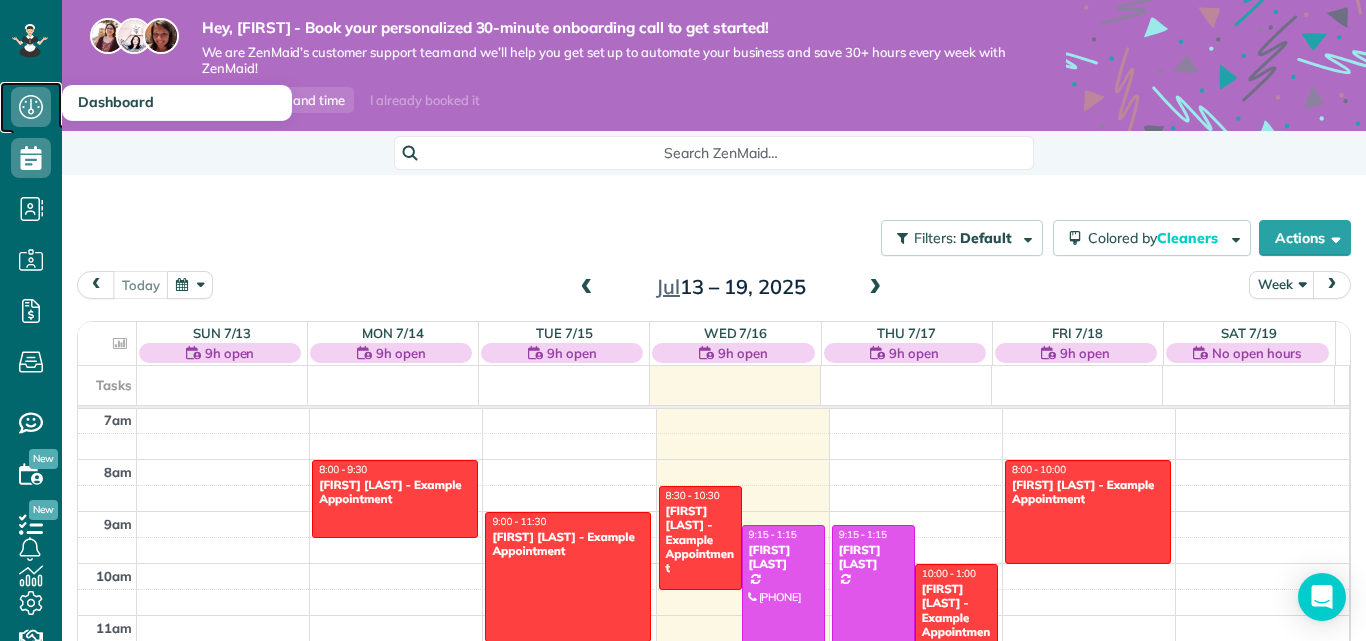 click 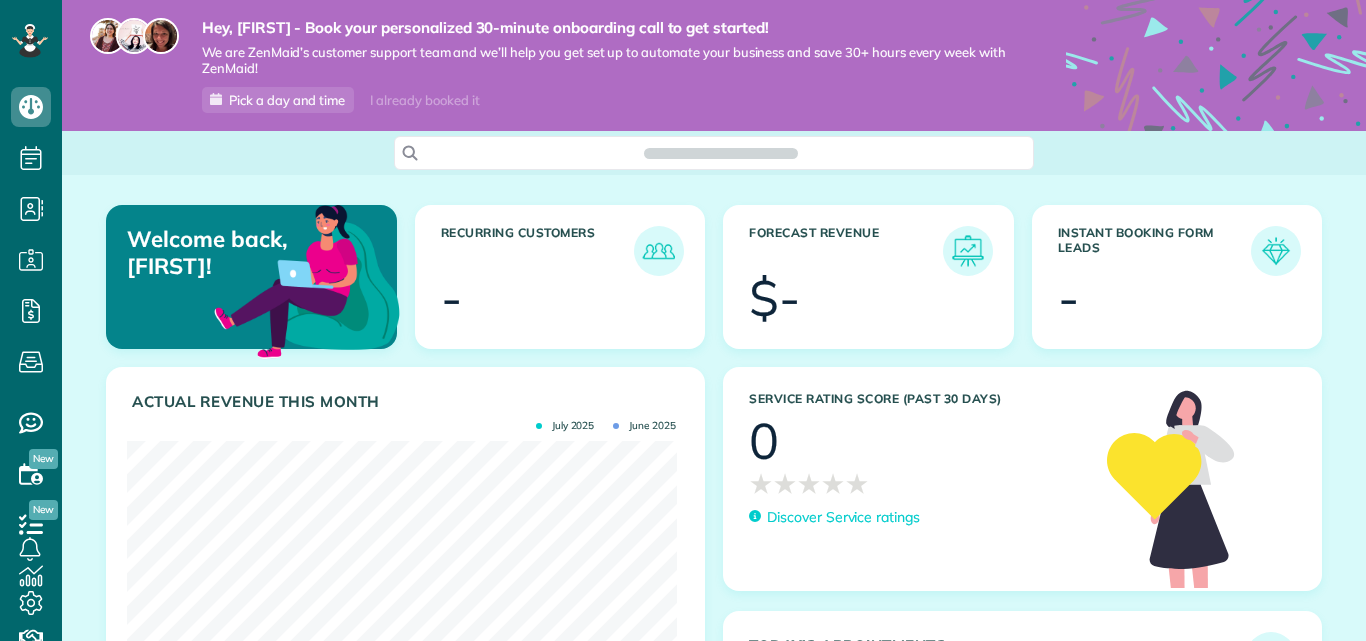 scroll, scrollTop: 0, scrollLeft: 0, axis: both 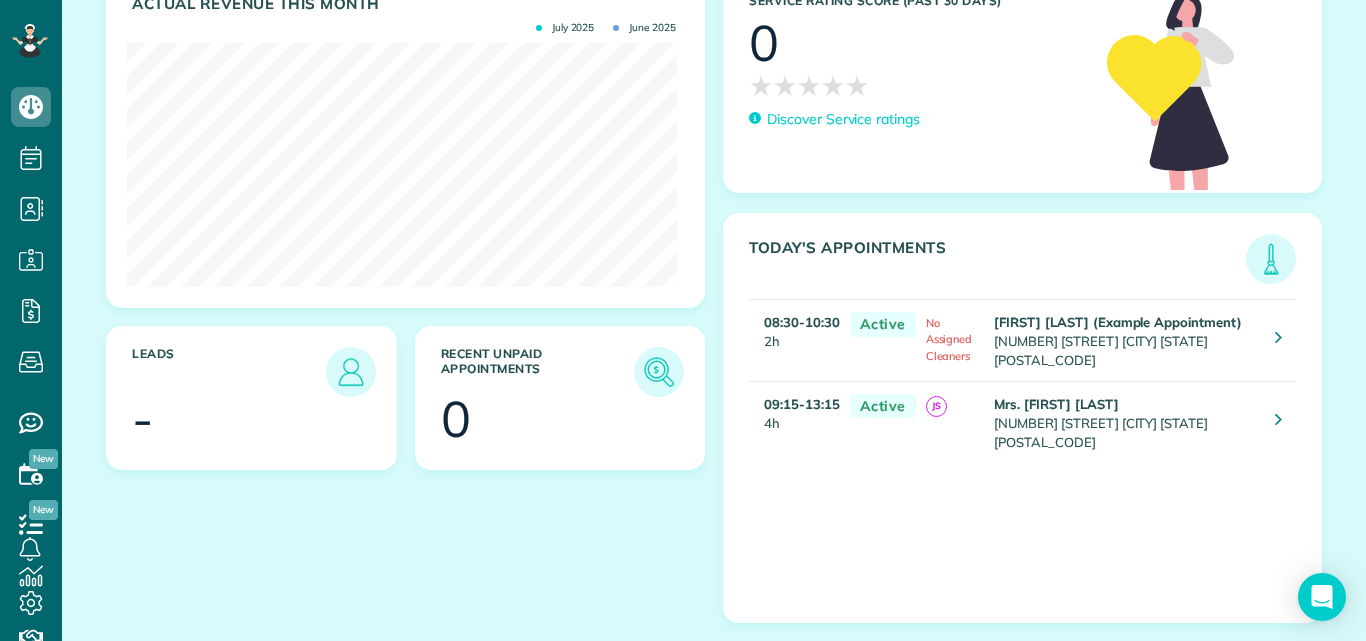 click at bounding box center (266, 422) 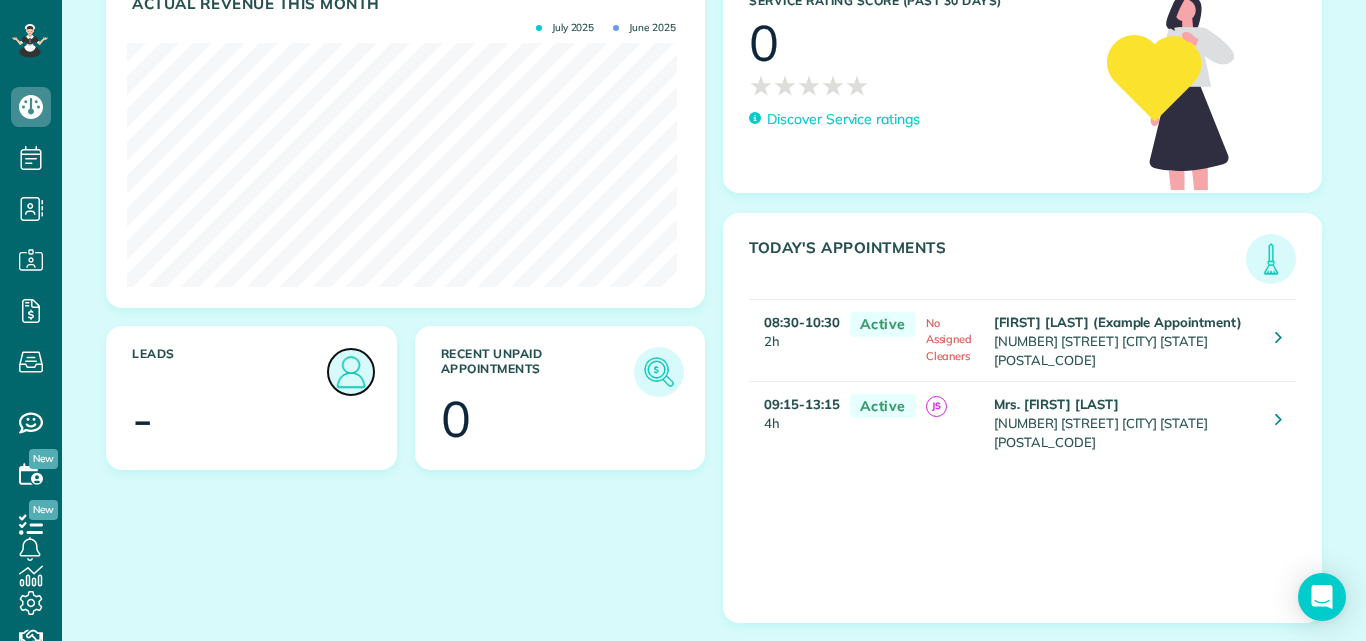 click at bounding box center (351, 372) 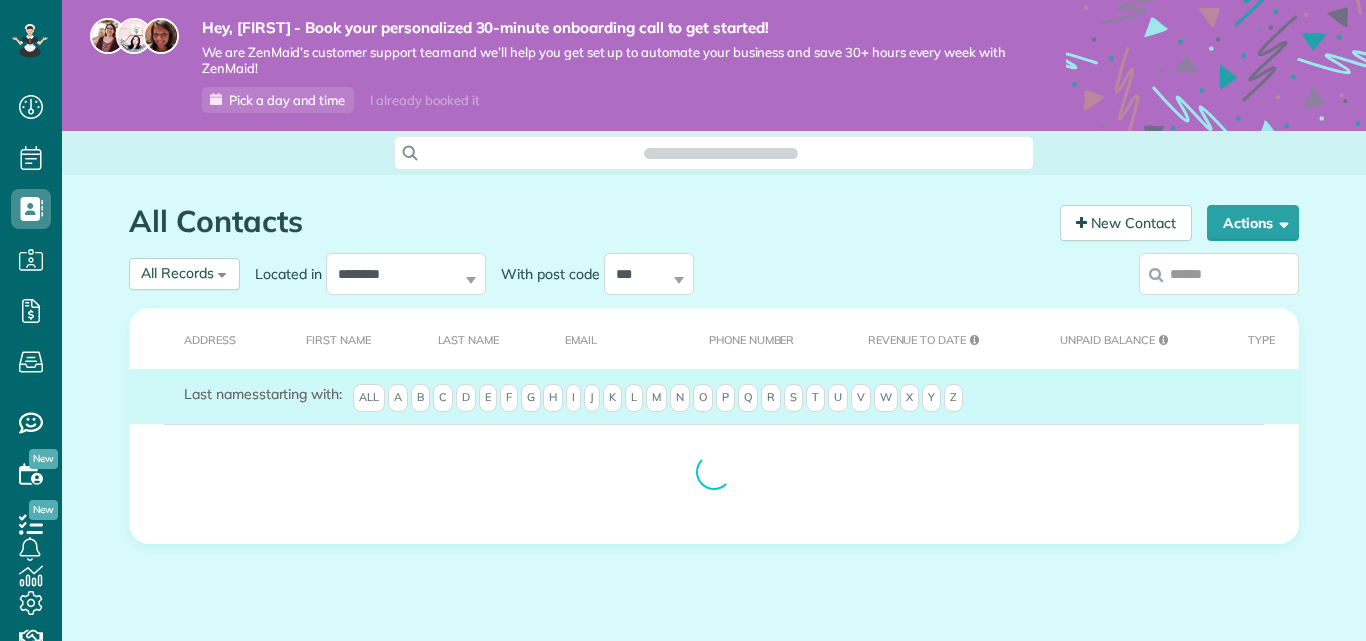 scroll, scrollTop: 0, scrollLeft: 0, axis: both 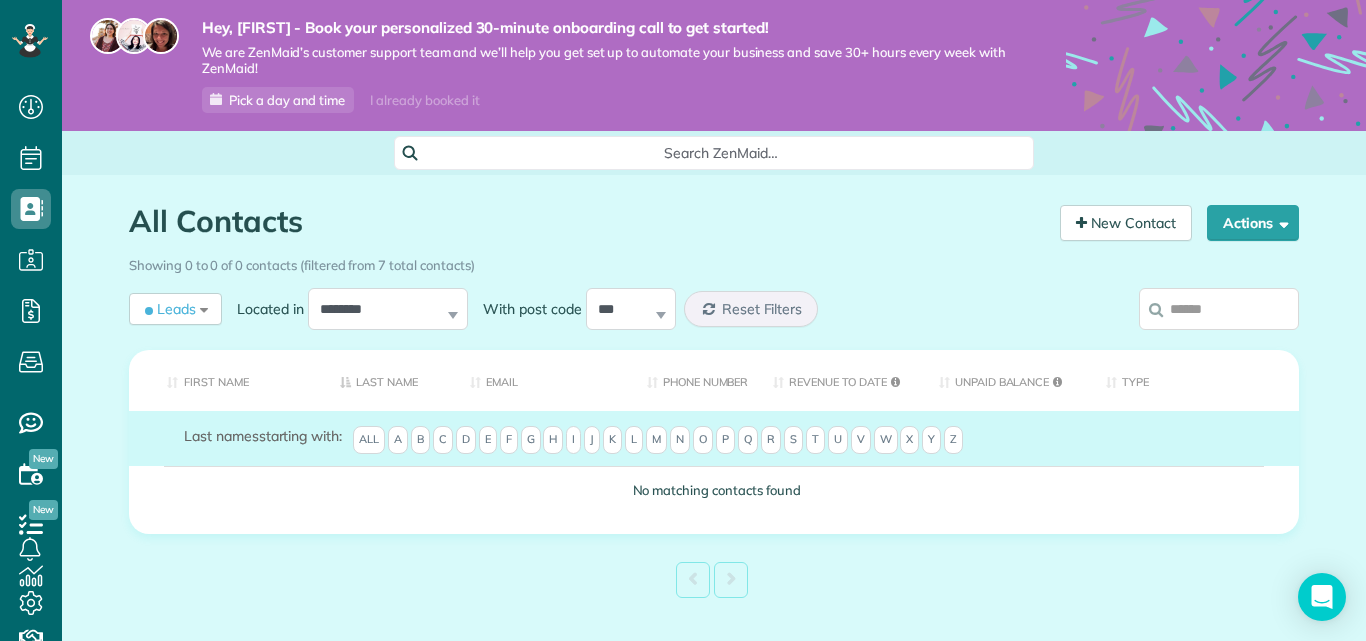 click on "***
*****
*****
*****
*****
*****
*****" at bounding box center [631, 309] 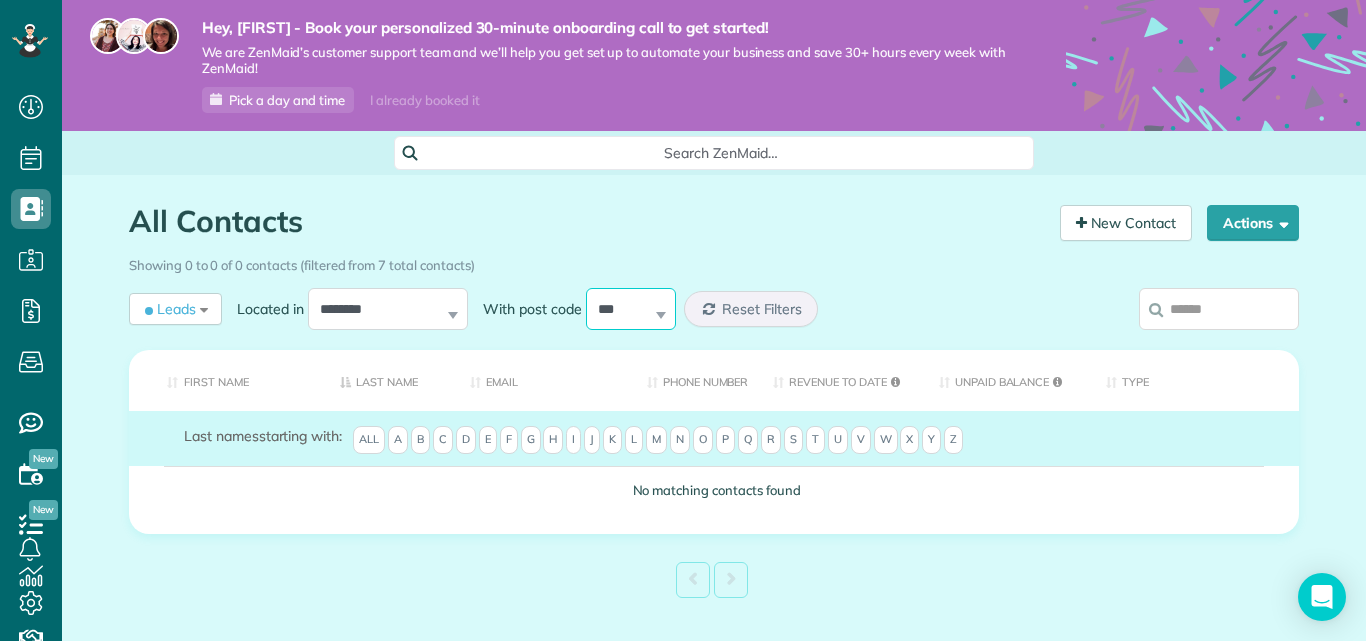 click on "***
*****
*****
*****
*****
*****
*****" at bounding box center (631, 309) 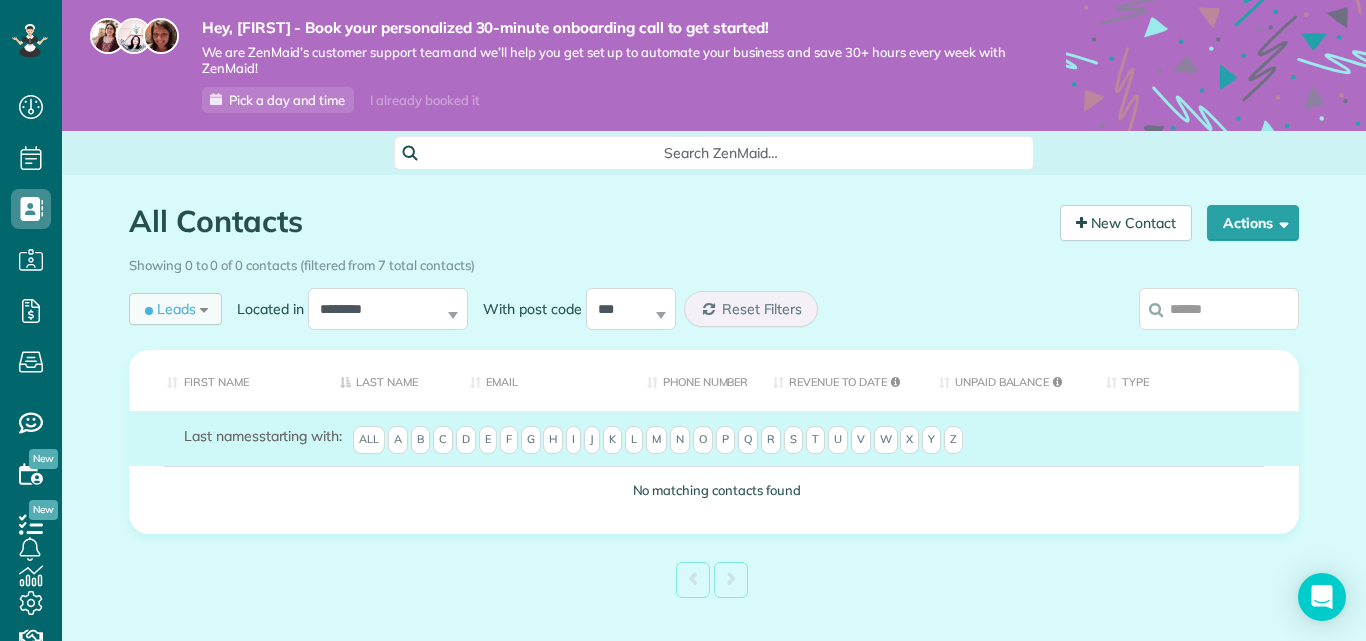 click on "Leads
All Records
All Customers
Leads
Former Customers
Recurring Customers
One-time Customers" at bounding box center [175, 309] 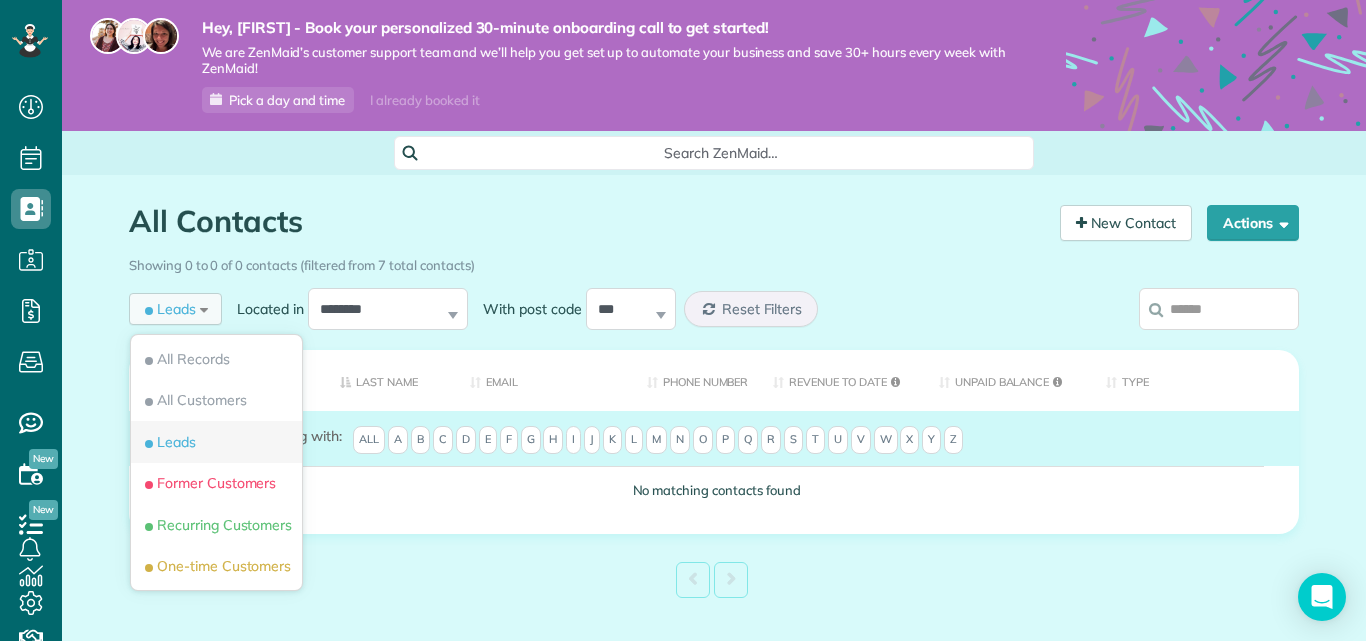 click on "Leads" at bounding box center [216, 442] 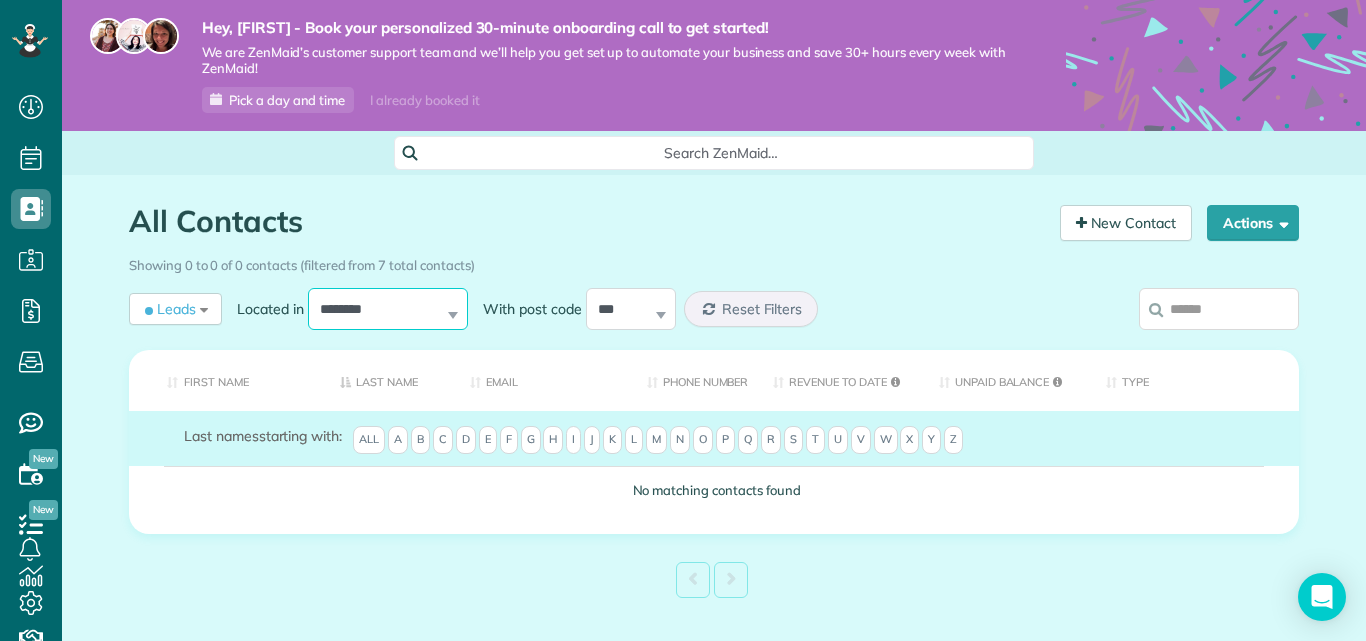 click on "**********" at bounding box center [388, 309] 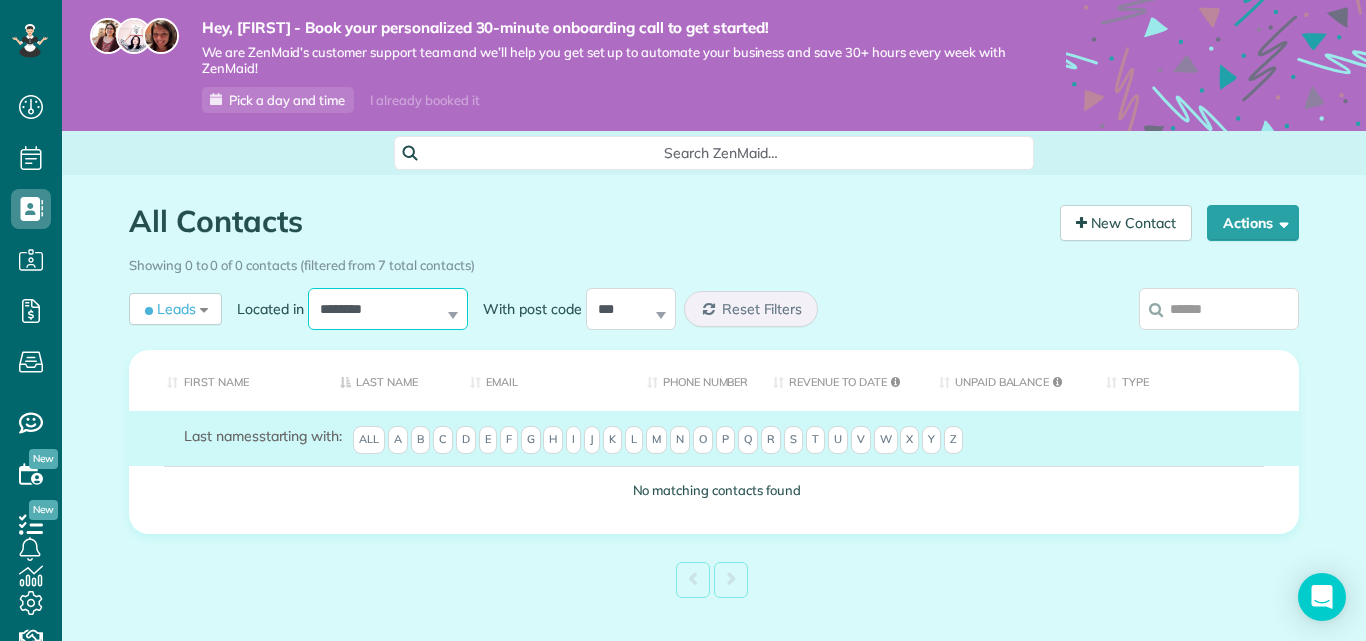 select on "**********" 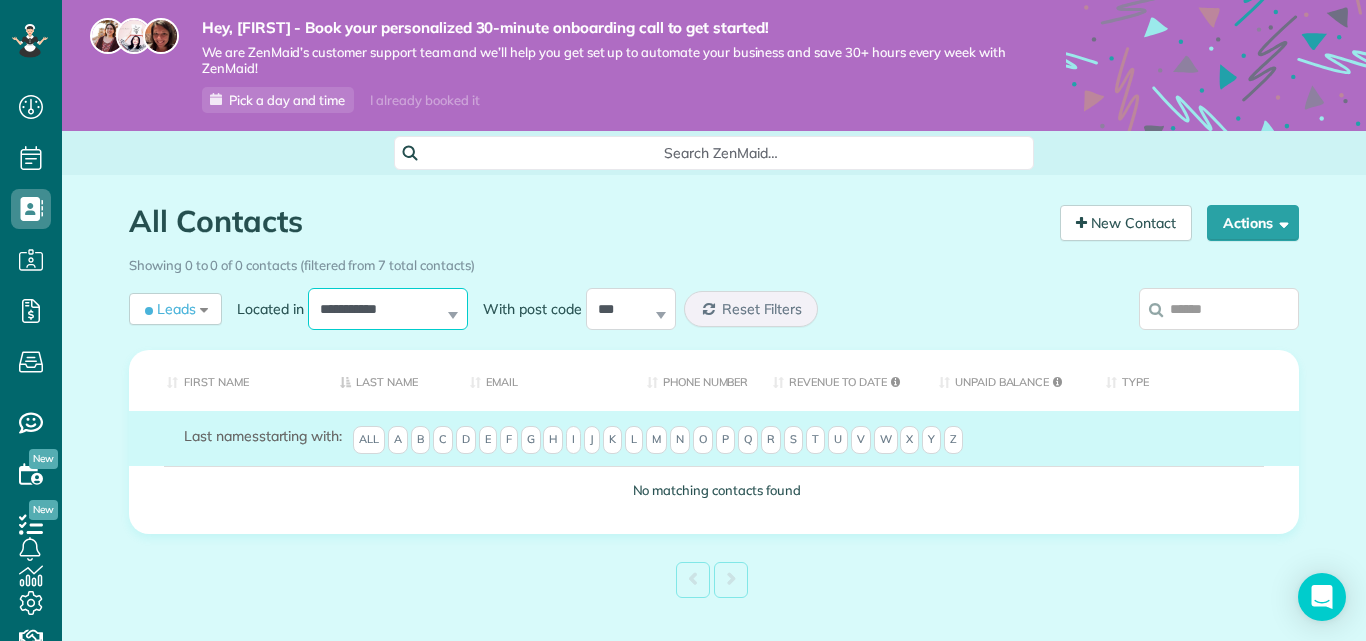 click on "**********" at bounding box center [388, 309] 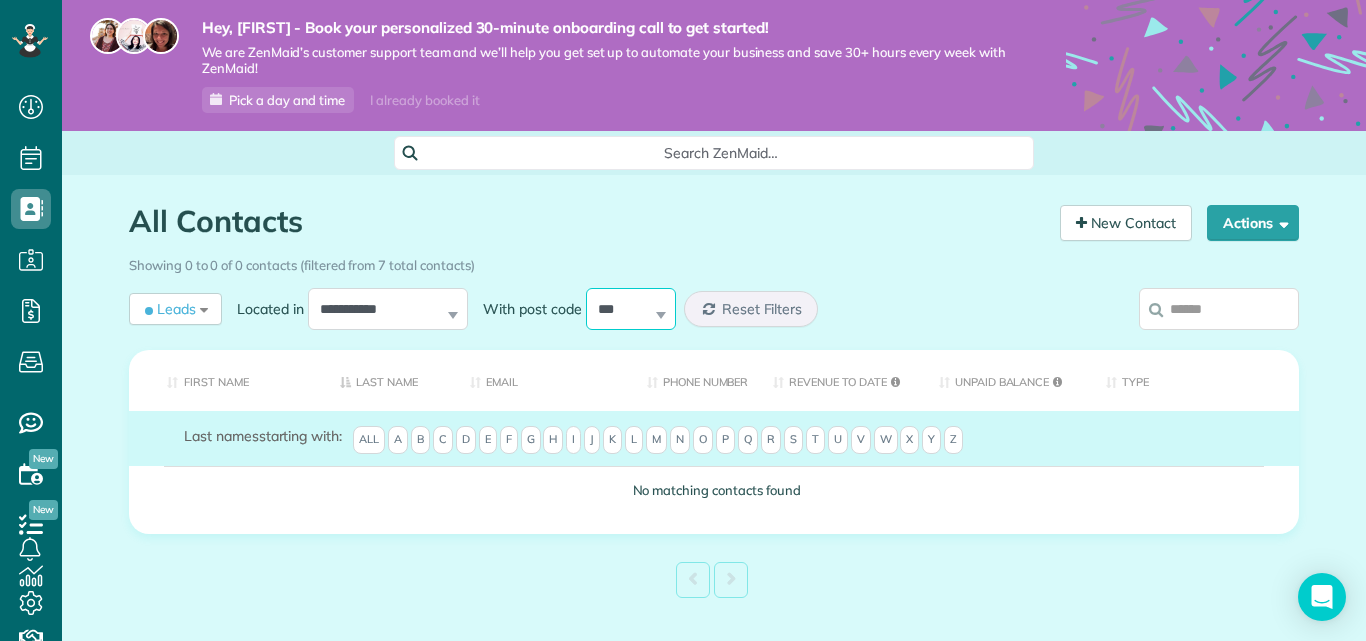 click on "***
*****
*****
*****
*****
*****
*****" at bounding box center (631, 309) 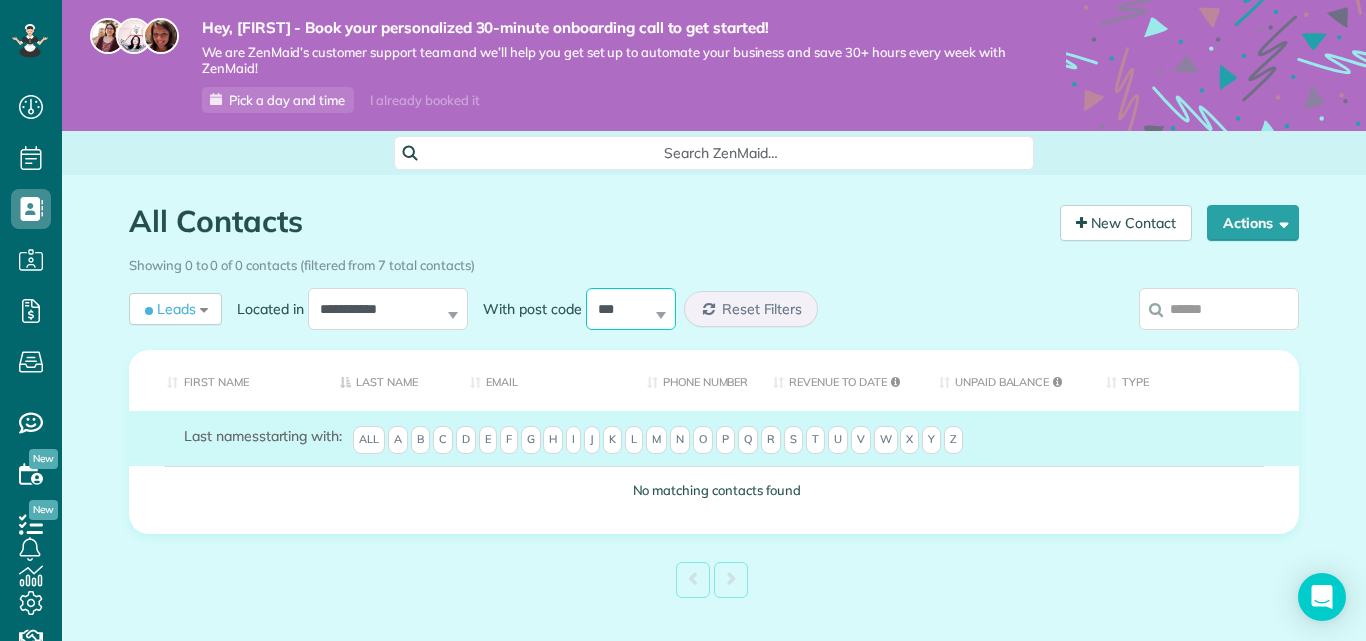 select on "*****" 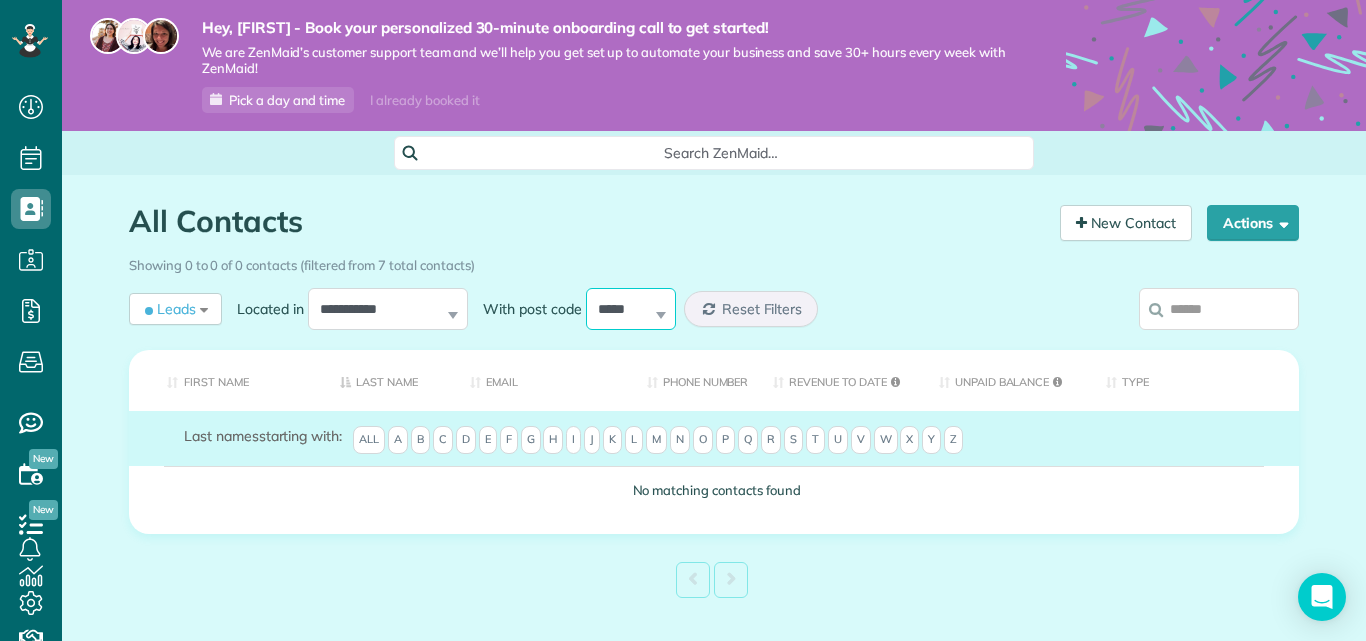 click on "***
*****
*****
*****
*****
*****
*****" at bounding box center [631, 309] 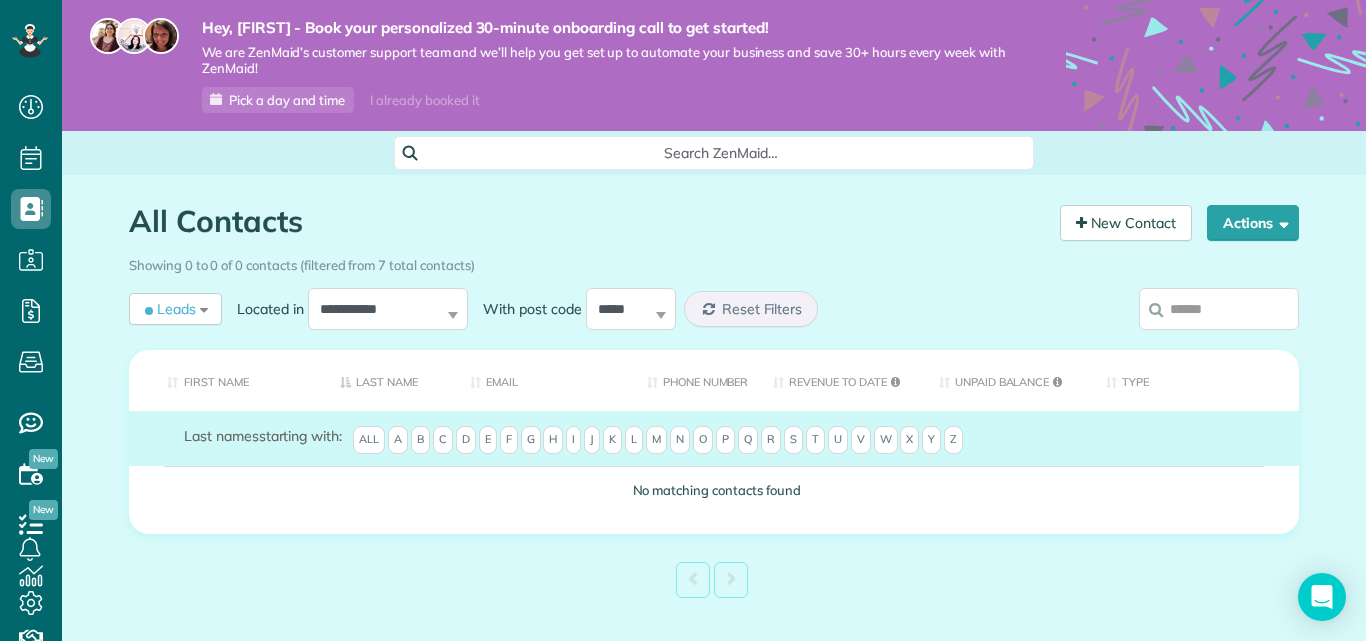 click at bounding box center (1219, 309) 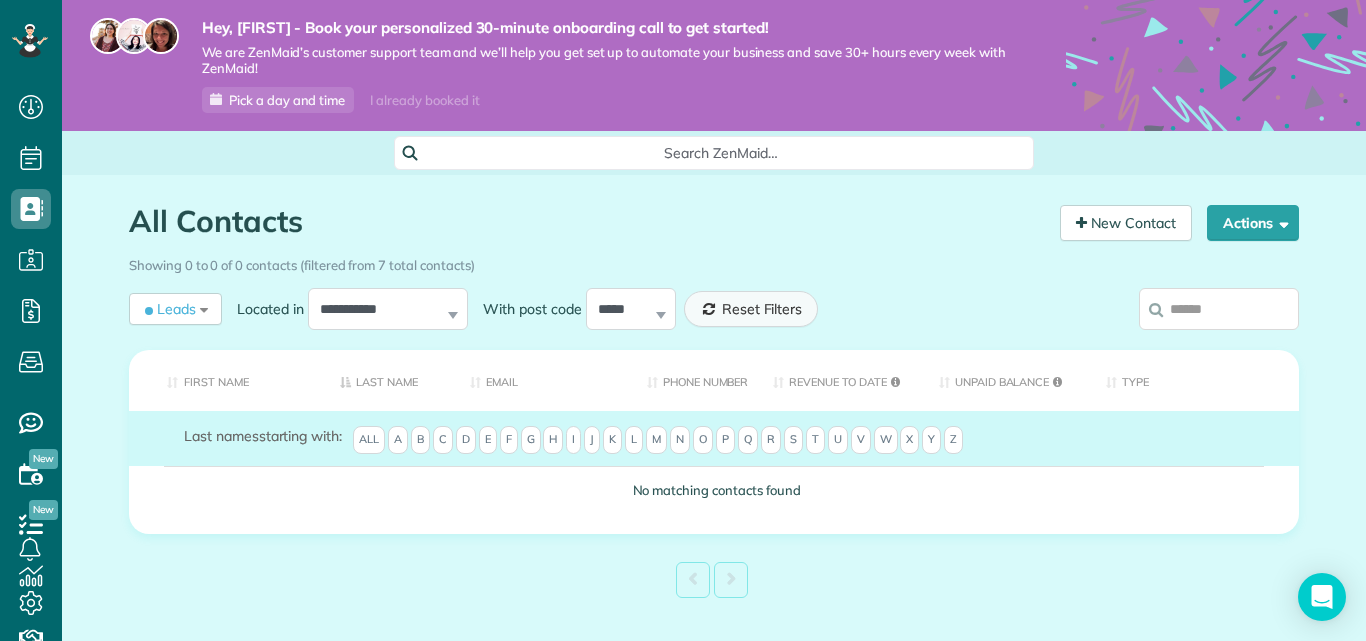 click on "Reset Filters" at bounding box center (751, 309) 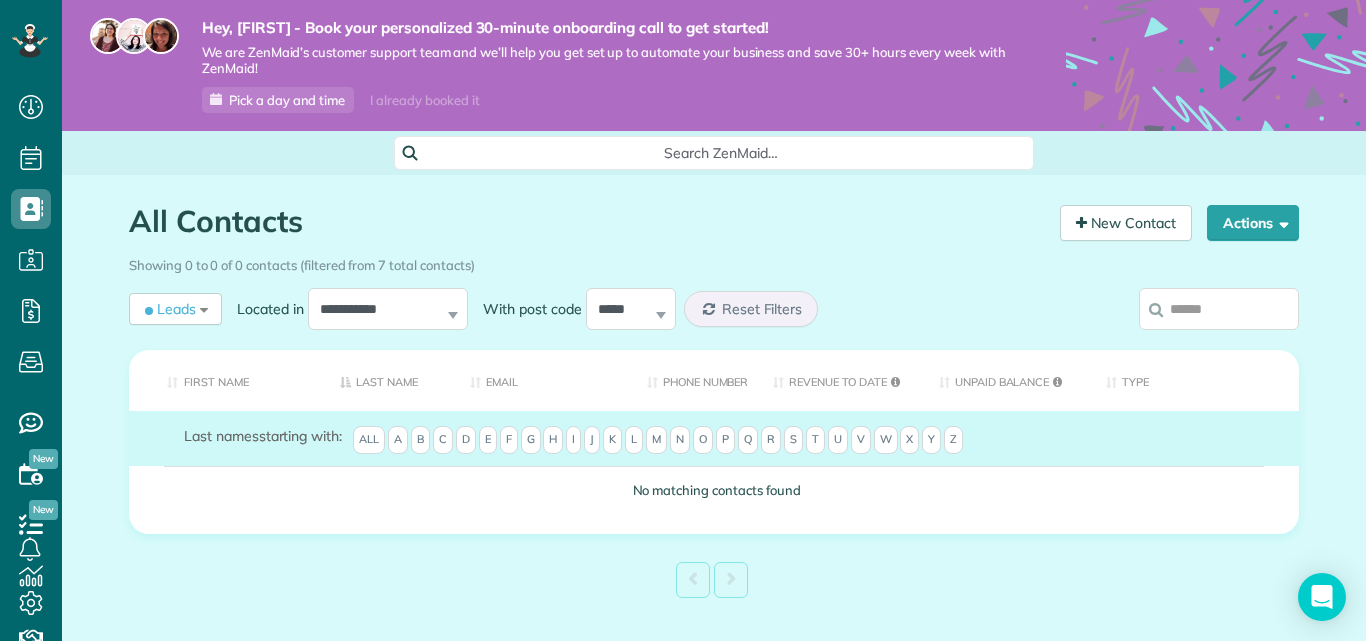select 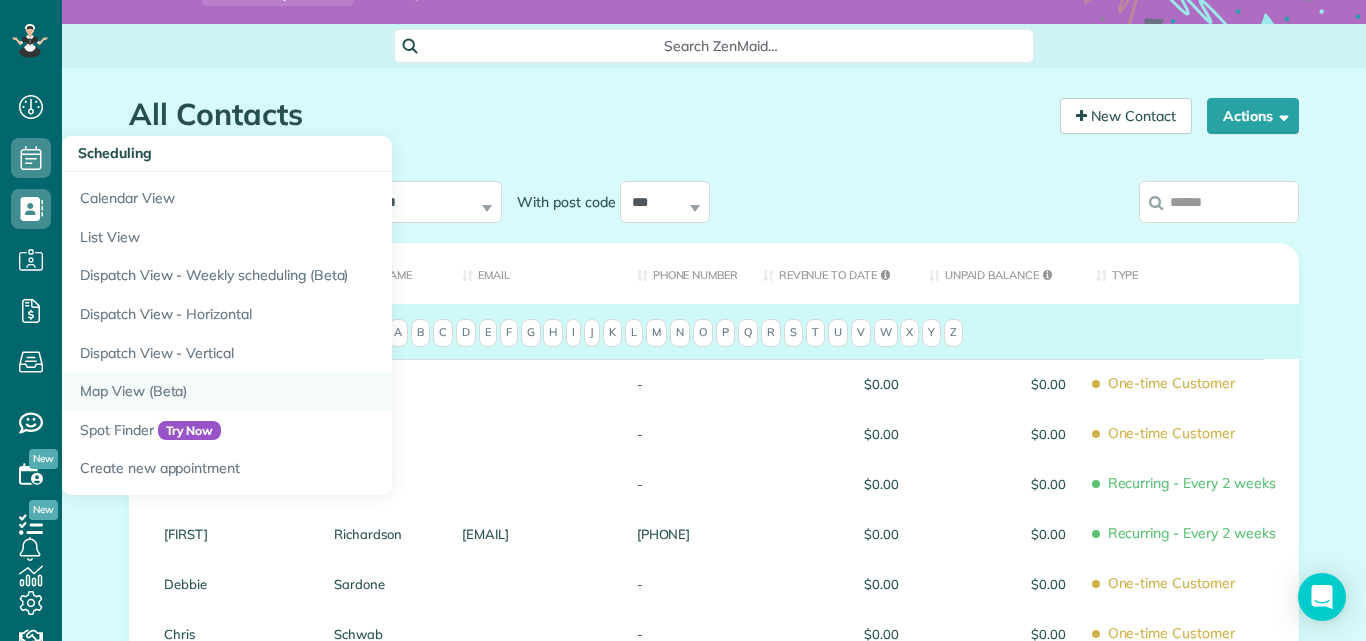 scroll, scrollTop: 200, scrollLeft: 0, axis: vertical 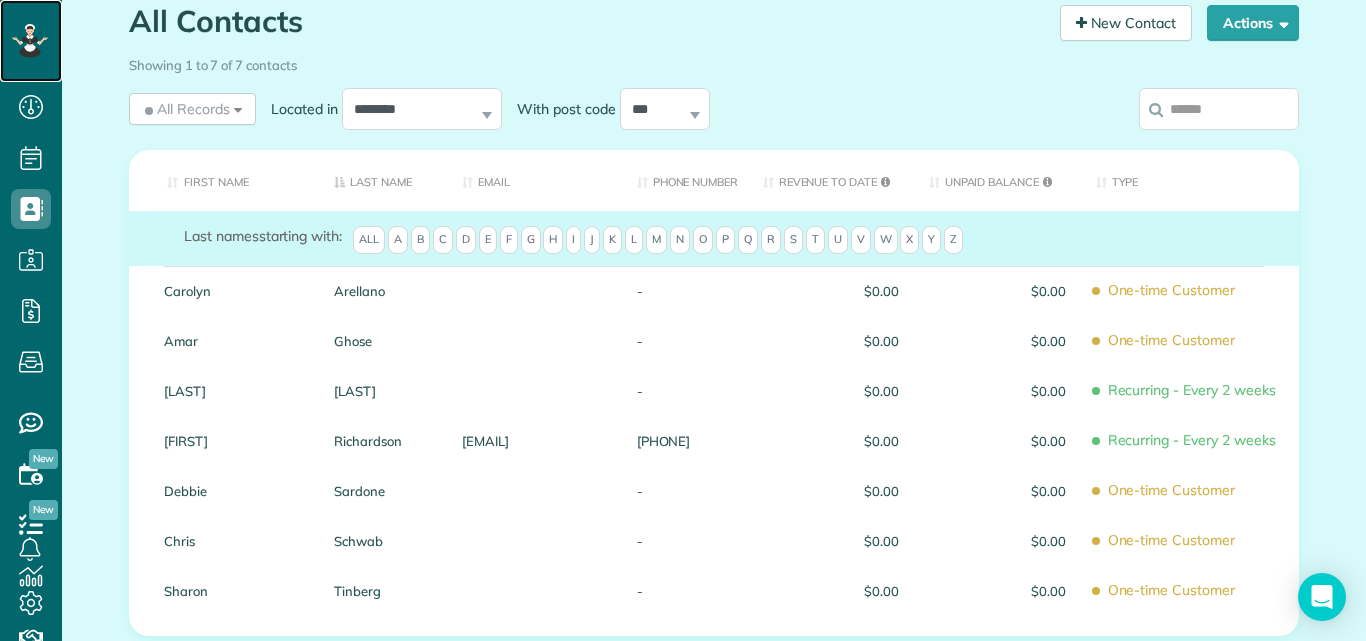 click 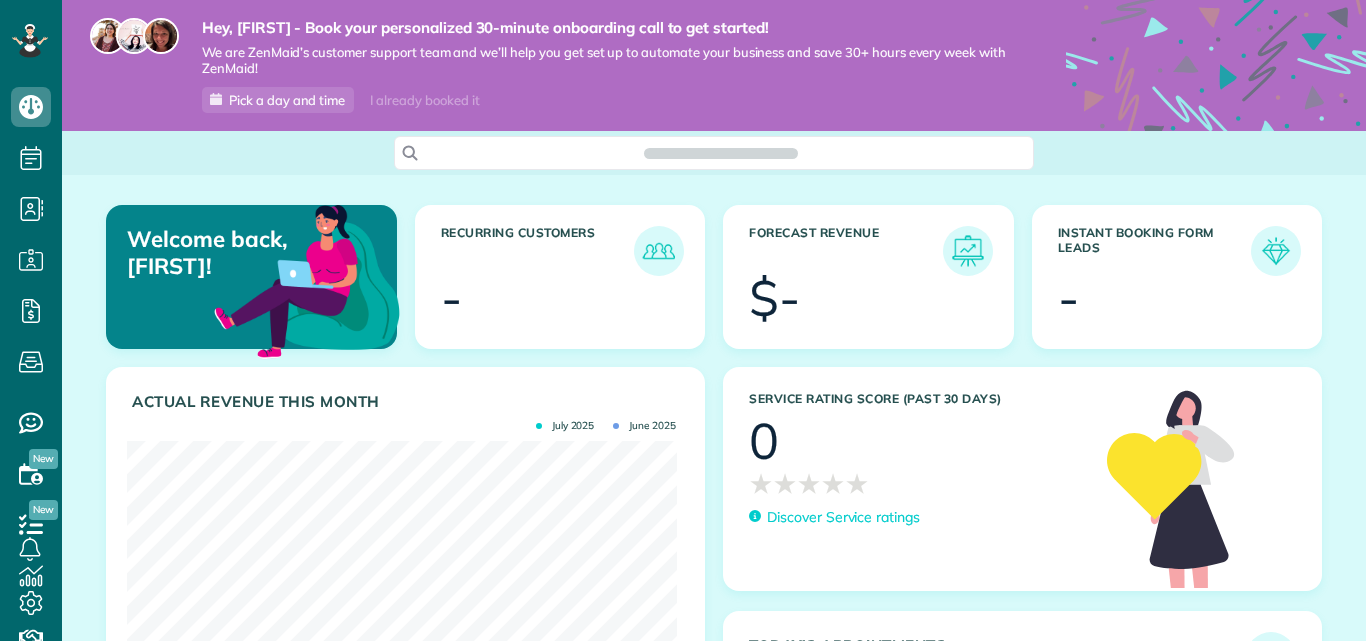 scroll, scrollTop: 0, scrollLeft: 0, axis: both 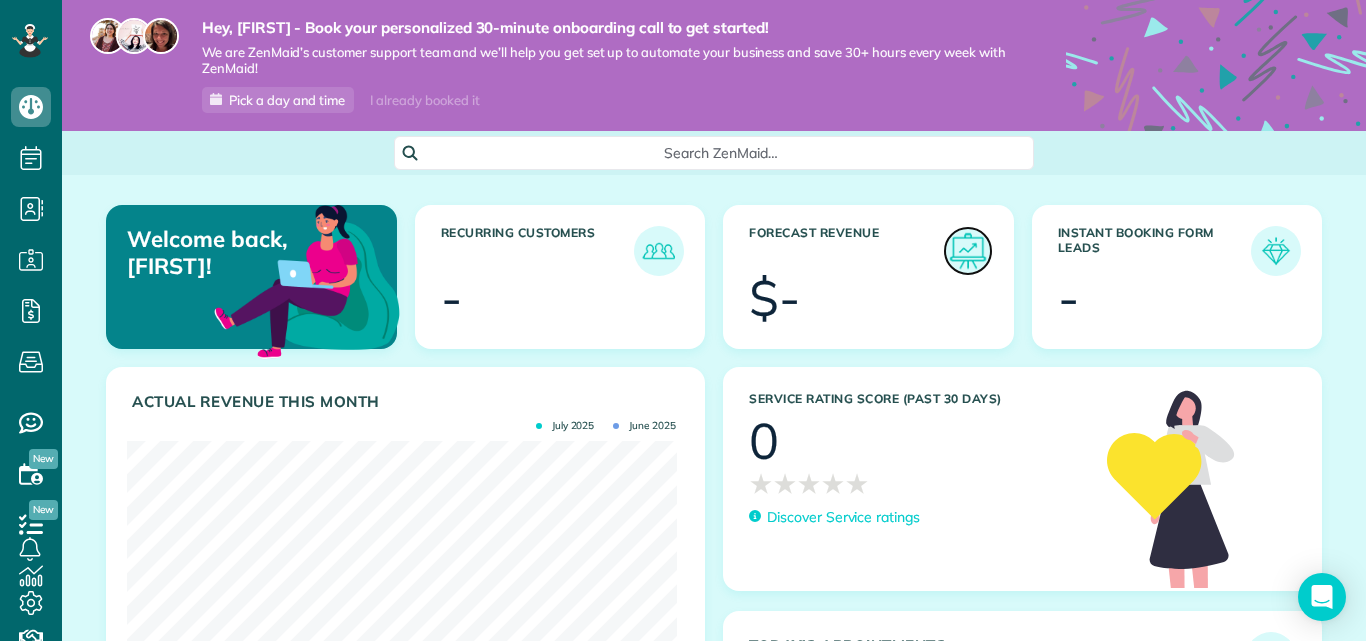 click at bounding box center [968, 251] 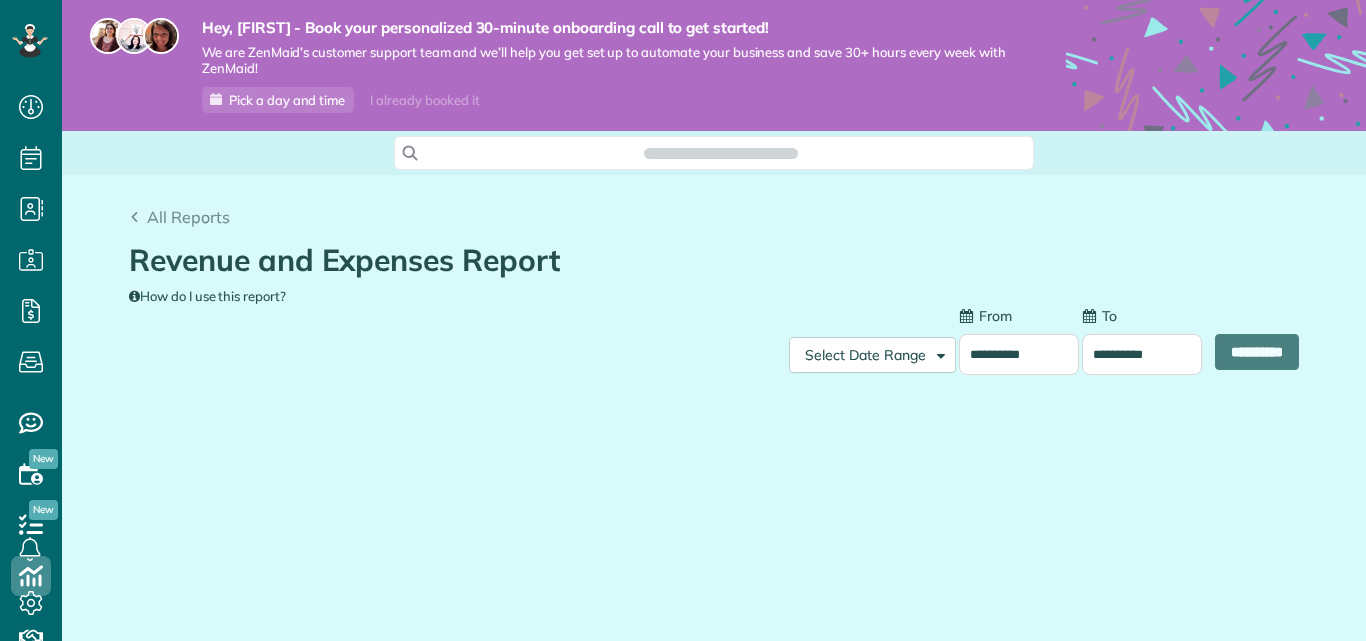 scroll, scrollTop: 0, scrollLeft: 0, axis: both 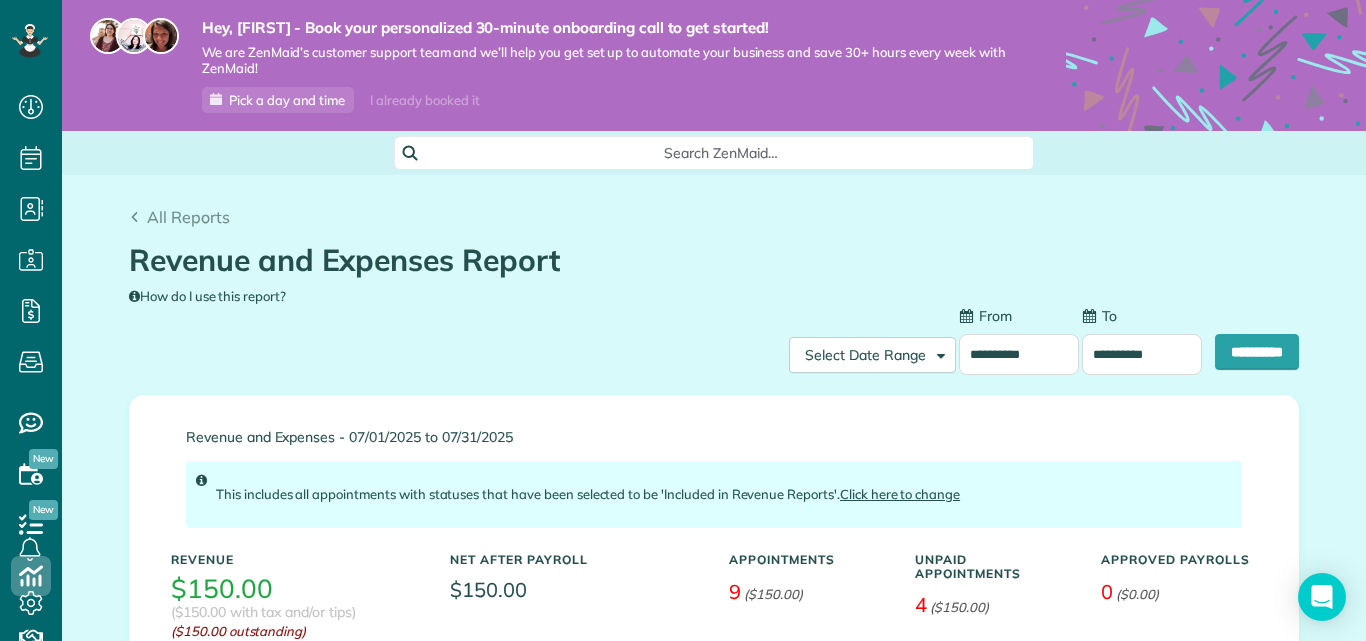 type on "**********" 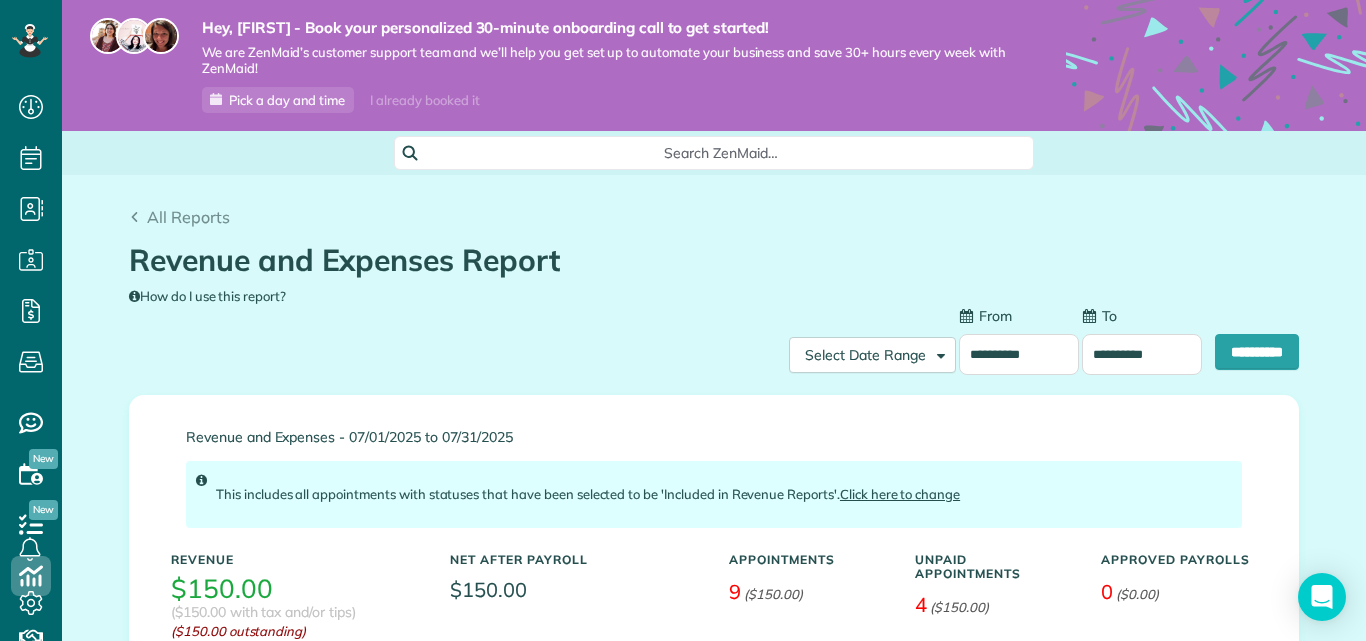 type on "**********" 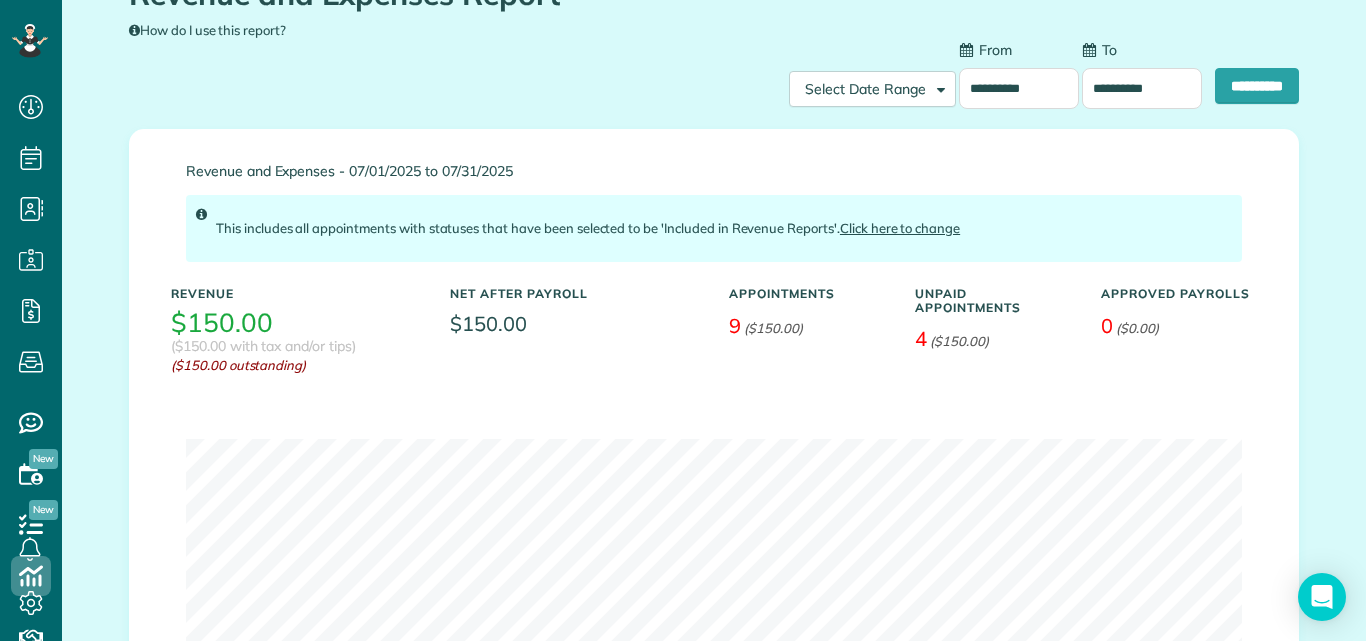 scroll, scrollTop: 0, scrollLeft: 0, axis: both 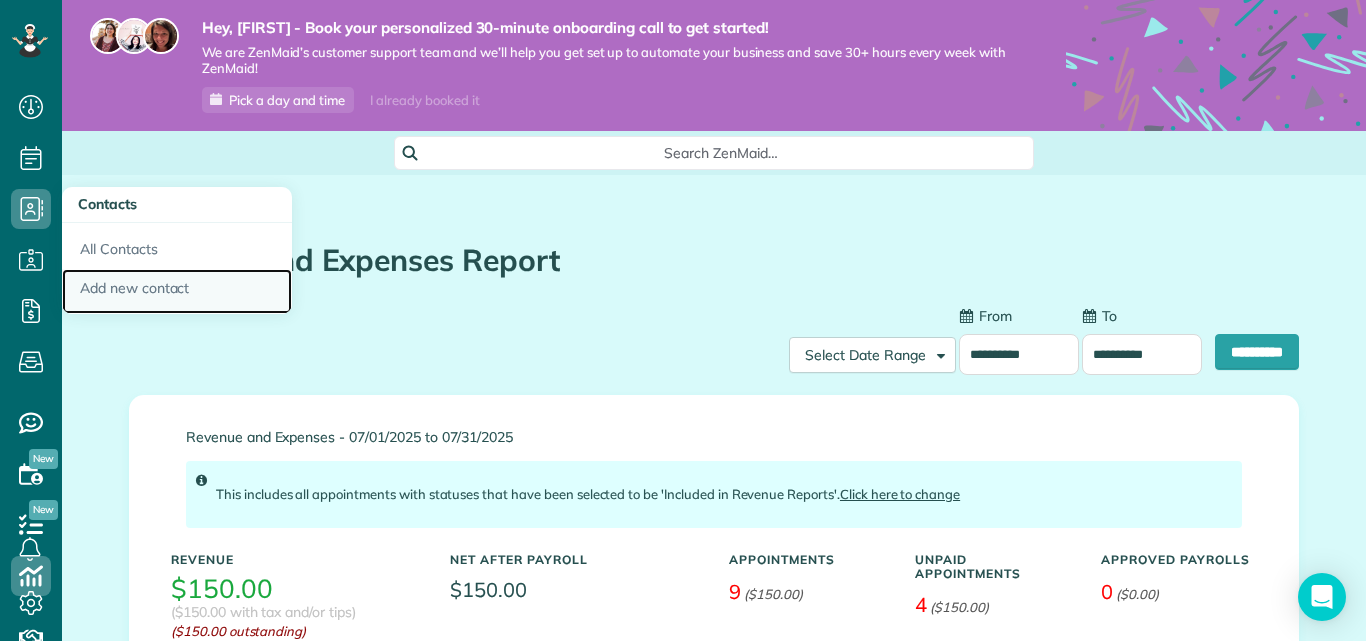 click on "Add new contact" at bounding box center (177, 292) 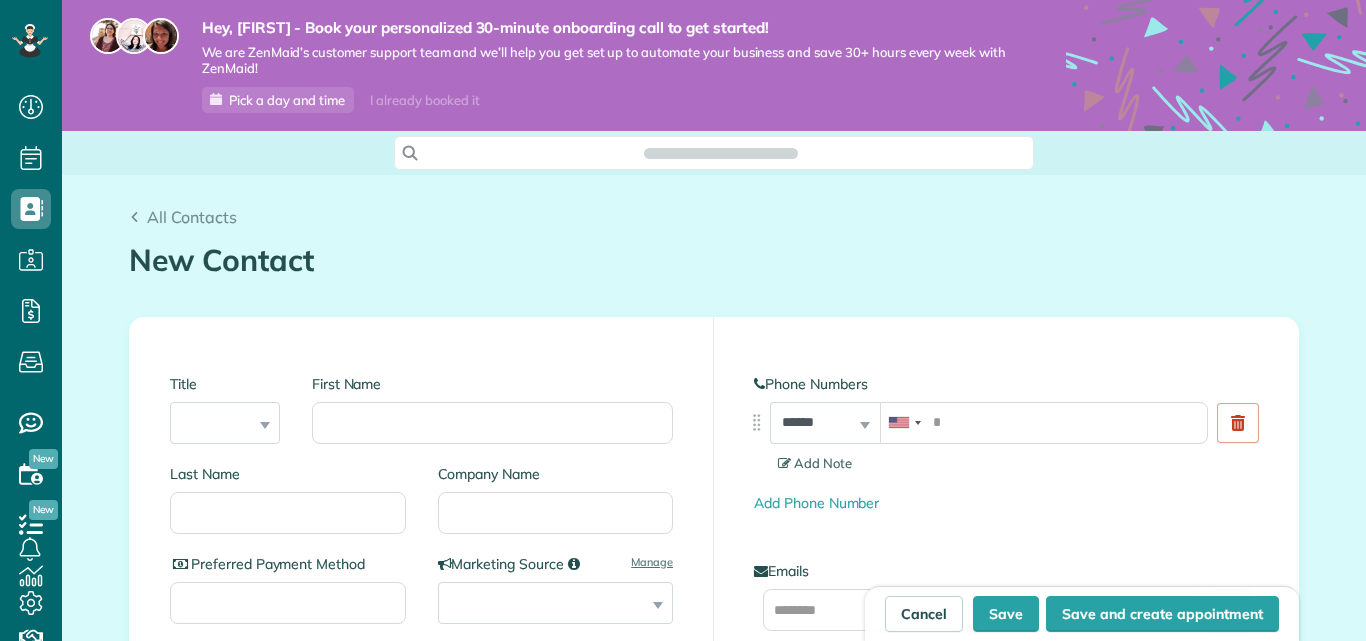 scroll, scrollTop: 0, scrollLeft: 0, axis: both 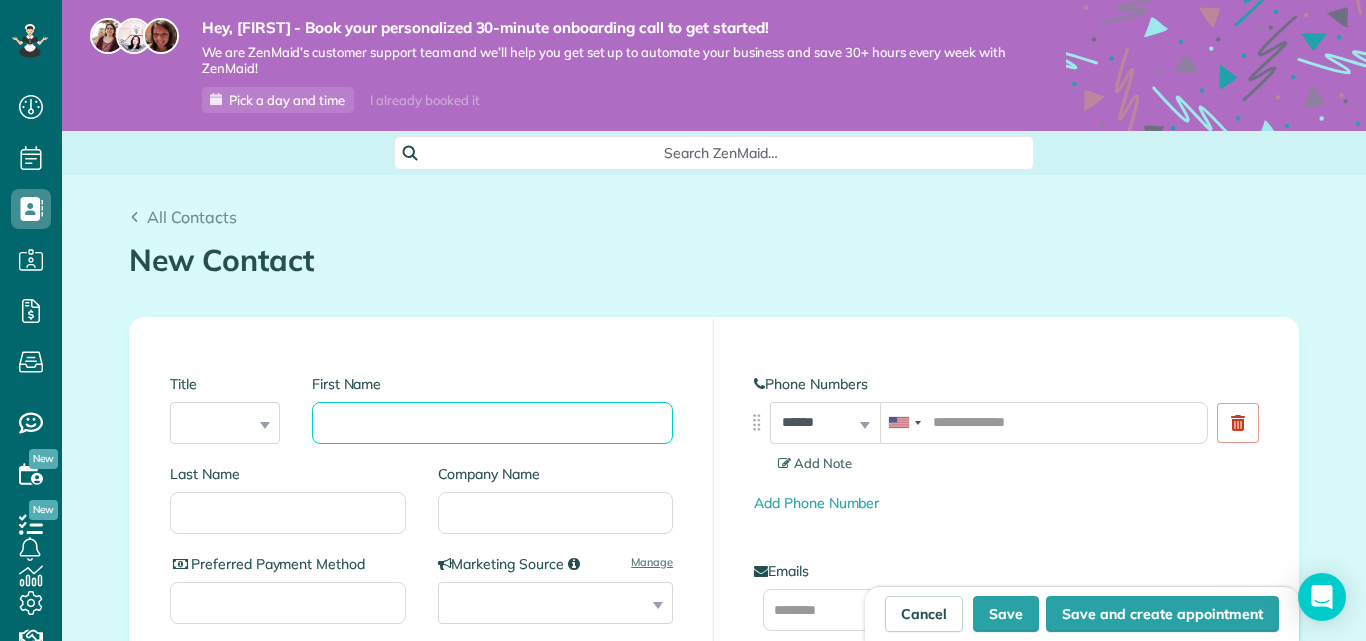 click on "First Name" at bounding box center [492, 423] 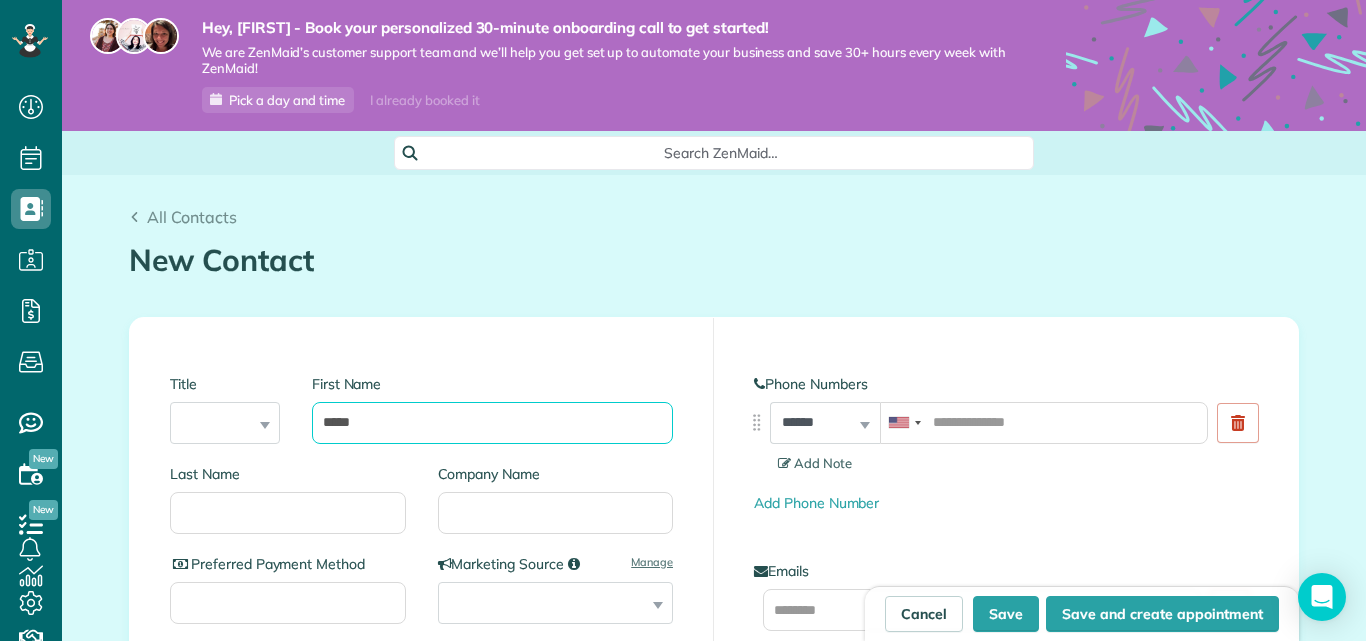 type on "*****" 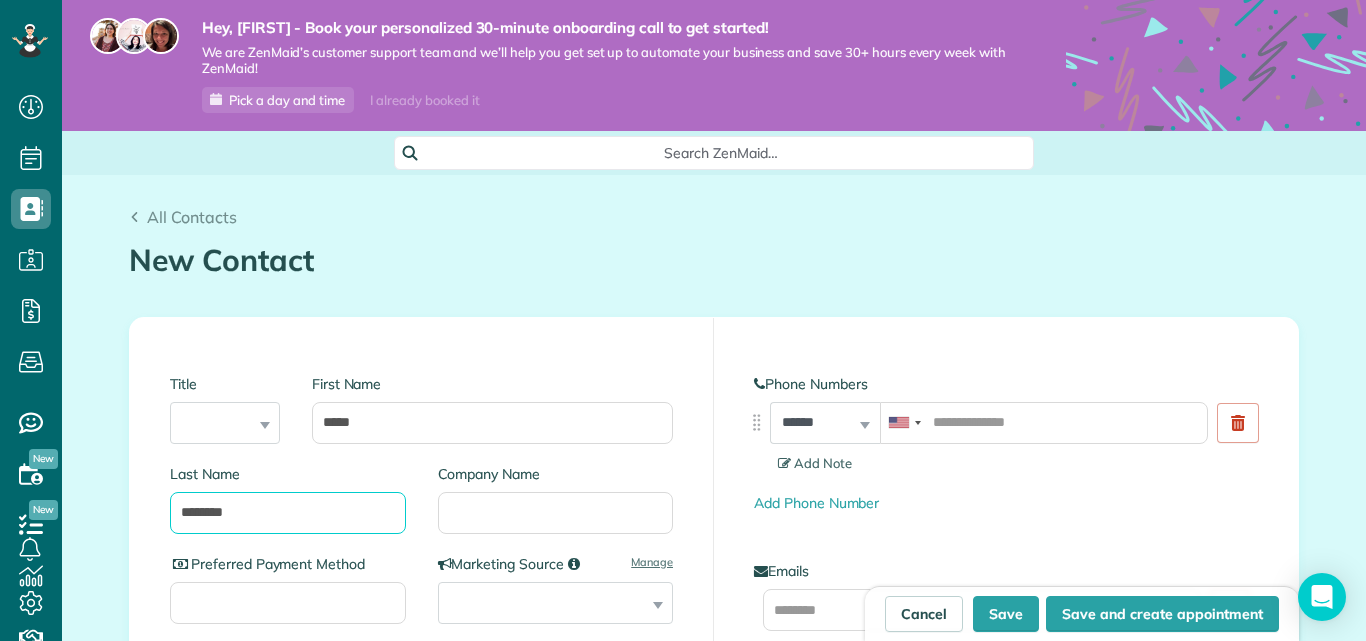 type on "********" 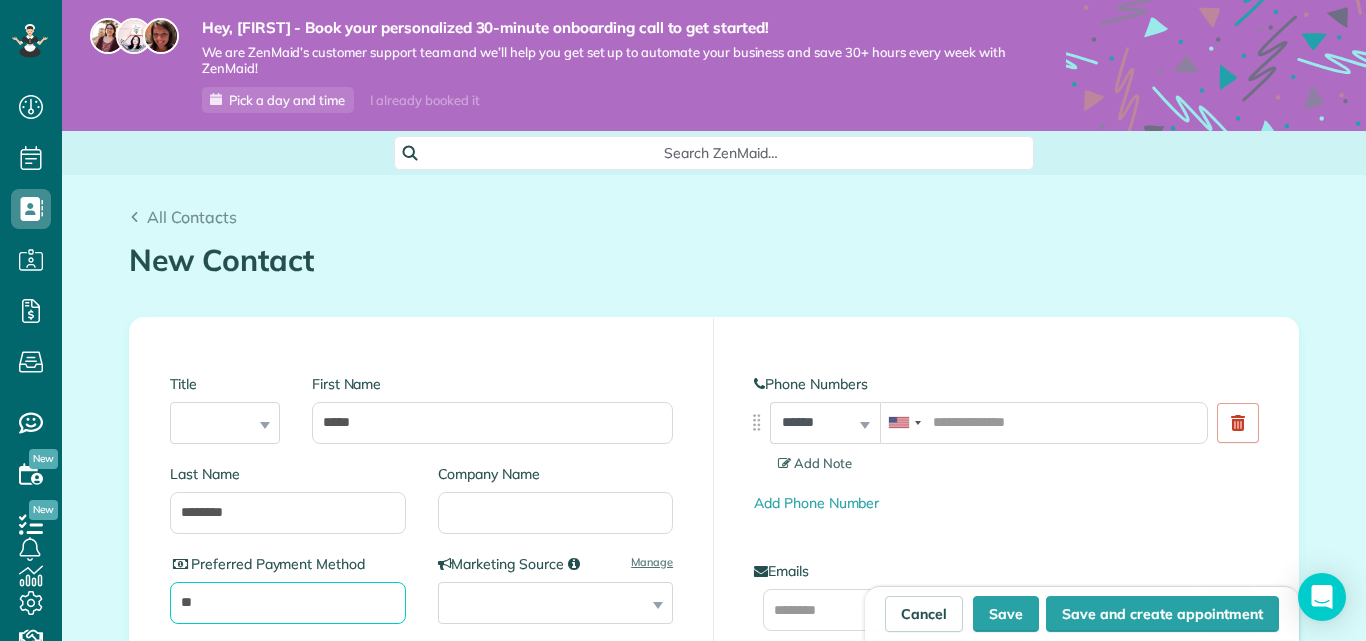 type on "*" 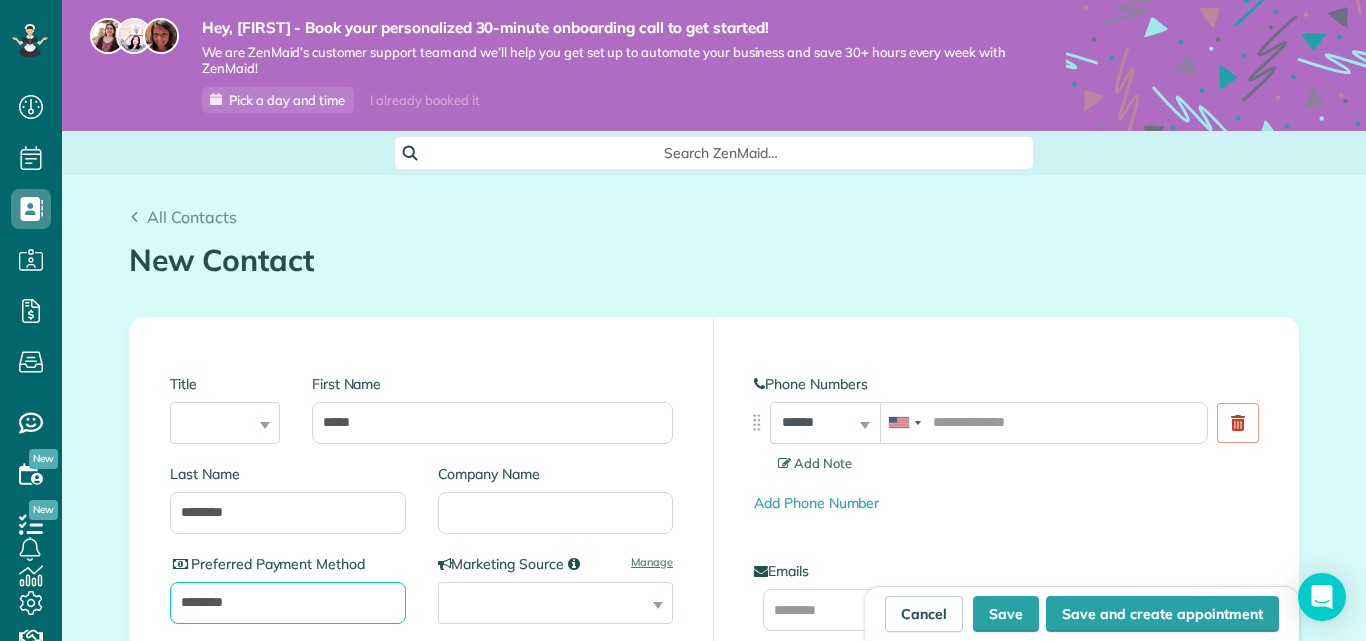 type on "********" 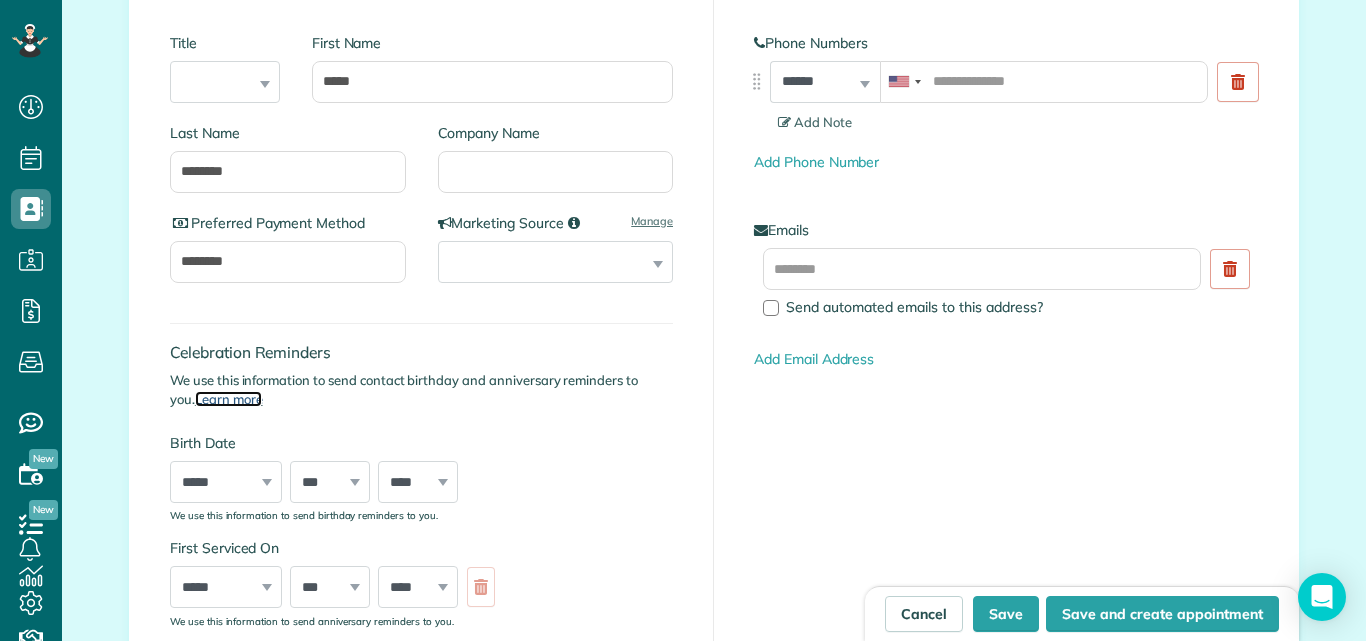 scroll, scrollTop: 219, scrollLeft: 0, axis: vertical 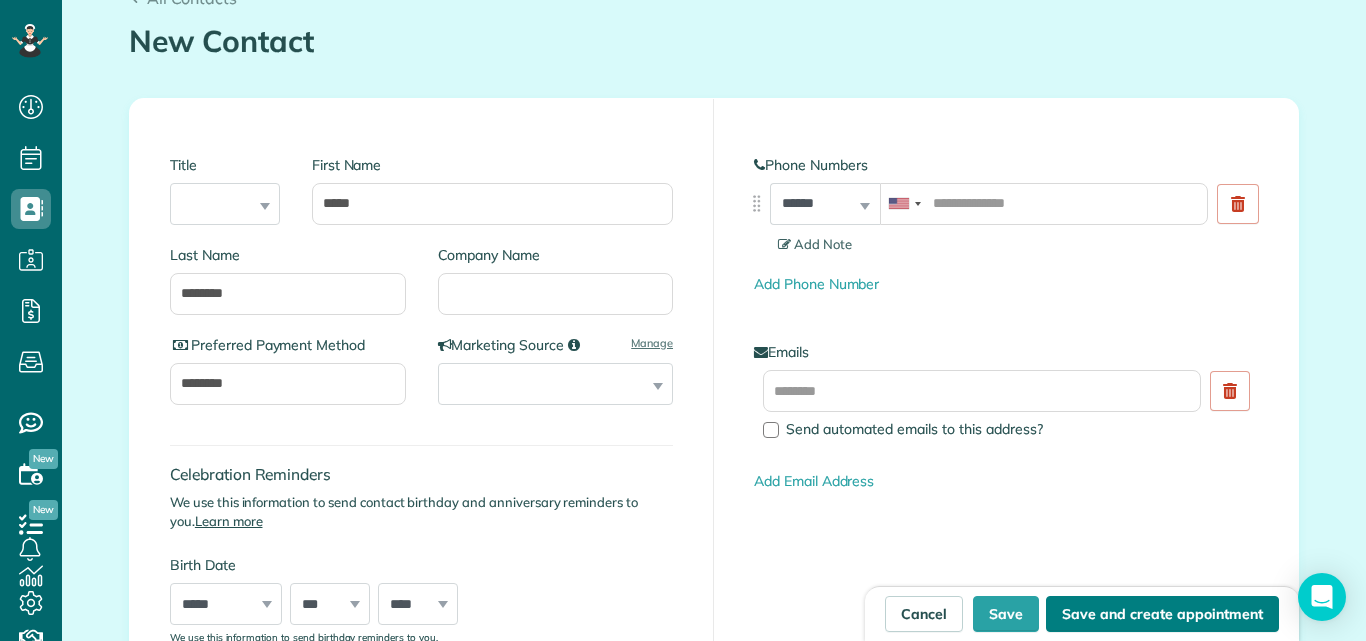click on "Save and create appointment" at bounding box center [1162, 614] 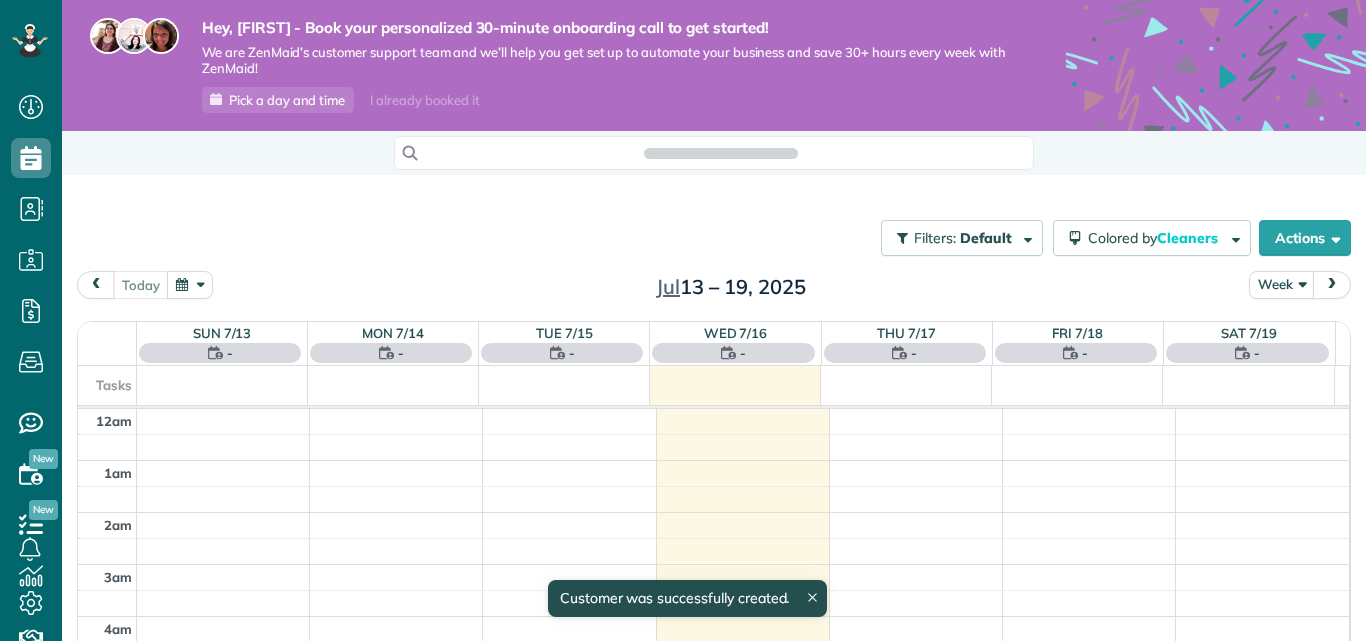scroll, scrollTop: 0, scrollLeft: 0, axis: both 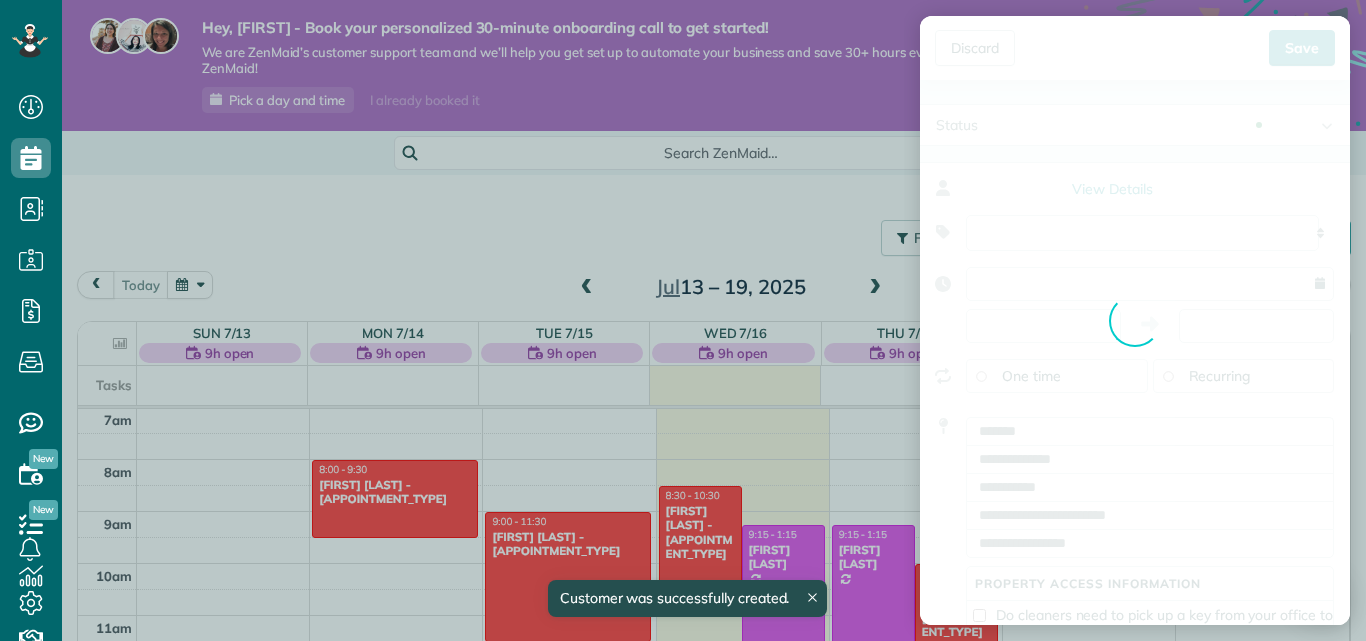 click on "Discard
New appointment
Robin Phillips
Save
Status
Active
Active
Estimate
Stand-By" at bounding box center (683, 320) 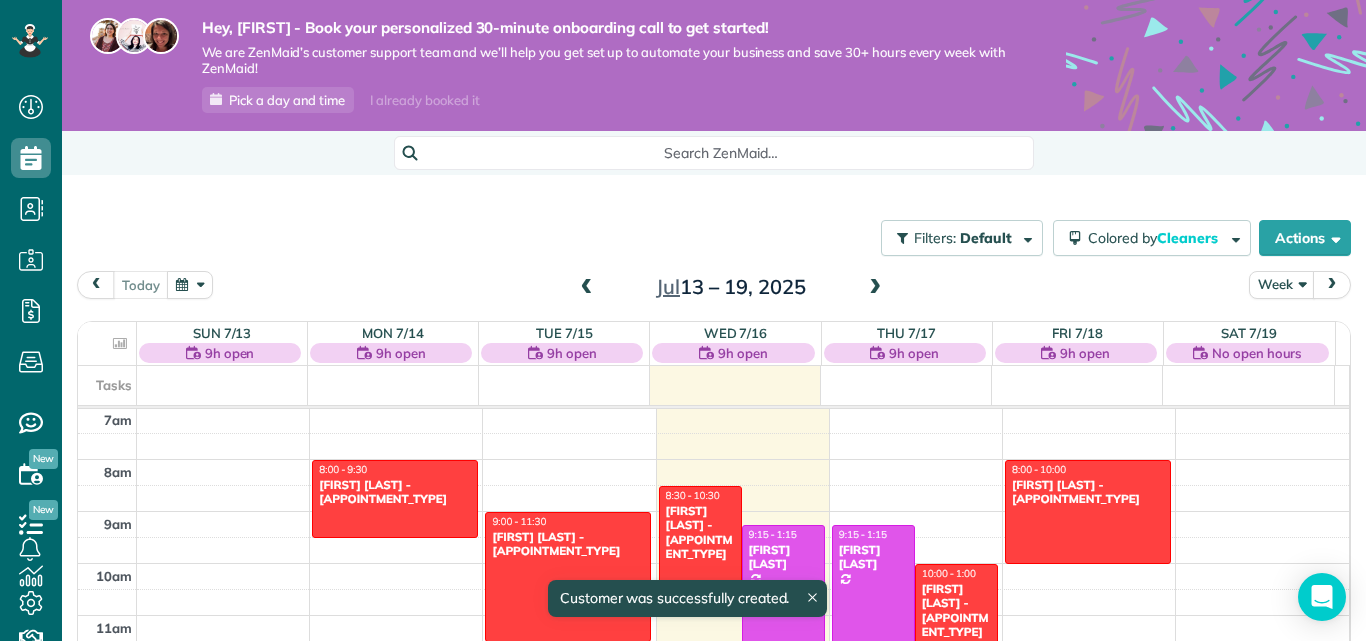 click on "12am 1am 2am 3am 4am 5am 6am 7am 8am 9am 10am 11am 12pm 1pm 2pm 3pm 4pm 5pm 6pm 7pm 8pm 9pm 10pm 11pm 8:00 - 9:30 Debbie Sardone - Example Appointment 1234 Wilshire Boulevard Los Angeles, CA 90017 9:00 - 11:30 Carolyn Arellano - Example Appointment 8970 Bolsa Avenue Westminster, CA 92683 8:30 - 10:30 Sharon Tinberg - Example Appointment 6375 West Charleston Boulevard Las Vegas, NV 89146 JS 2 9:15 - 1:15 Connie Richardson (404) 271-0576 306 Taylor Leigh Court Ball Ground, GA 30107 JS 2 9:15 - 1:15 Dolores Henson 306 Taylor Leigh Court Ball Ground, GA 30107 10:00 - 1:00 Amar Ghose - Example Appointment 673 Park Boulevard Palo Alto, CA 94306 8:00 - 10:00 Chris Schwab - Example Appointment 8920 Wilshire Boulevard Beverly Hills, CA 90211" at bounding box center (713, 667) 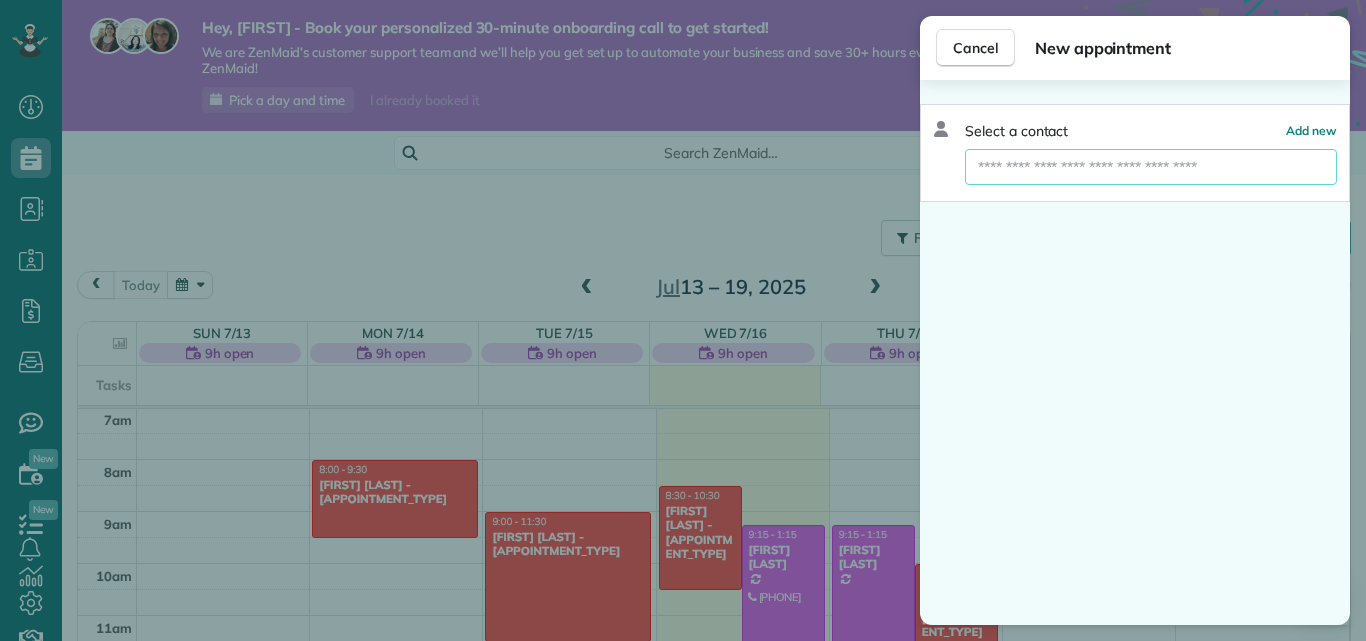 click at bounding box center (1151, 167) 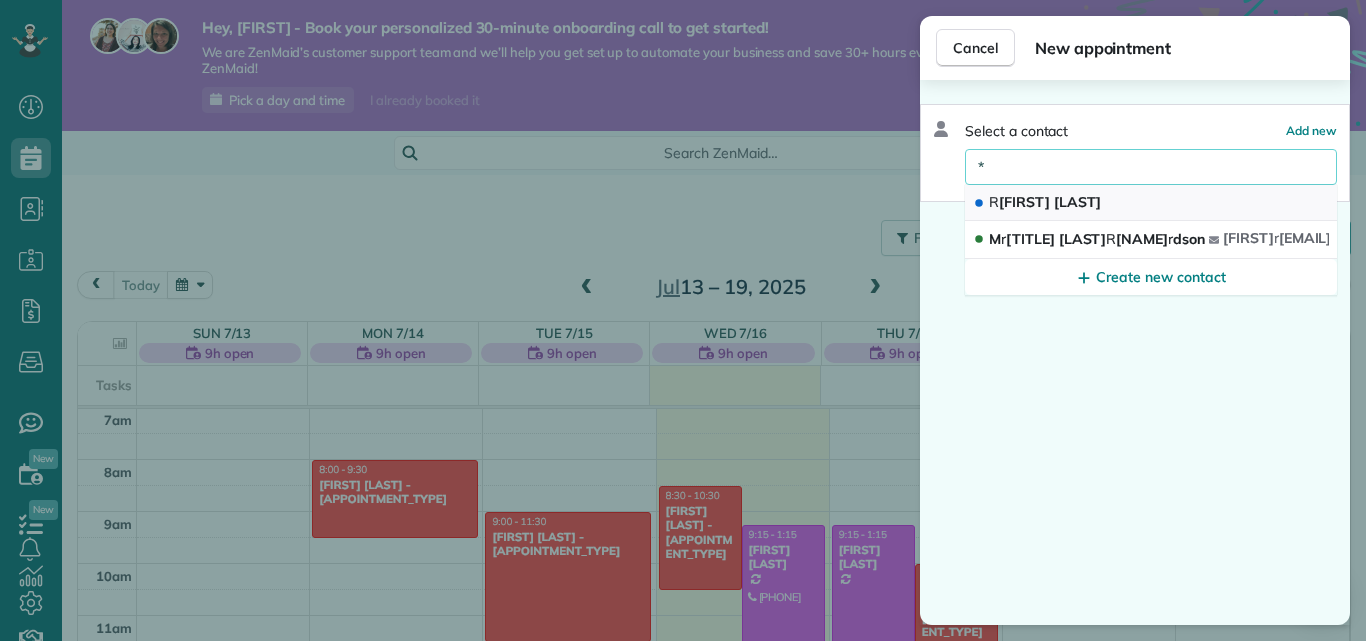 type on "*" 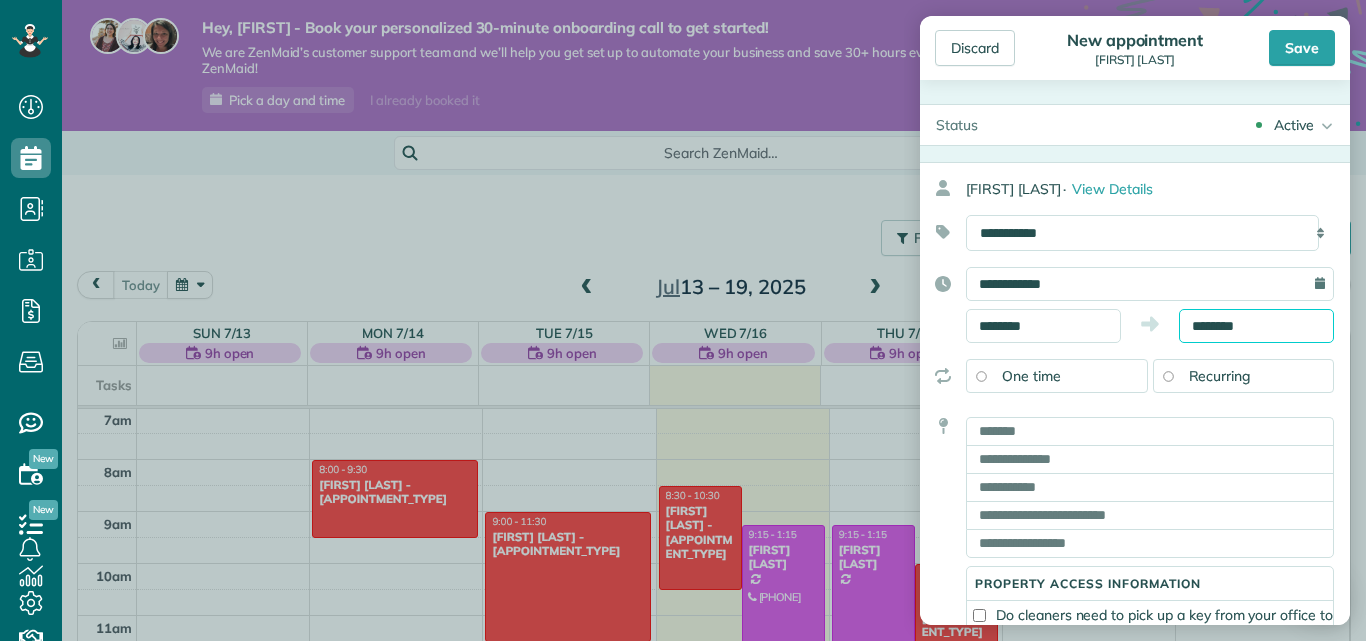 click on "Dashboard
Scheduling
Calendar View
List View
Dispatch View - Weekly scheduling (Beta)" at bounding box center (683, 320) 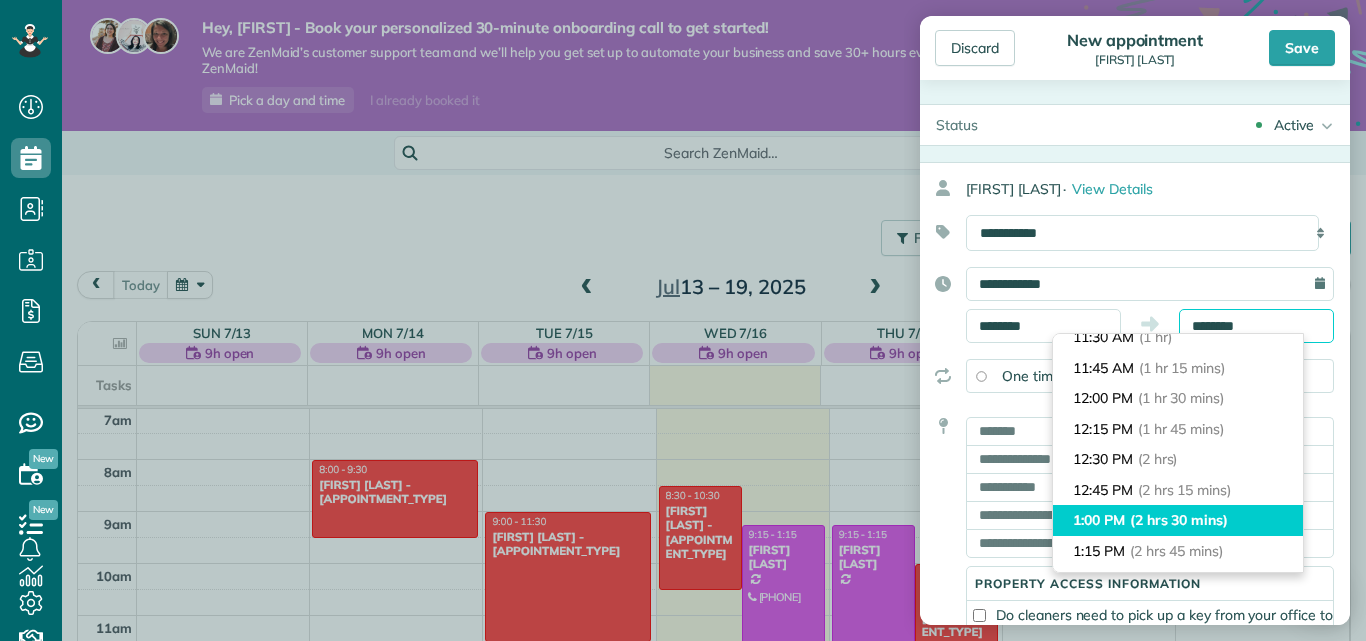 scroll, scrollTop: 0, scrollLeft: 0, axis: both 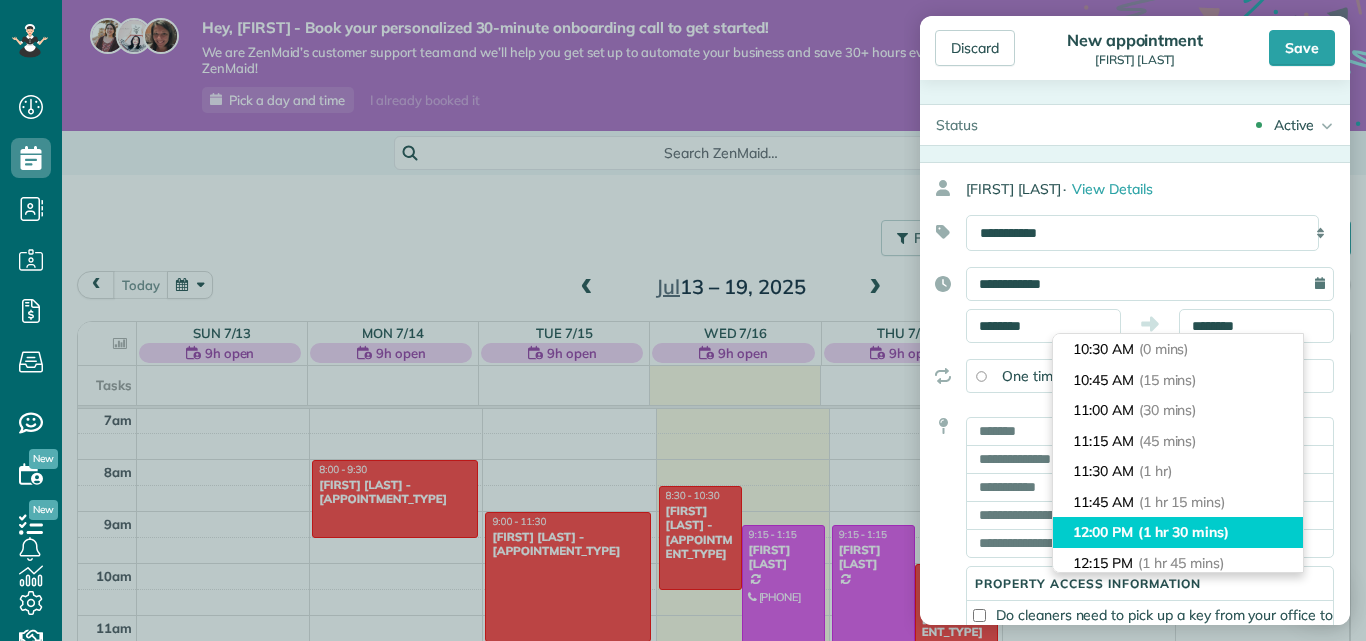 type on "********" 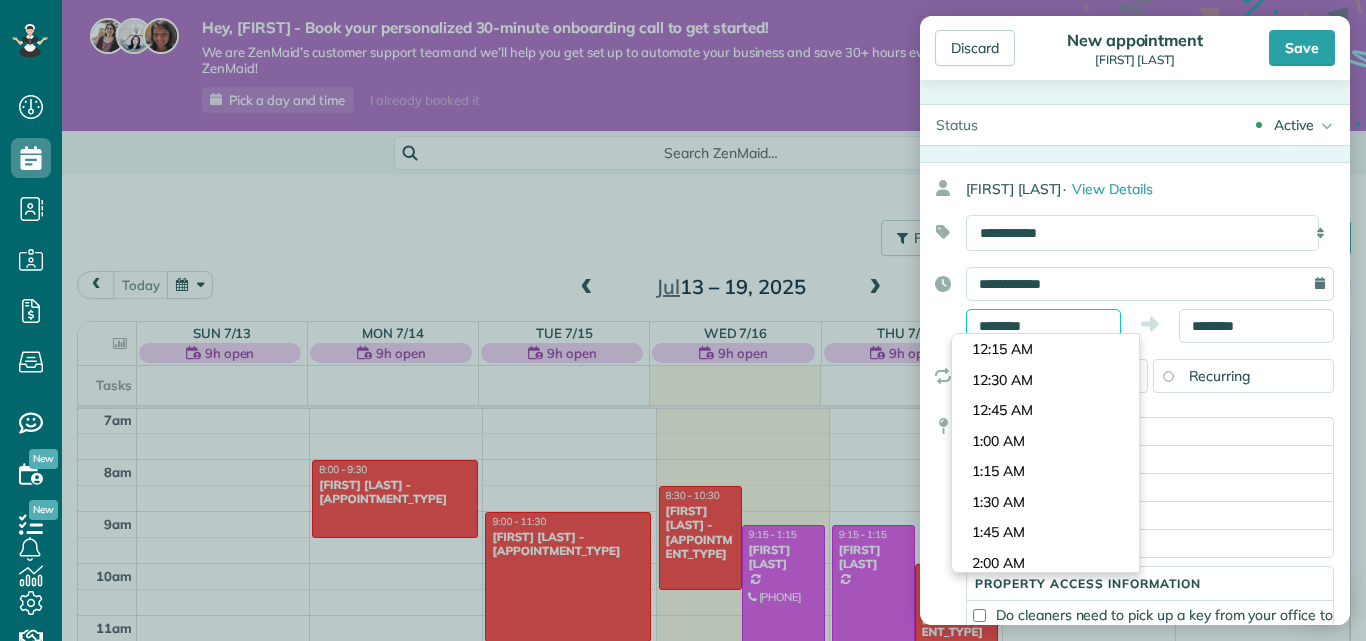 click on "********" at bounding box center [1043, 326] 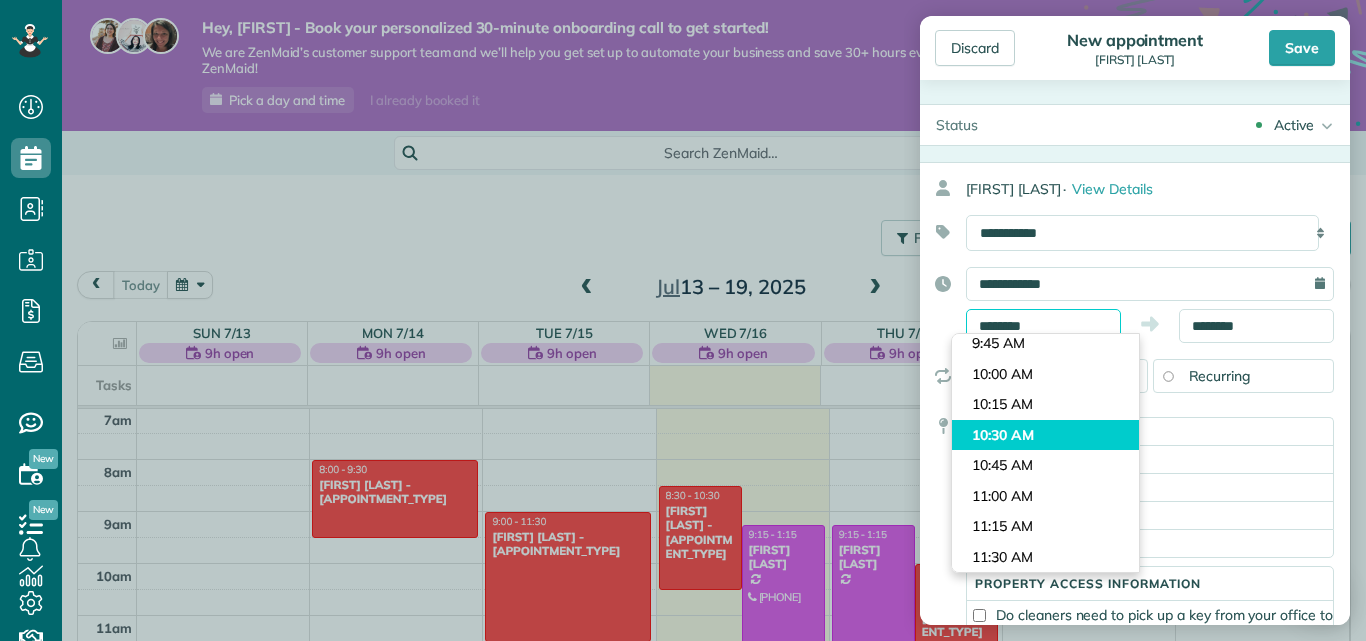 scroll, scrollTop: 1121, scrollLeft: 0, axis: vertical 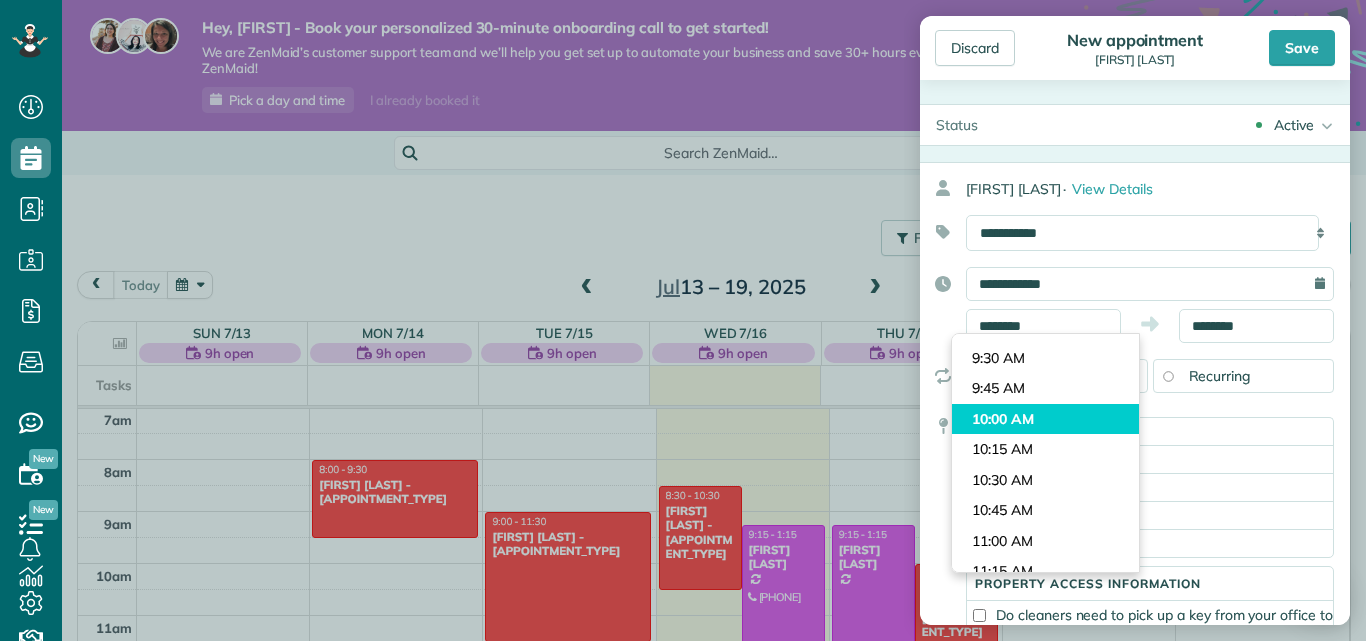 type on "********" 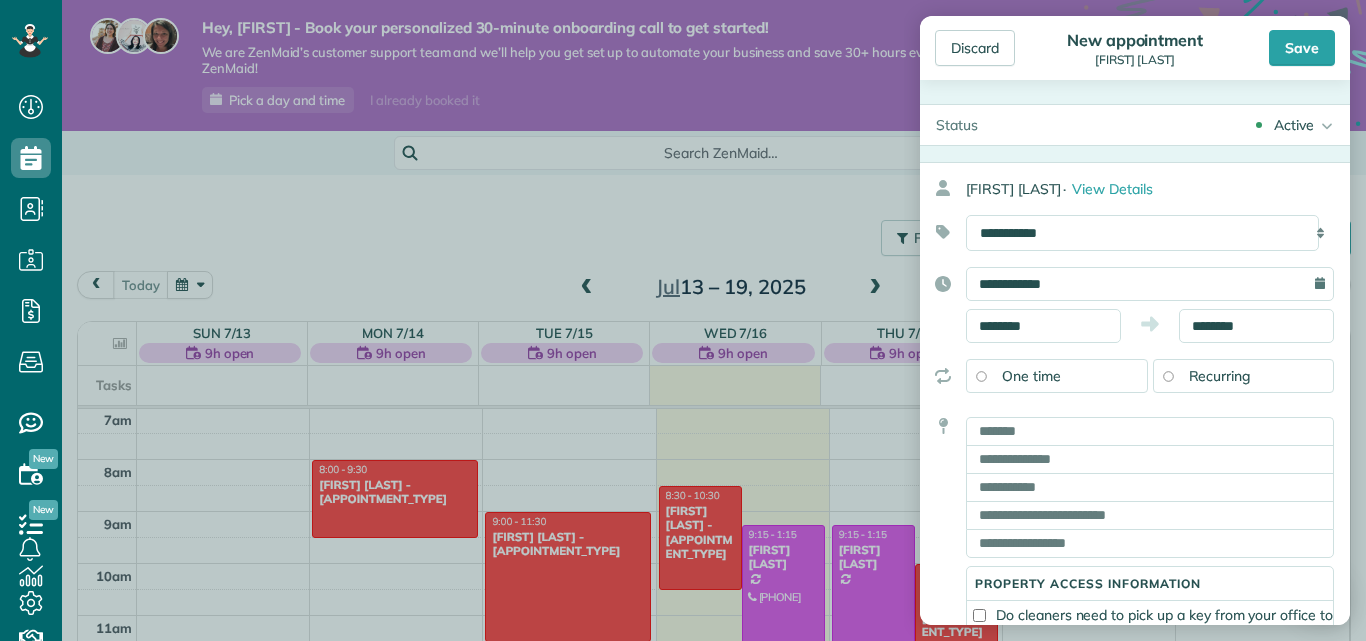 click on "Dashboard
Scheduling
Calendar View
List View
Dispatch View - Weekly scheduling (Beta)" at bounding box center (683, 320) 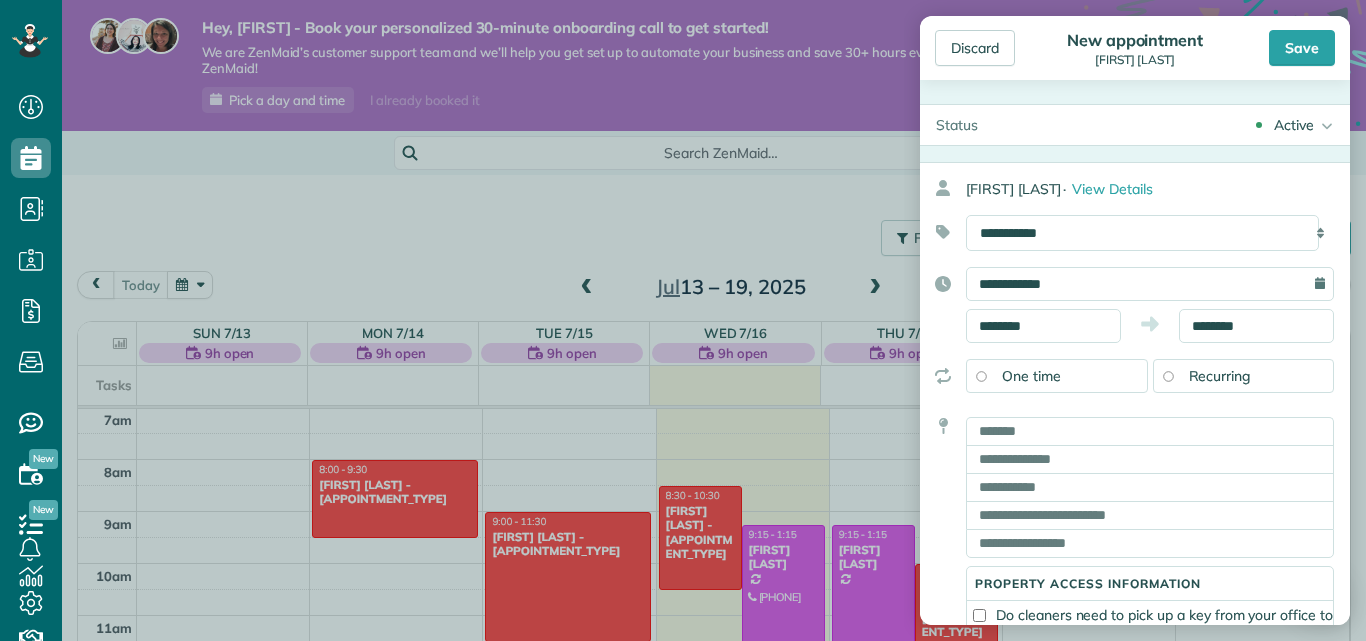 click on "Recurring" at bounding box center (1244, 376) 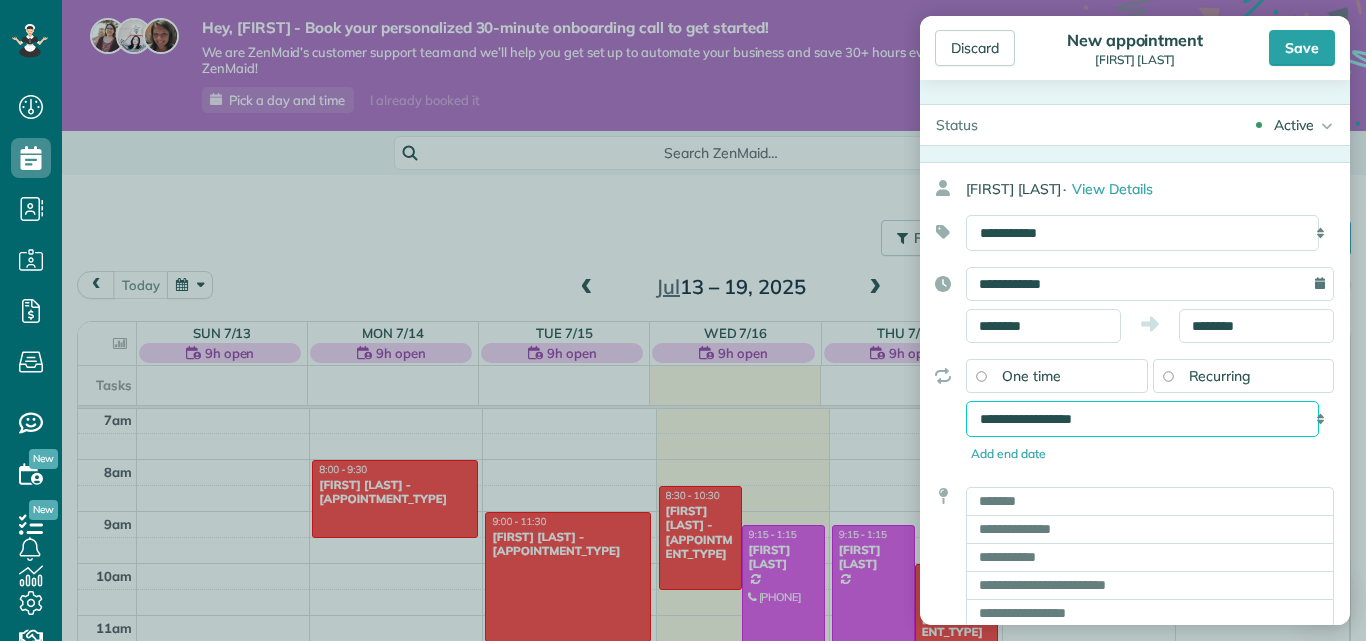 click on "**********" at bounding box center (1142, 419) 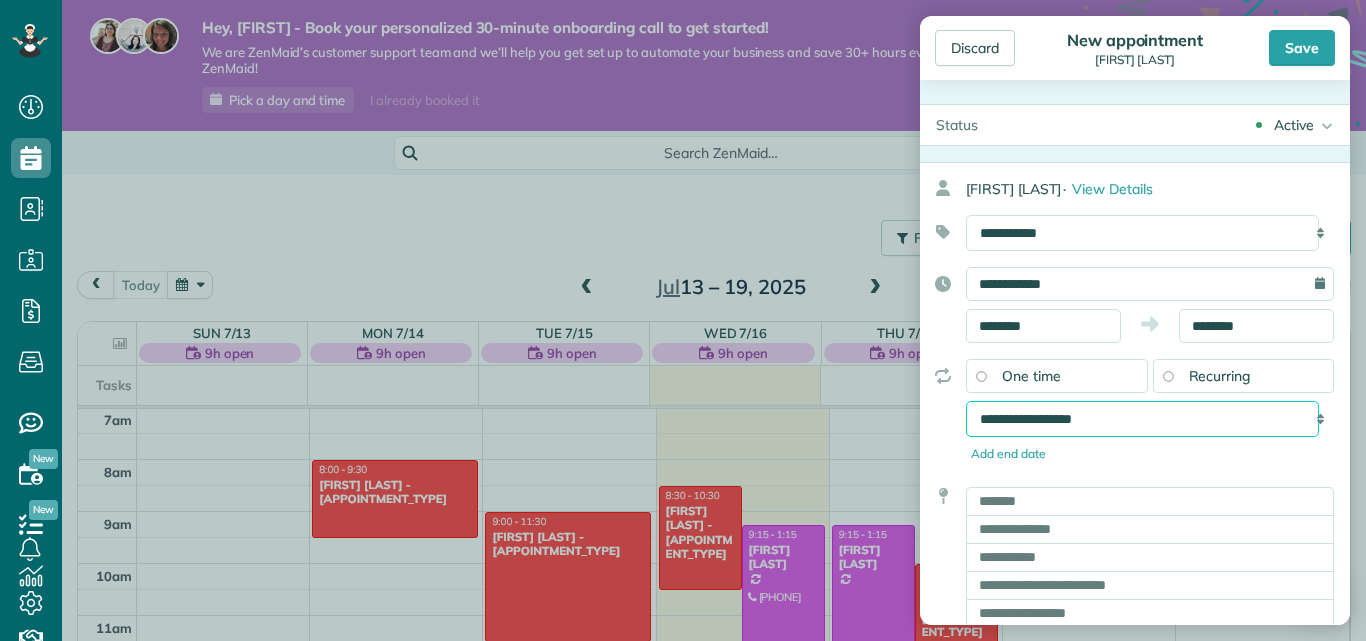 select on "**********" 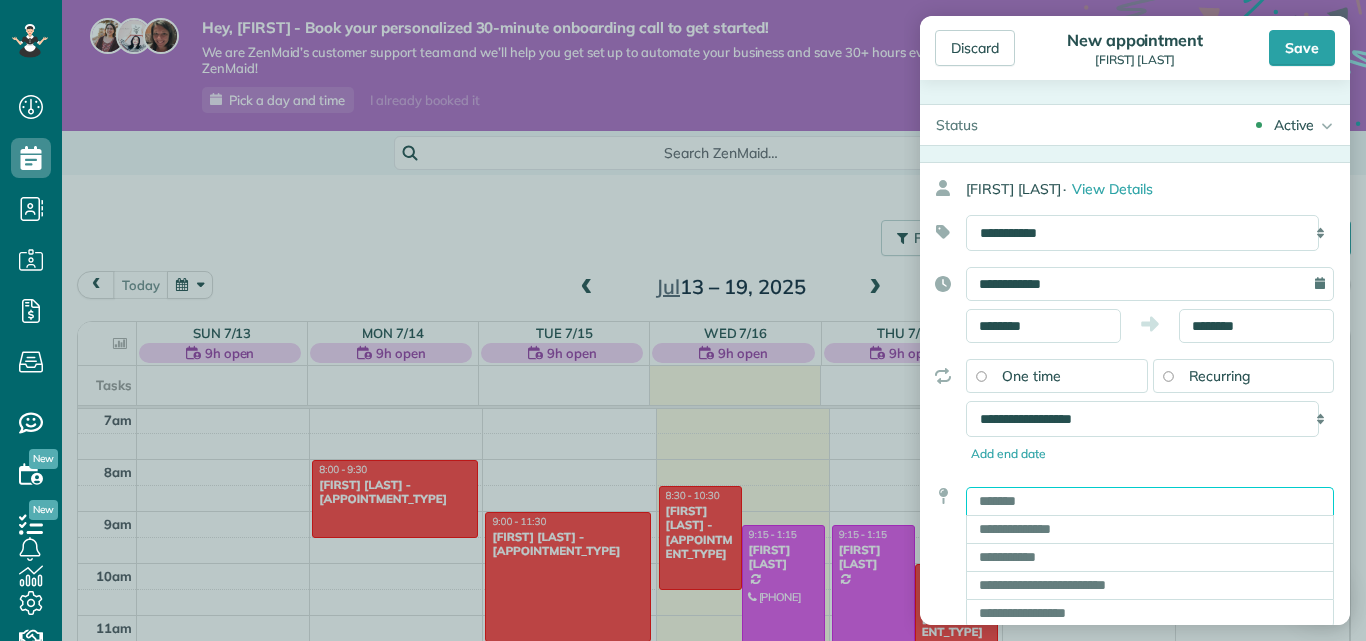 click at bounding box center (1150, 501) 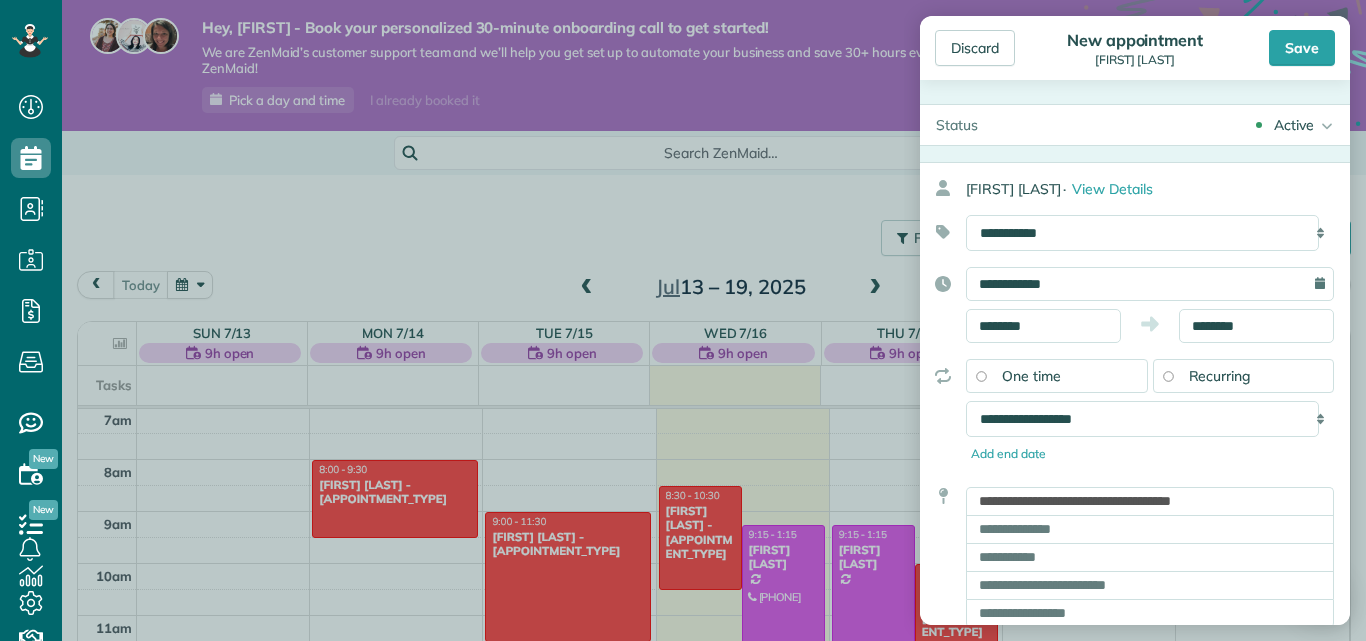 type on "**********" 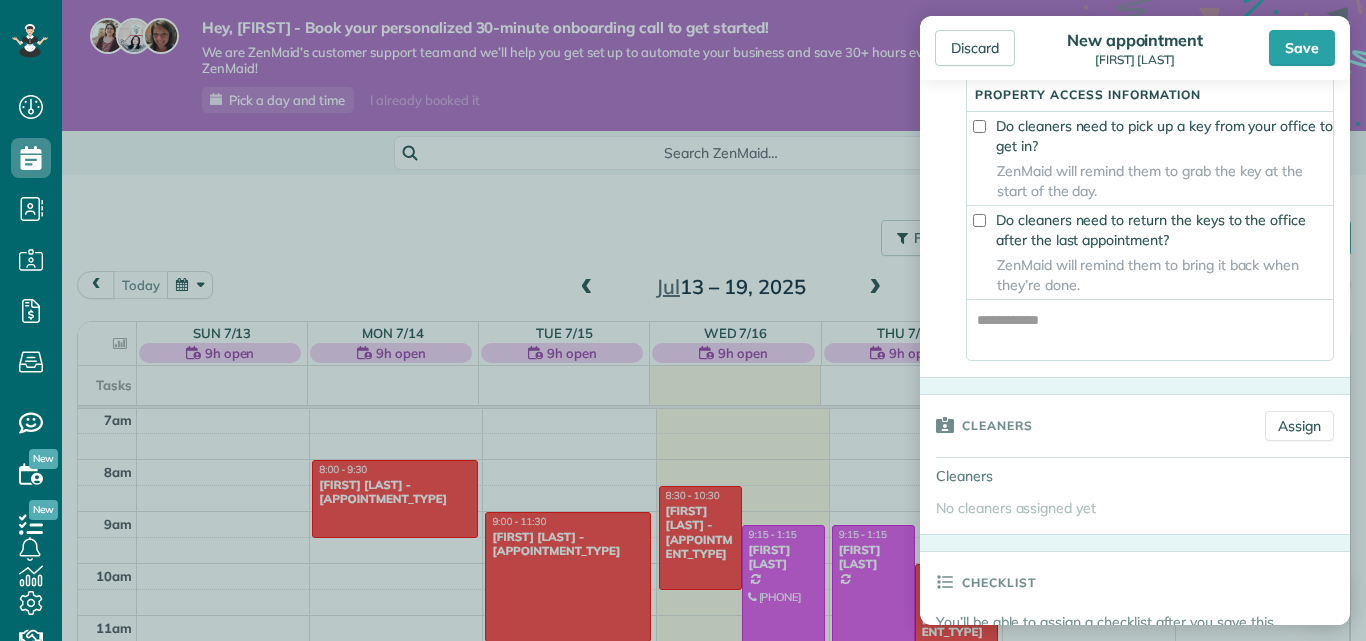 scroll, scrollTop: 600, scrollLeft: 0, axis: vertical 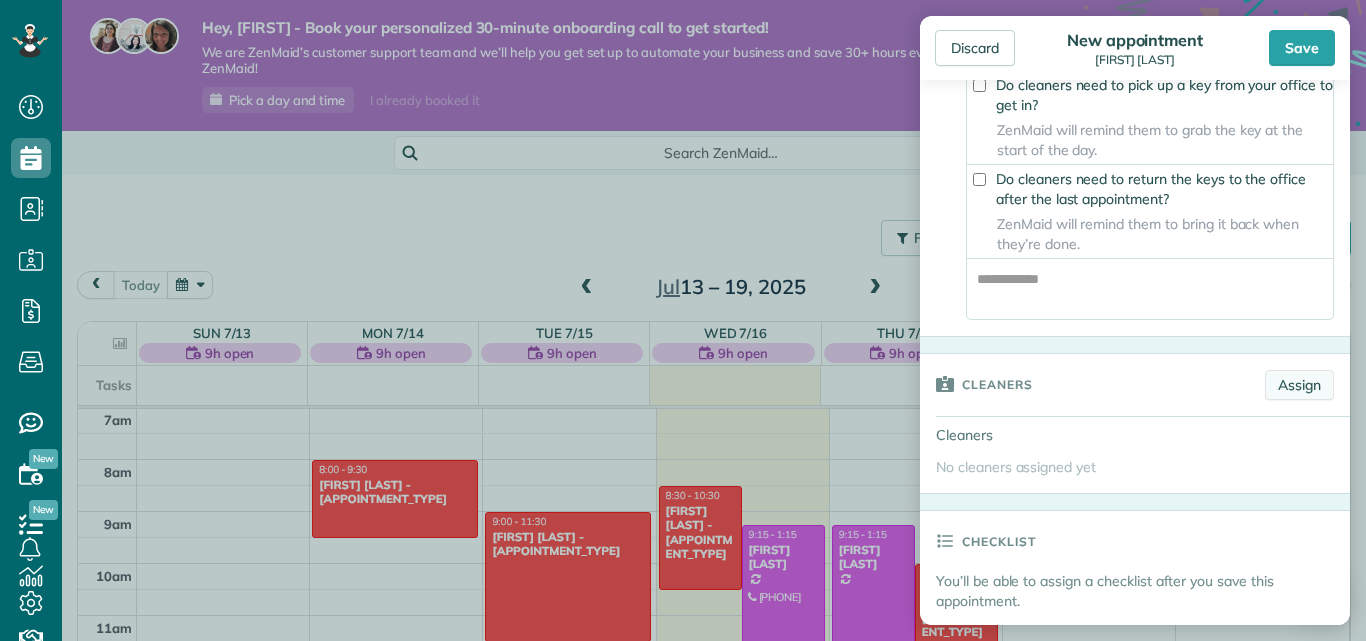 click on "Assign" at bounding box center [1299, 385] 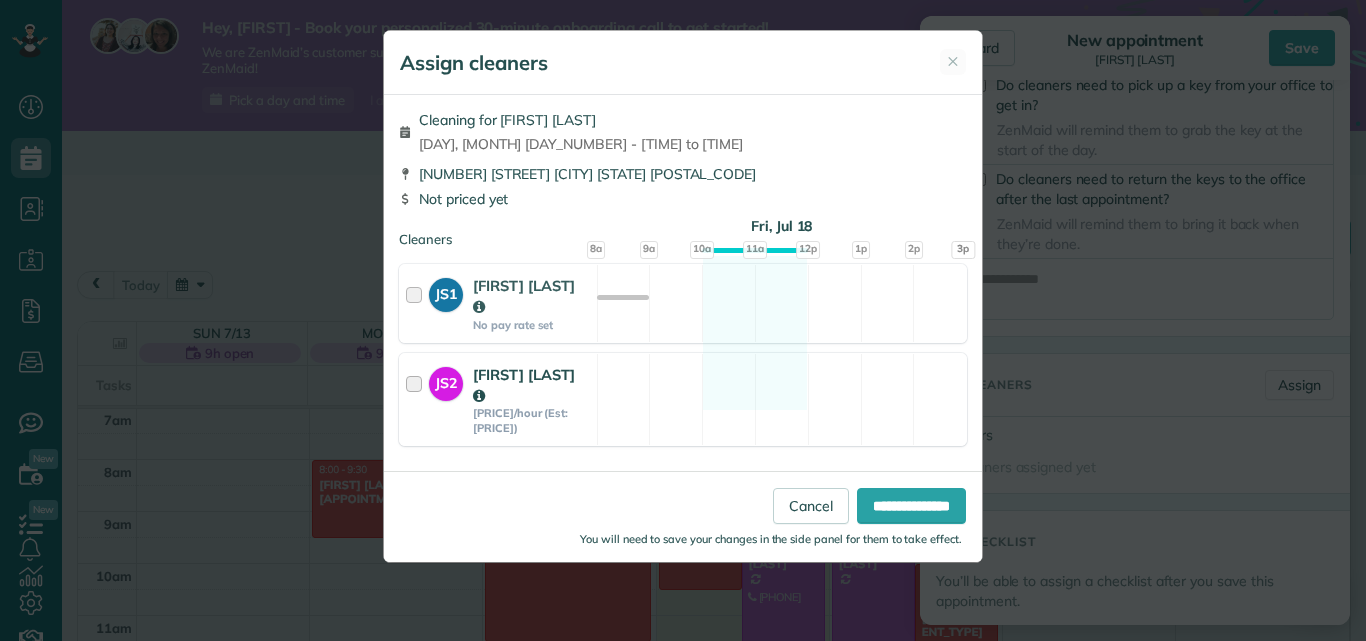 click on "Joanna S" at bounding box center [524, 385] 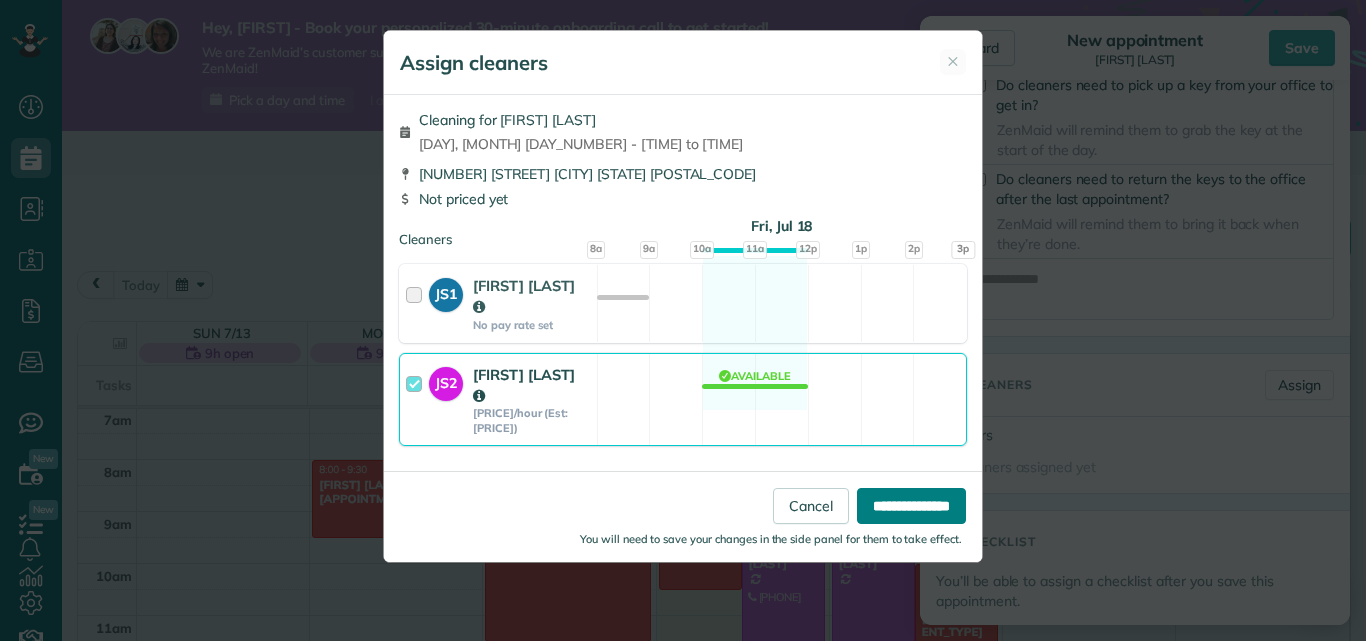 click on "**********" at bounding box center (911, 506) 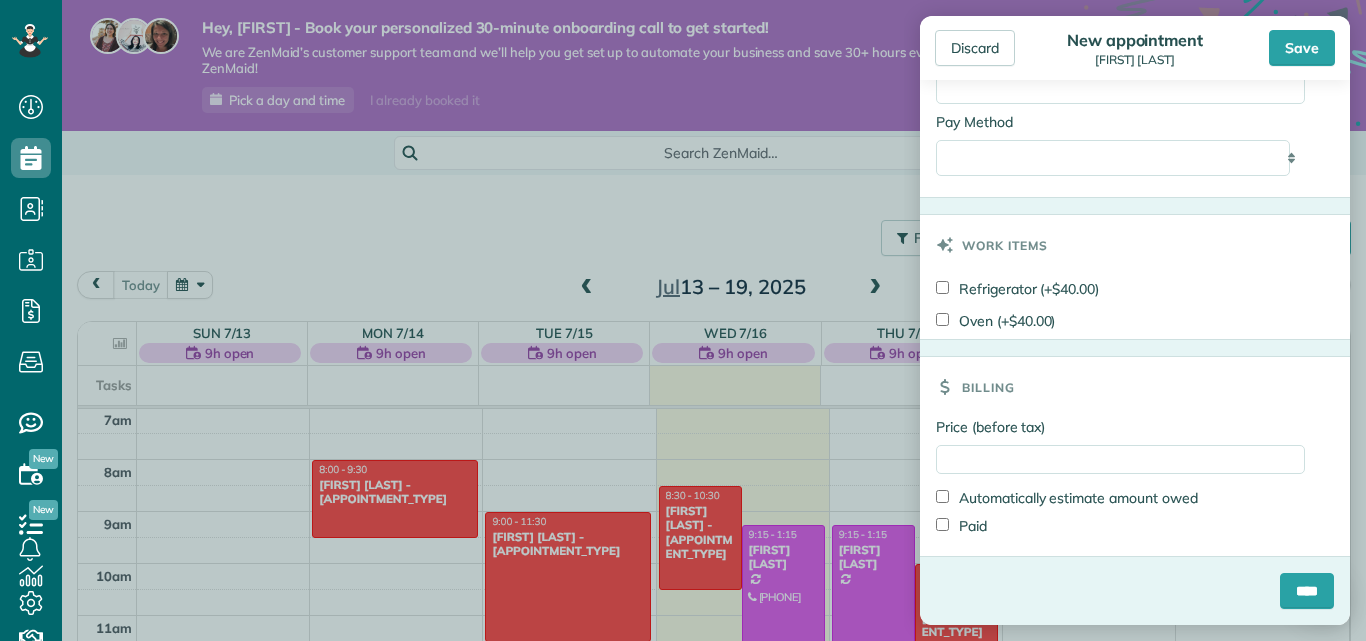 scroll, scrollTop: 1619, scrollLeft: 0, axis: vertical 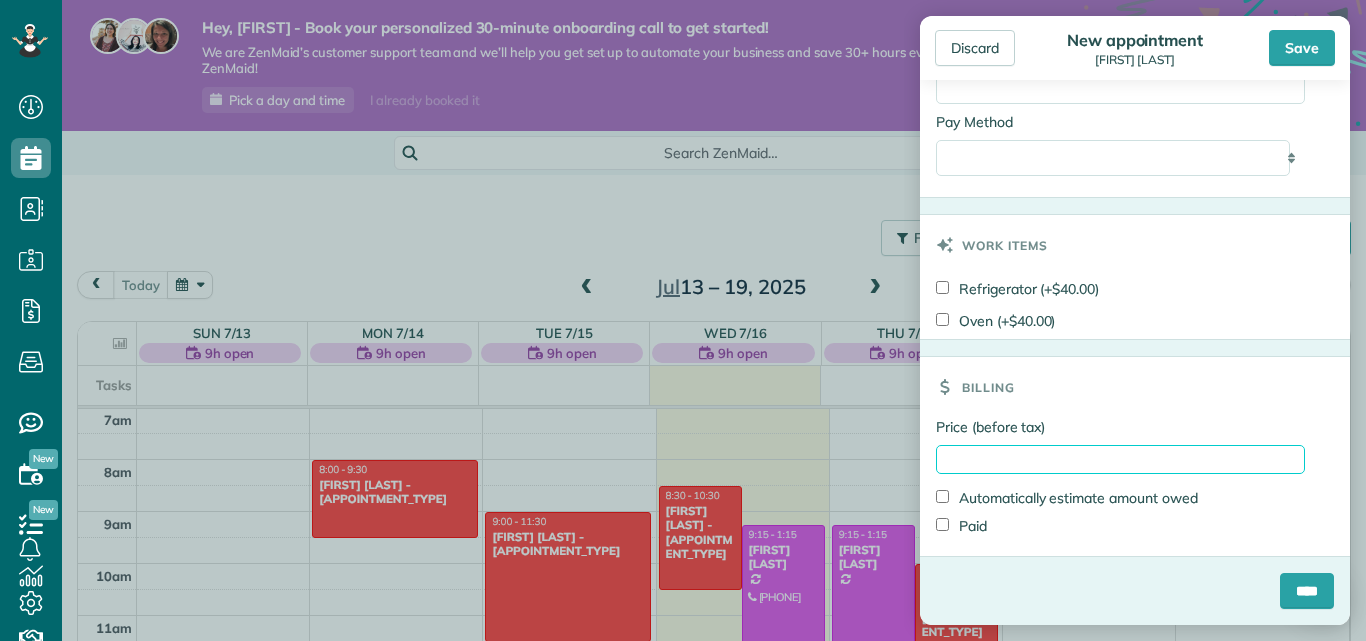 click on "Price (before tax)" at bounding box center (1120, 459) 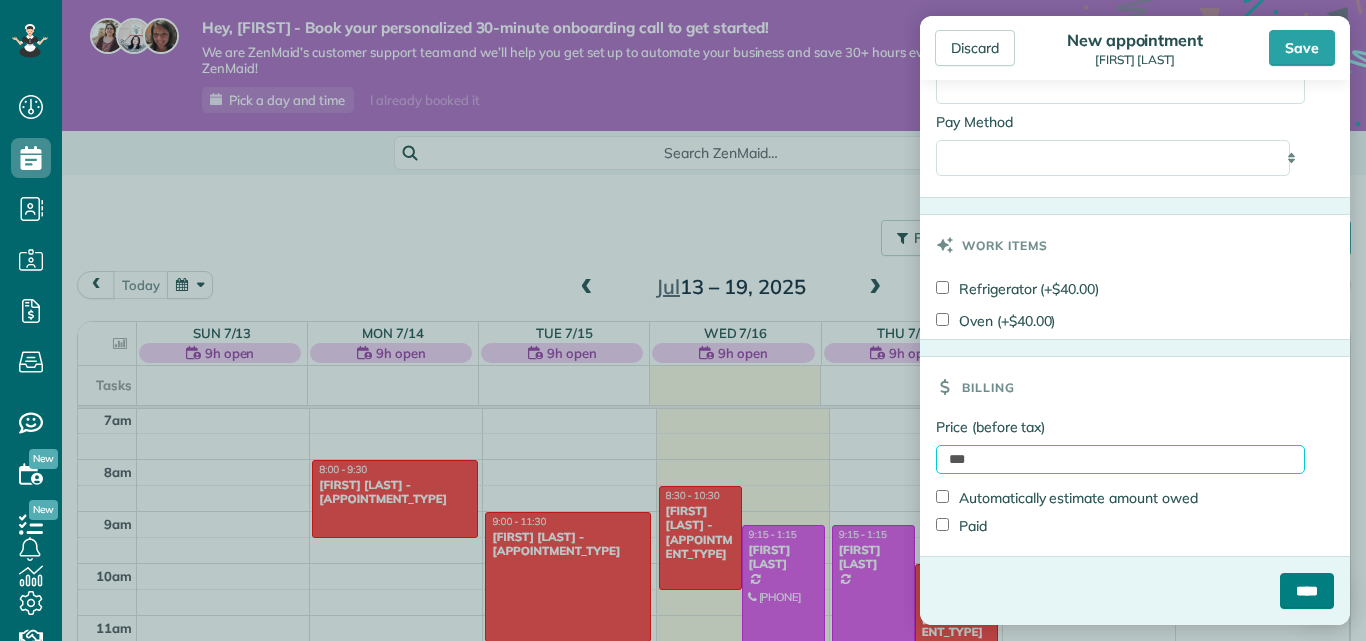type on "***" 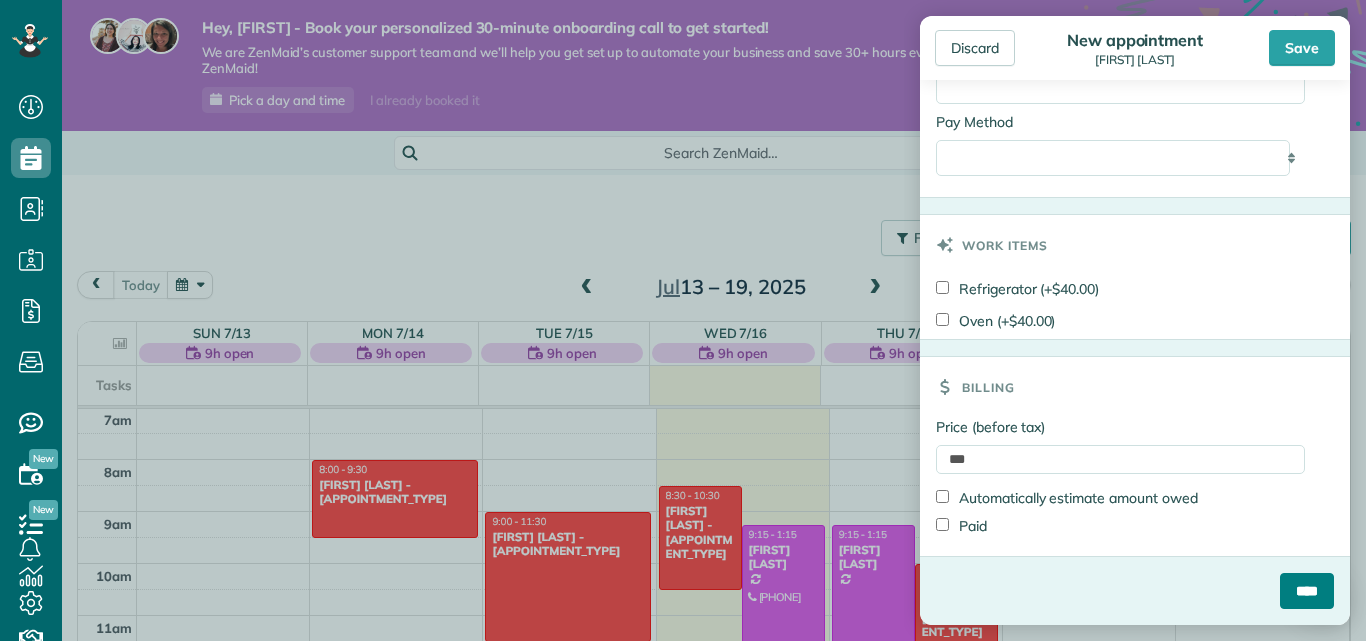 click on "****" at bounding box center [1307, 591] 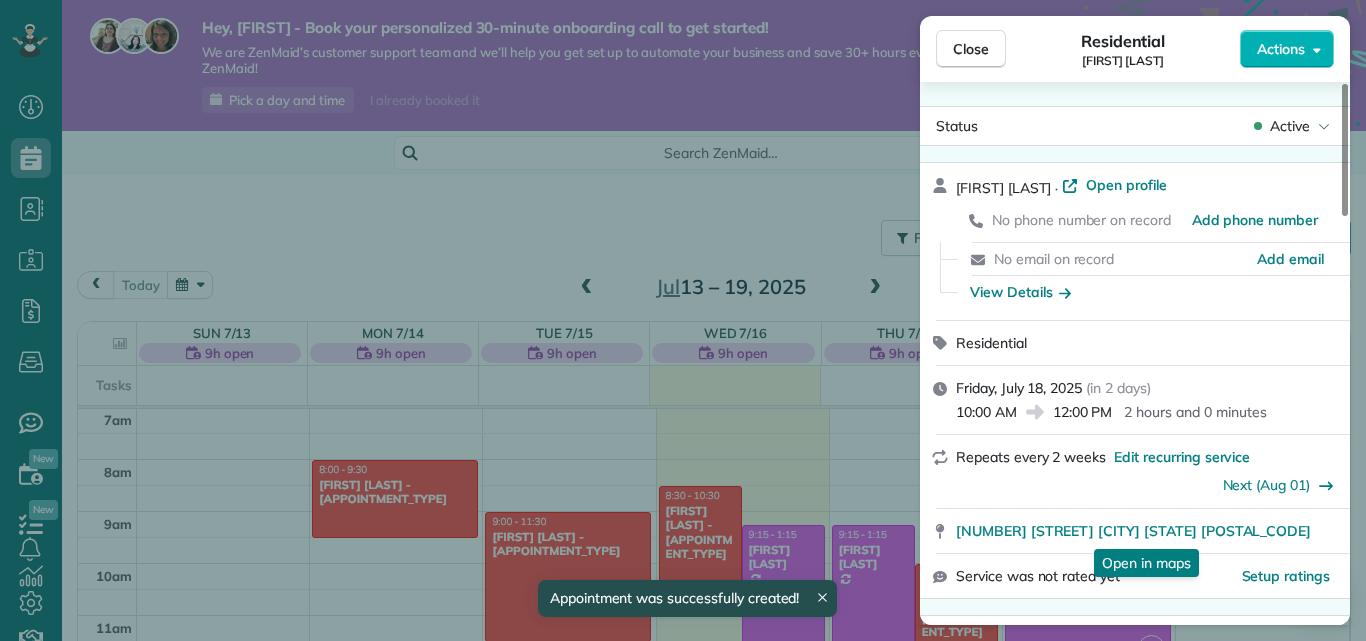 click on "Close Residential Robin Phillips Actions Status Active Robin Phillips · Open profile No phone number on record Add phone number No email on record Add email View Details Residential Friday, July 18, 2025 ( in 2 days ) 10:00 AM 12:00 PM 2 hours and 0 minutes Repeats every 2 weeks Edit recurring service Next (Aug 01) 215 Hendrix Lane Ball Ground GA 30107 Open in maps Open in maps Service was not rated yet Setup ratings Cleaners Time in and out Assign Invite Cleaners Joanna   S 10:00 AM 12:00 PM Checklist Try Now Keep this appointment up to your standards. Stay on top of every detail, keep your cleaners organised, and your client happy. Assign a checklist Watch a 5 min demo Billing Billing actions Price $125.00 Overcharge $0.00 Discount $0.00 Coupon discount - Primary tax - Secondary tax - Total appointment price $125.00 Tips collected New feature! $0.00 Unpaid Mark as paid Total including tip $125.00 Get paid online in no-time! Send an invoice and reward your cleaners with tips Charge customer credit card - -" at bounding box center [683, 320] 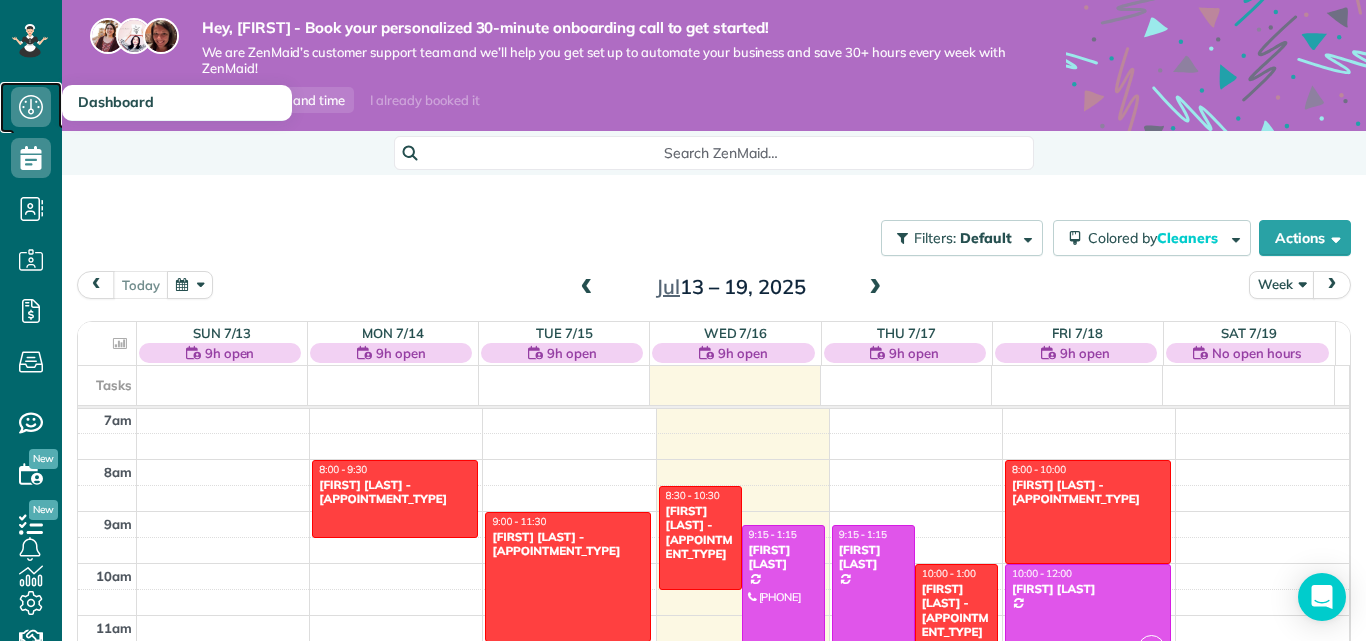 click 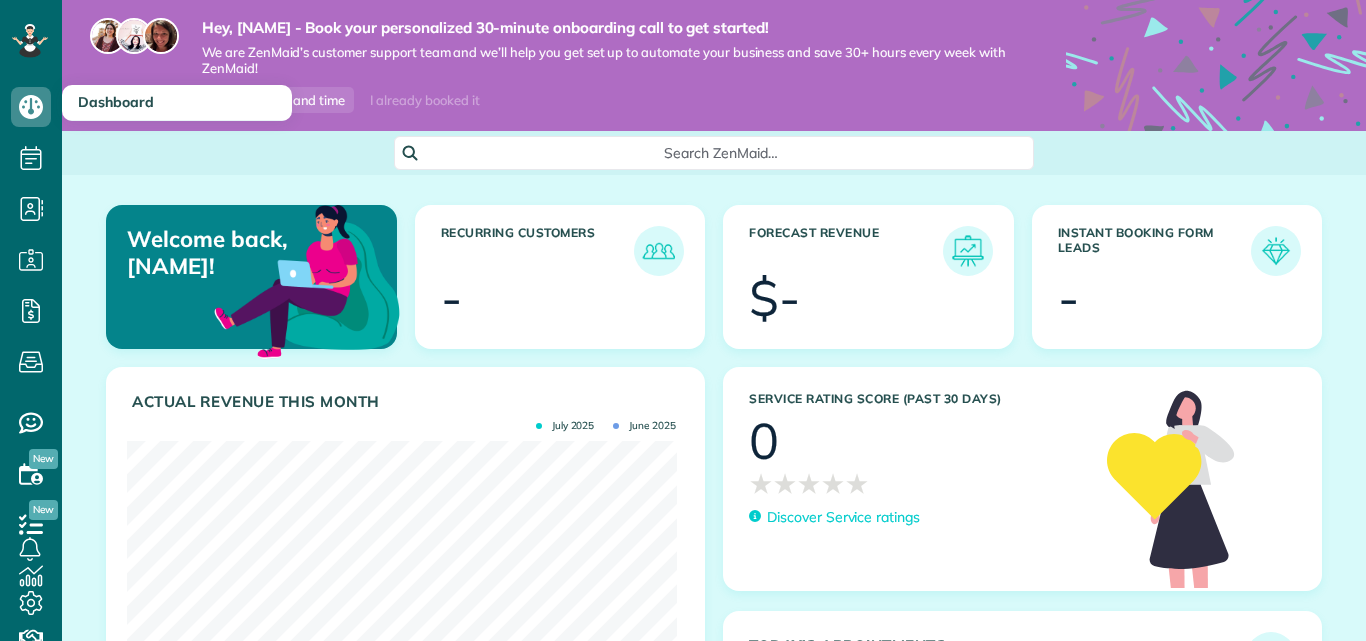 scroll, scrollTop: 0, scrollLeft: 0, axis: both 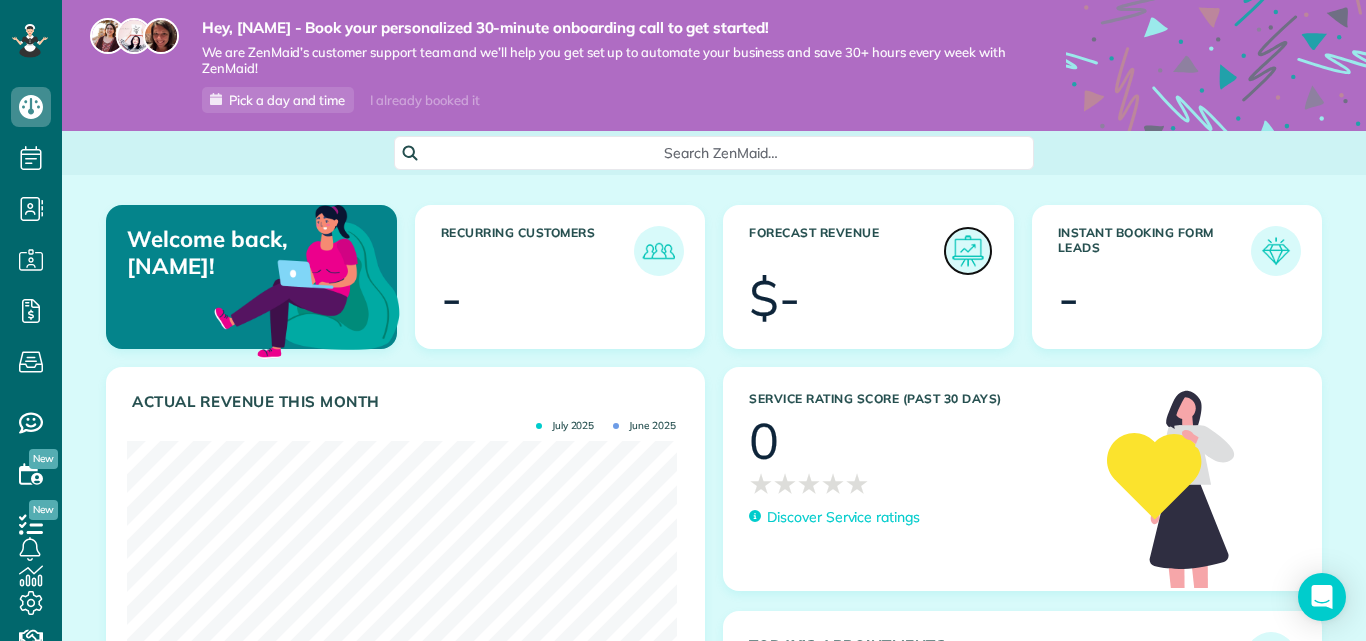 click at bounding box center [968, 251] 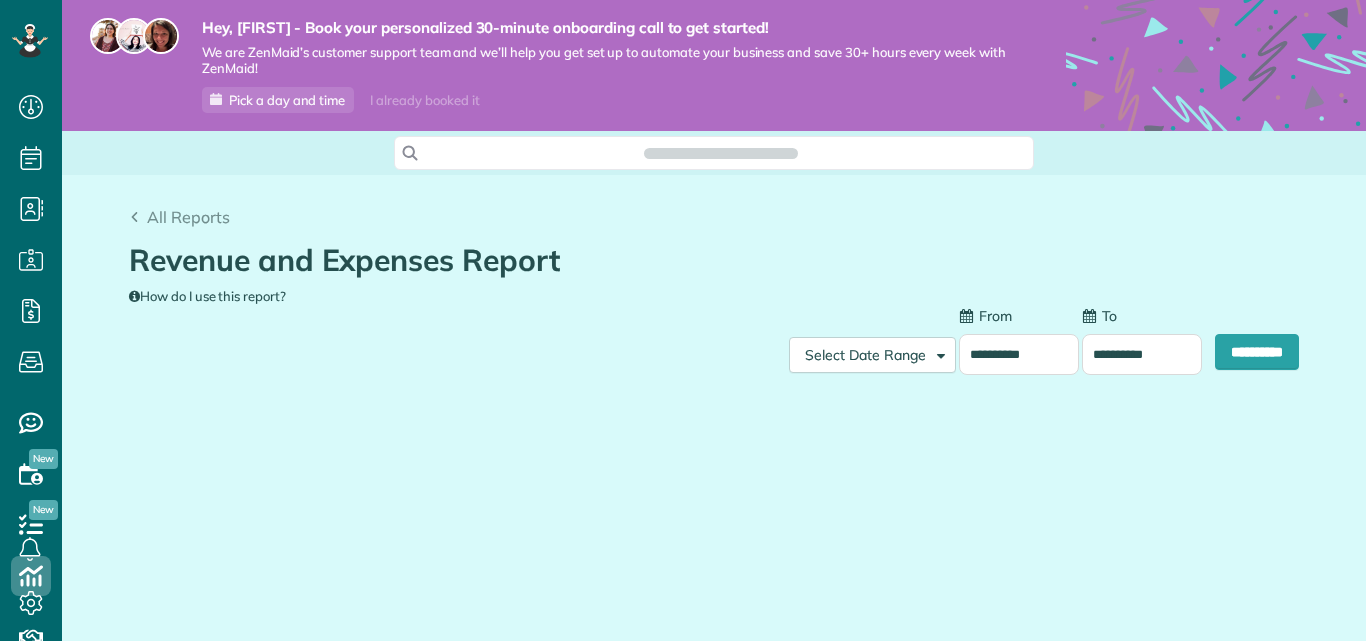 scroll, scrollTop: 0, scrollLeft: 0, axis: both 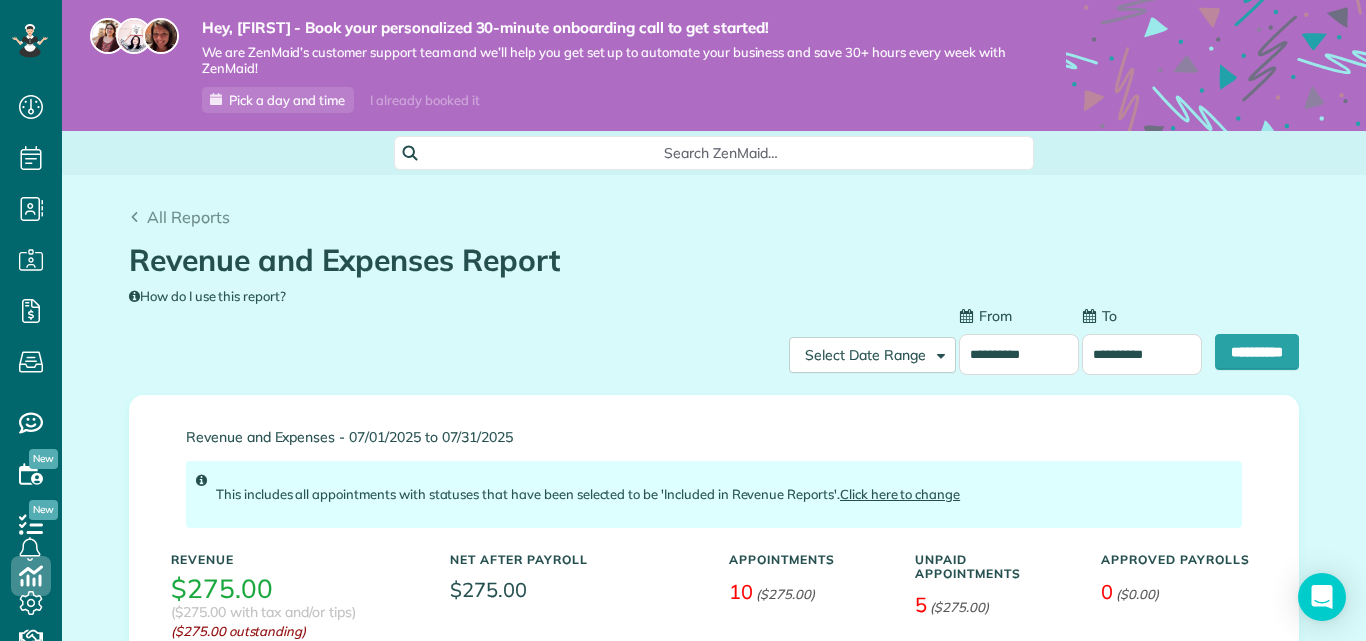 type on "**********" 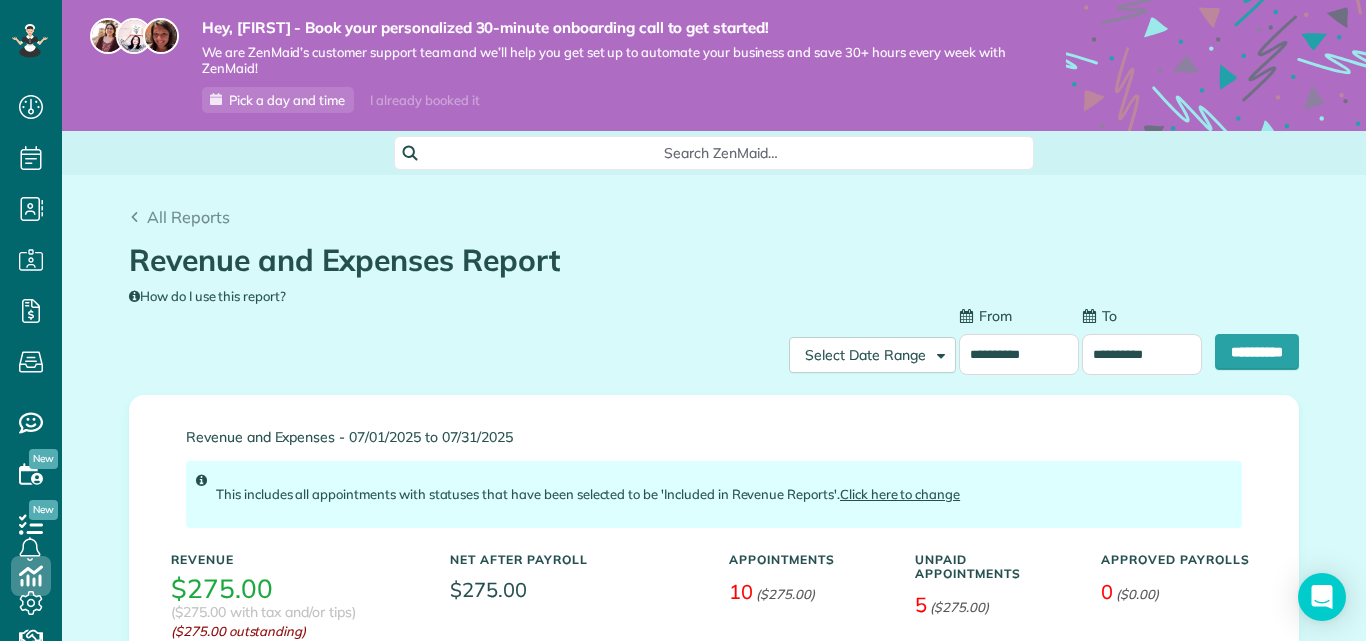 type on "**********" 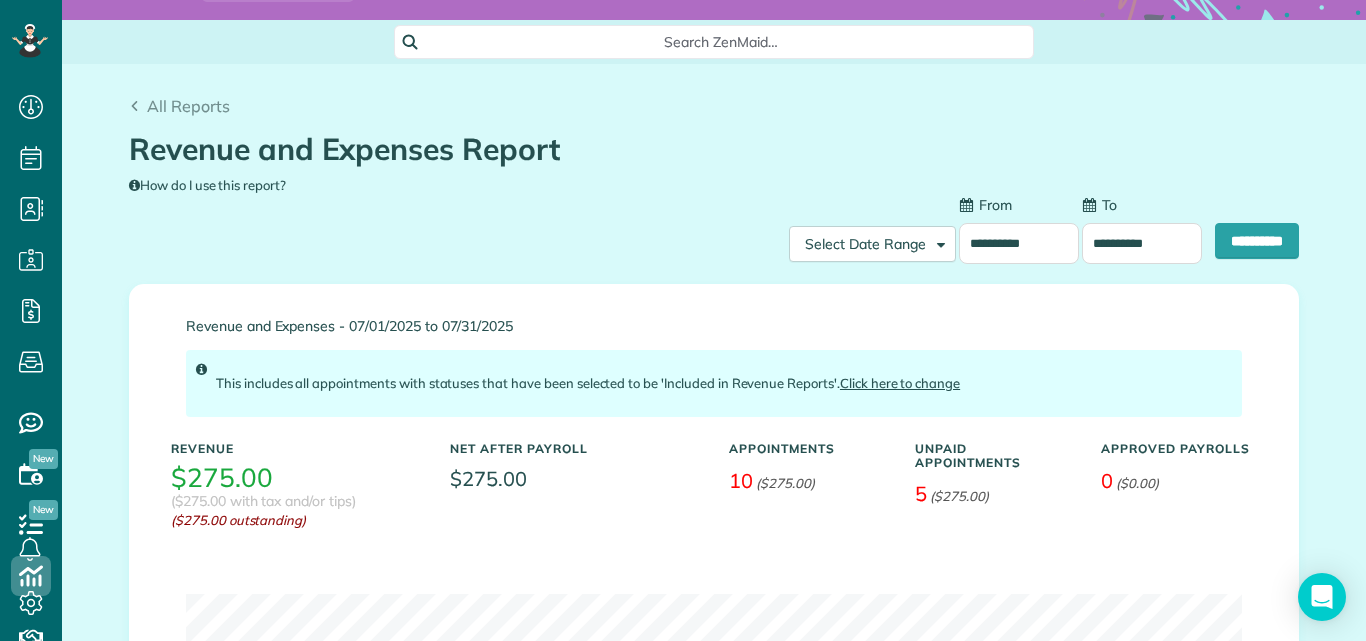 scroll, scrollTop: 67, scrollLeft: 0, axis: vertical 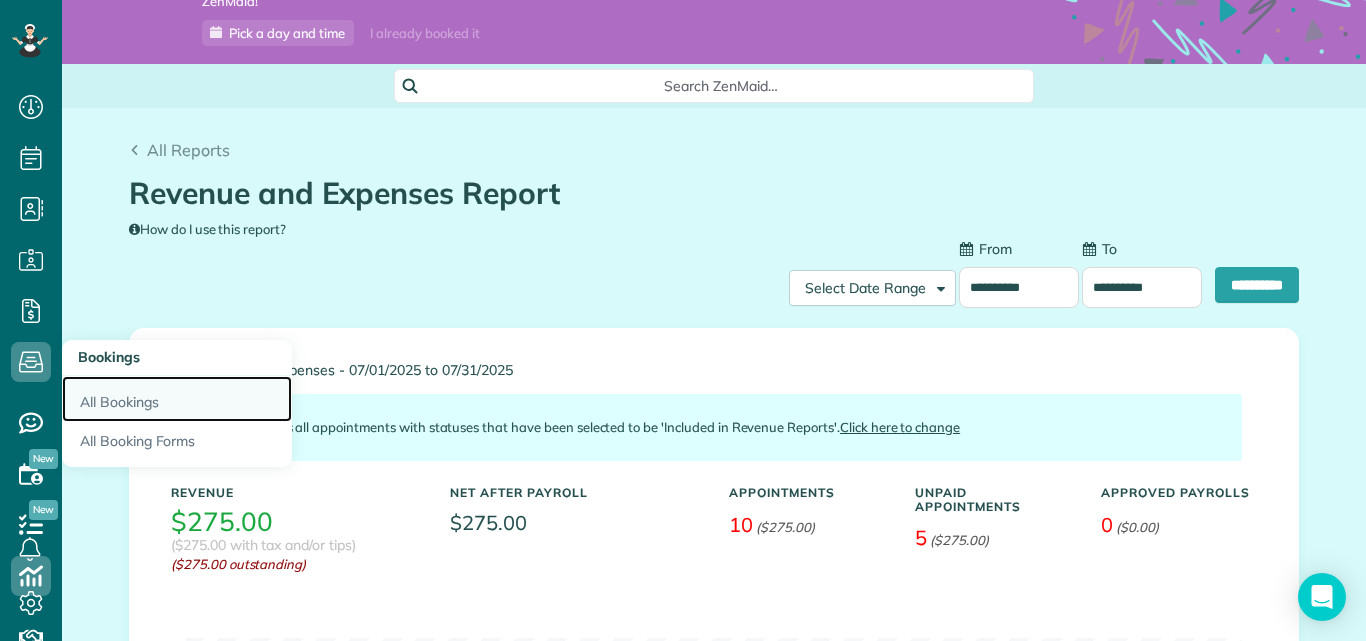click on "All Bookings" at bounding box center [177, 399] 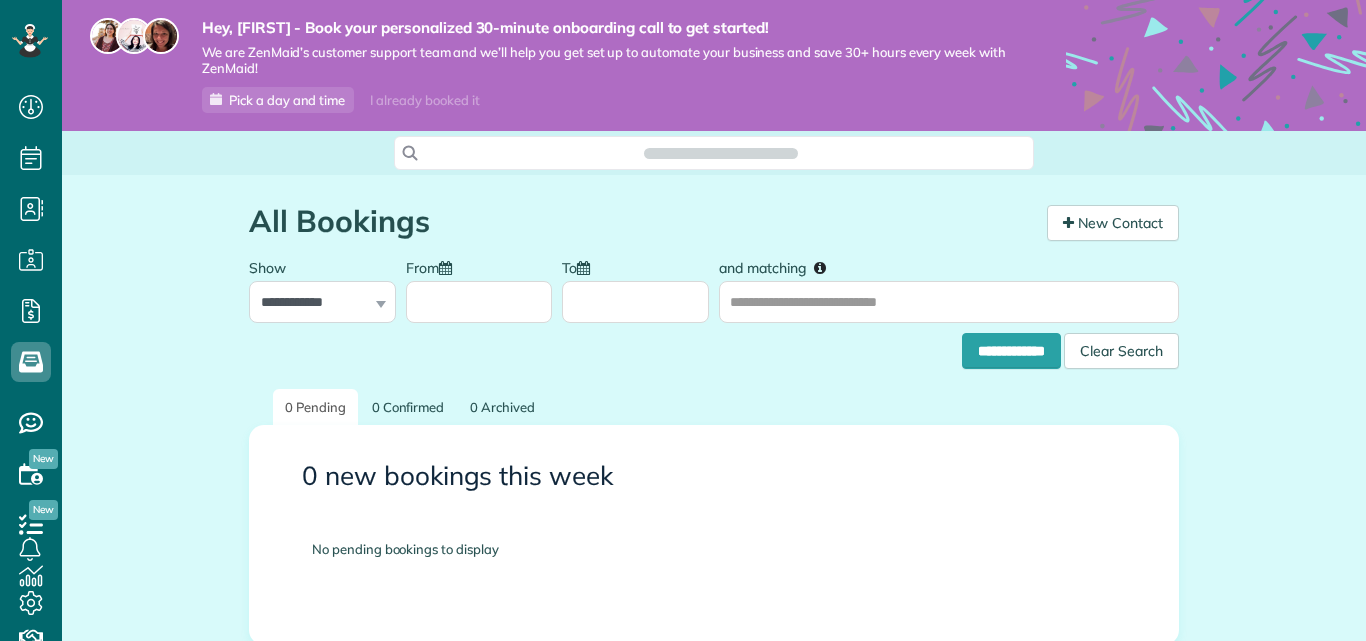 scroll, scrollTop: 0, scrollLeft: 0, axis: both 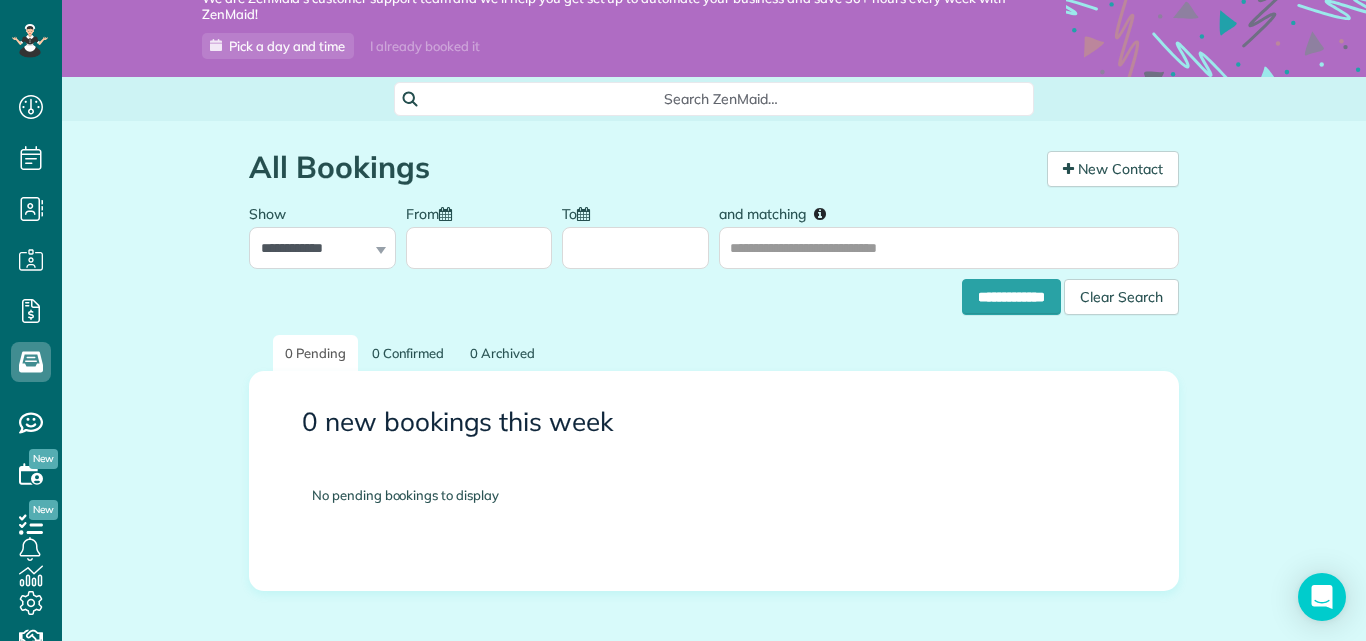 click on "New" at bounding box center (43, 459) 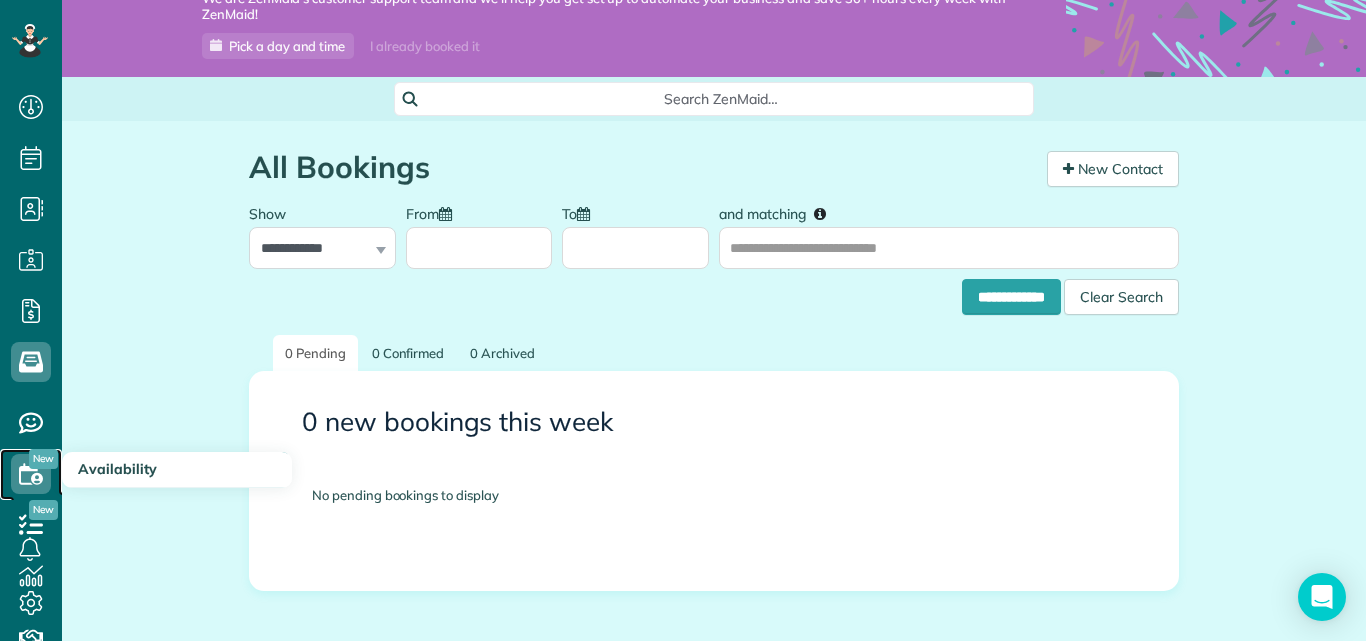 click 